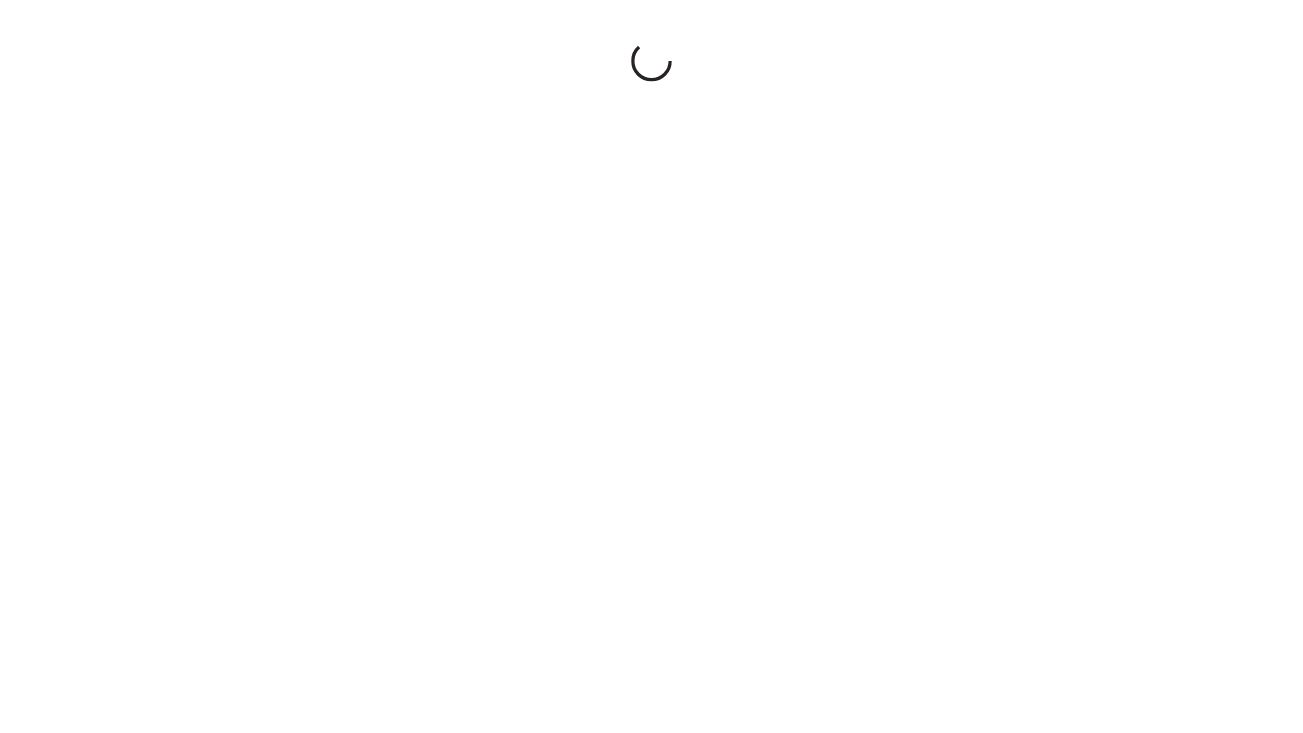 scroll, scrollTop: 0, scrollLeft: 0, axis: both 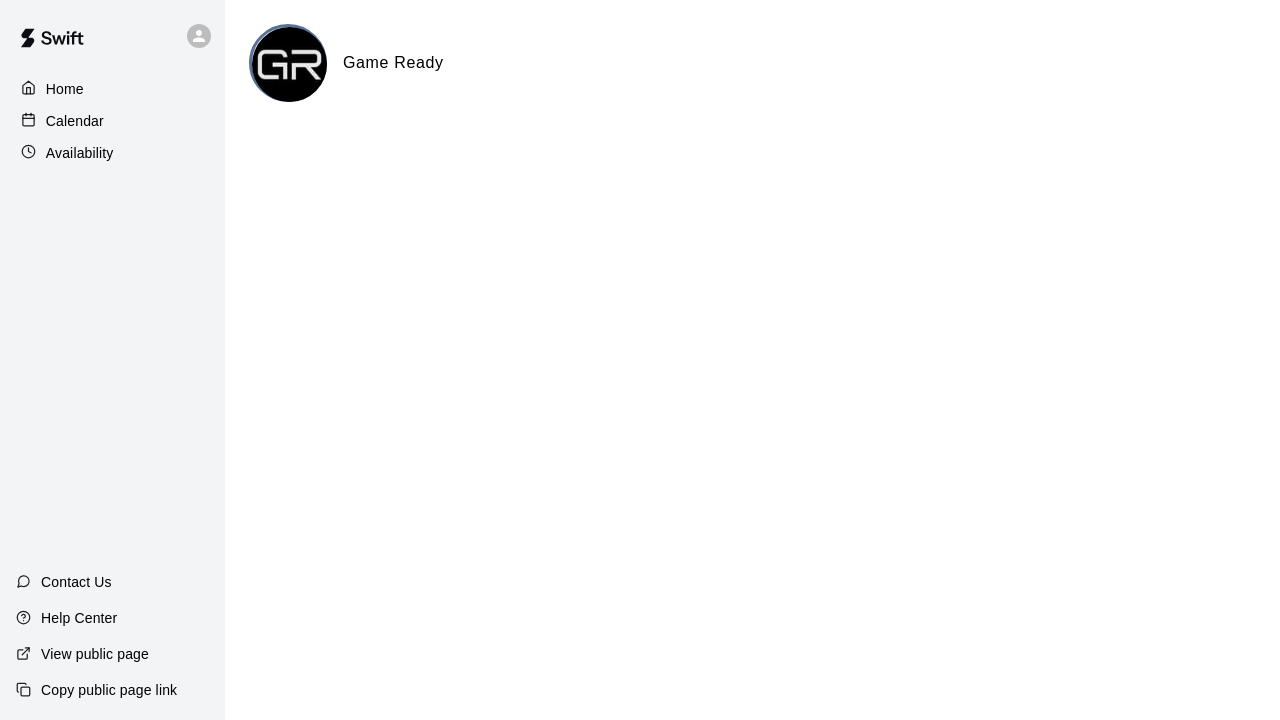 click on "Calendar" at bounding box center [75, 121] 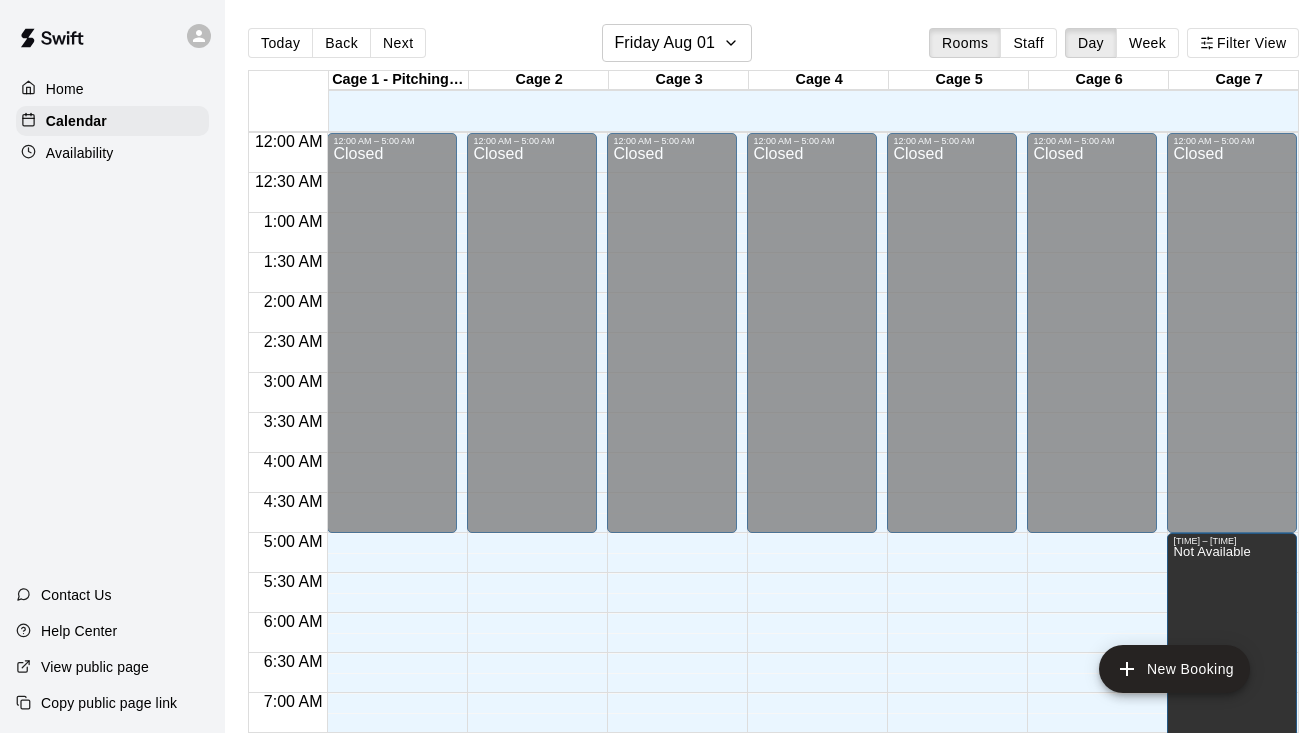 scroll, scrollTop: 1251, scrollLeft: 0, axis: vertical 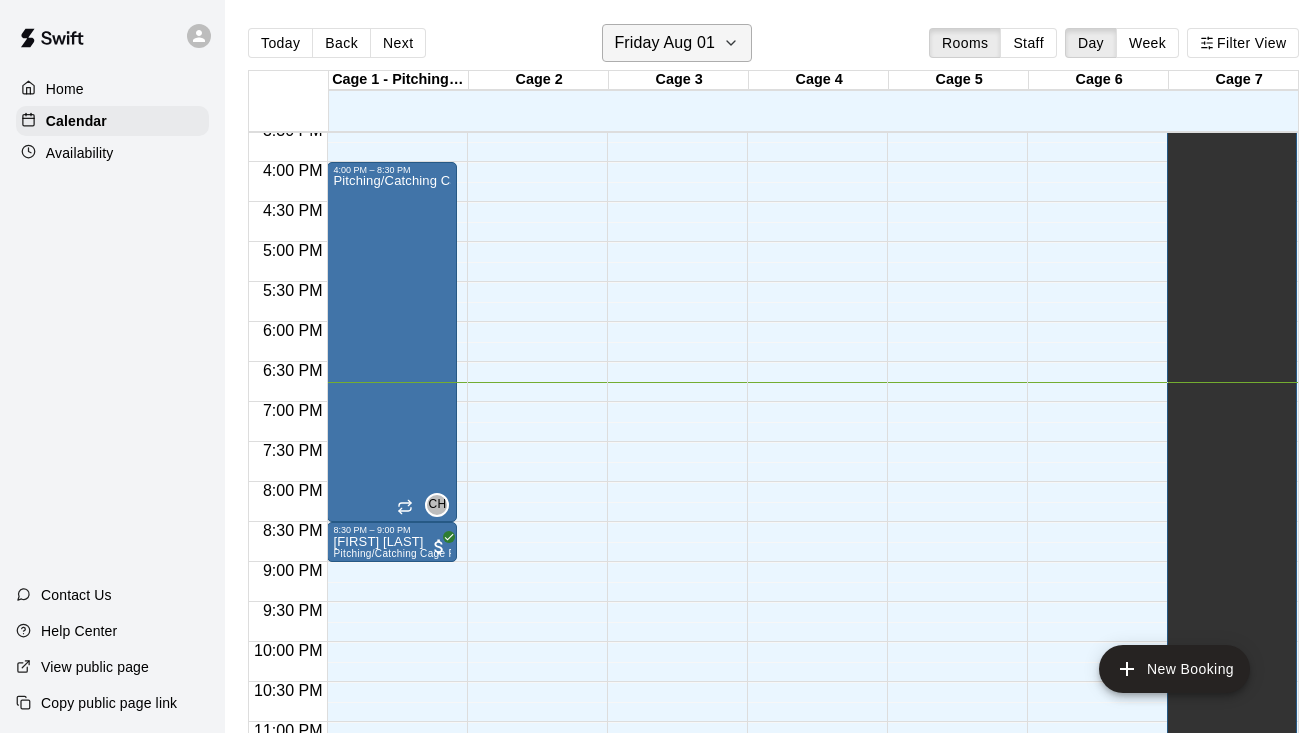 click 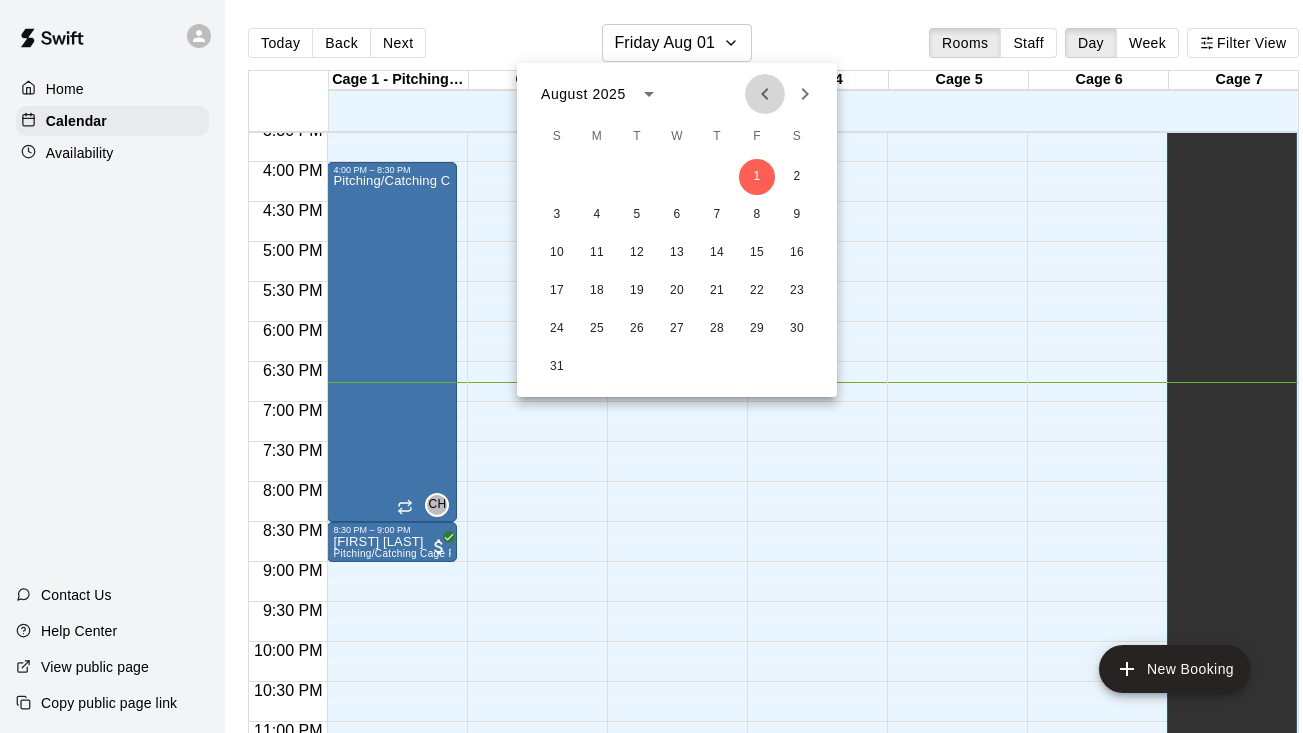click 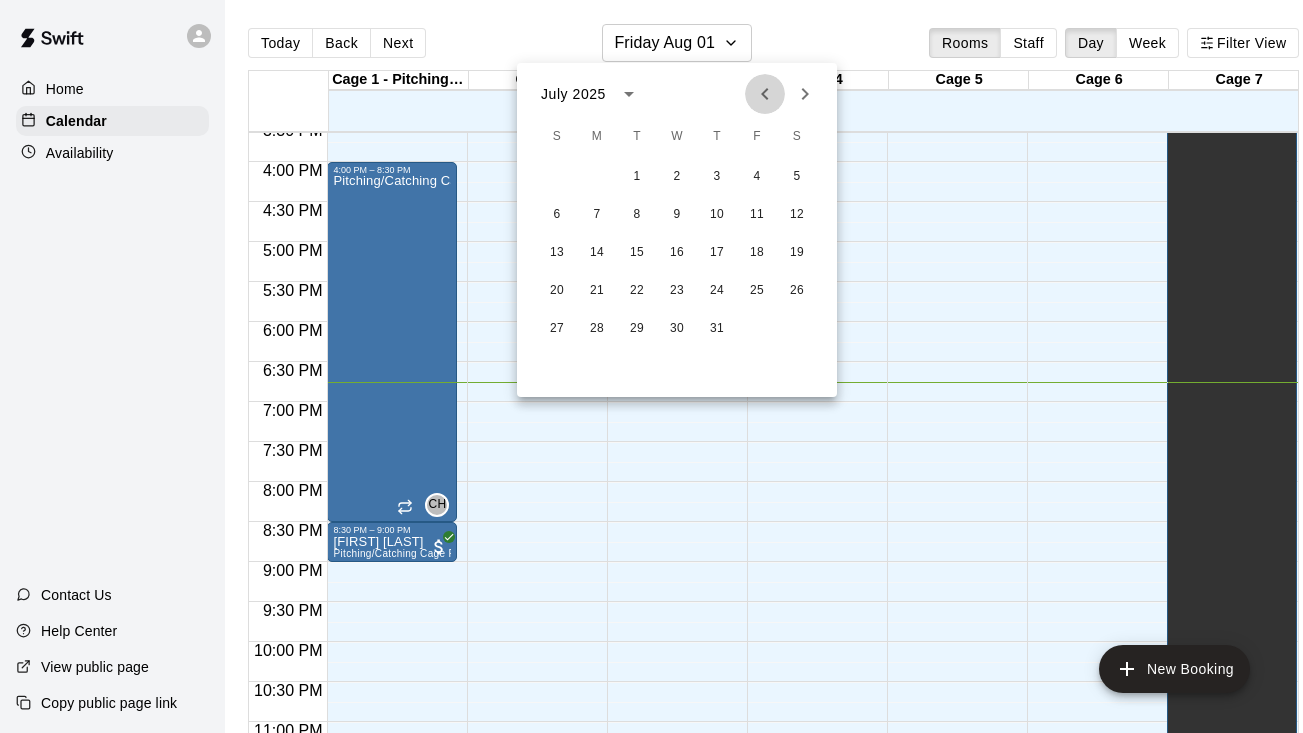 click 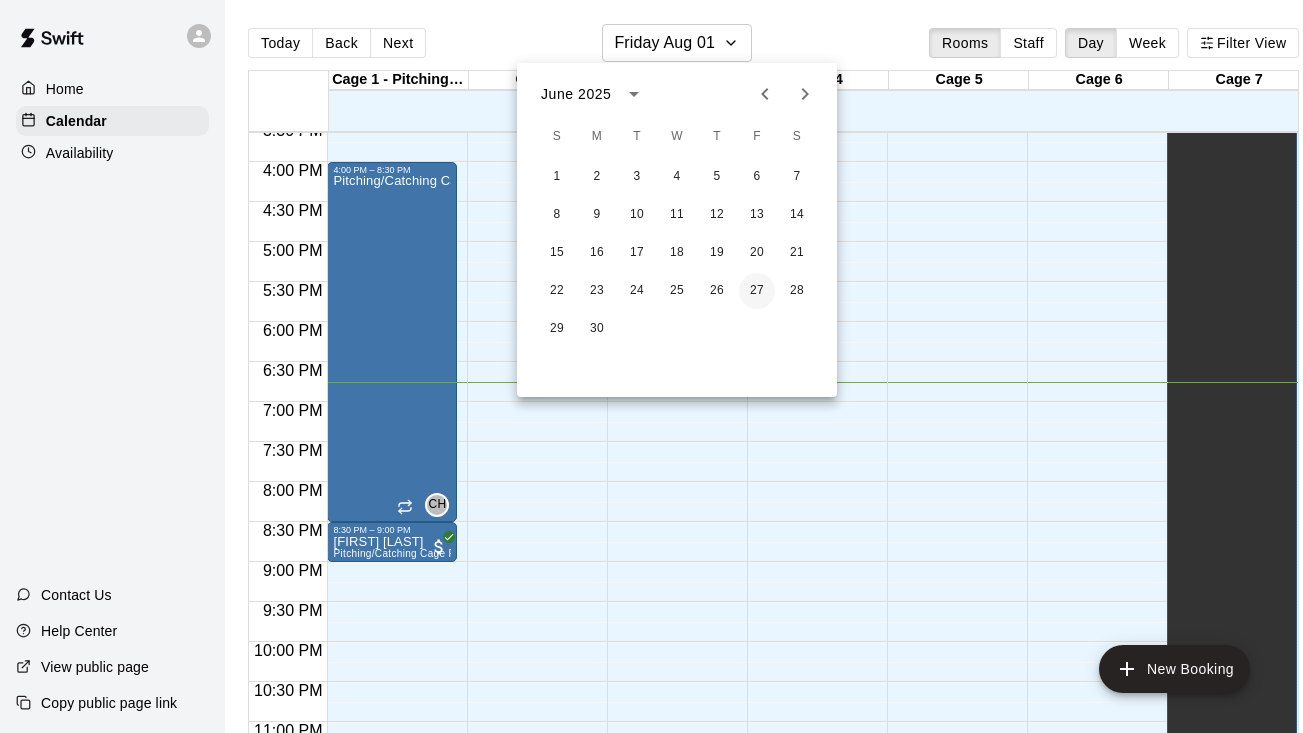click on "27" at bounding box center (757, 291) 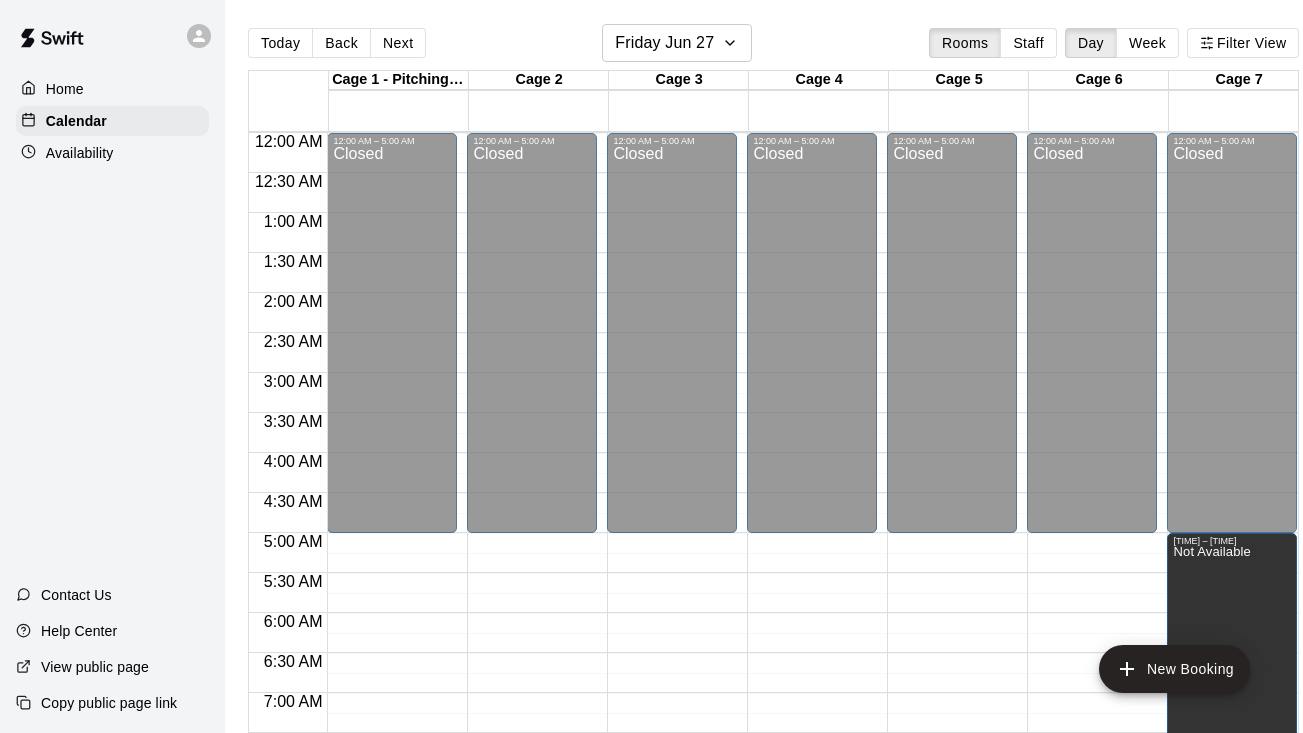 scroll, scrollTop: 283, scrollLeft: 0, axis: vertical 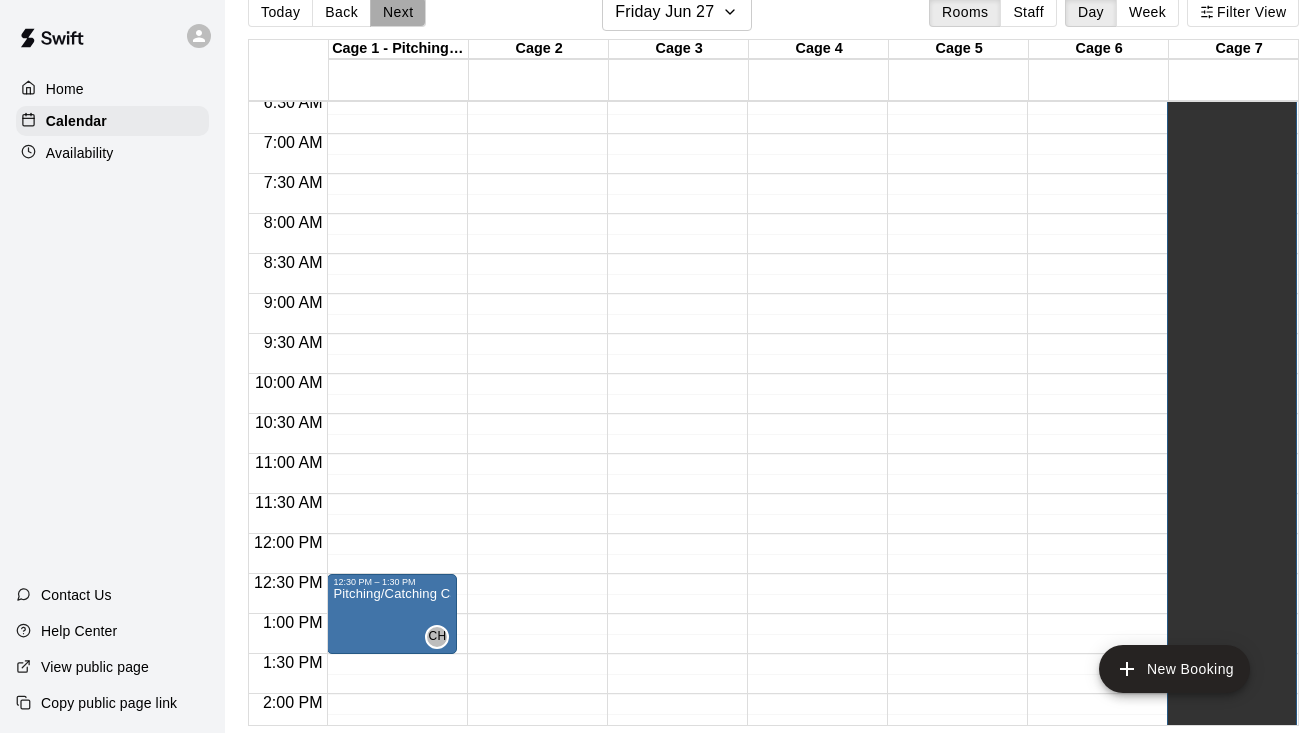 click on "Next" at bounding box center (398, 12) 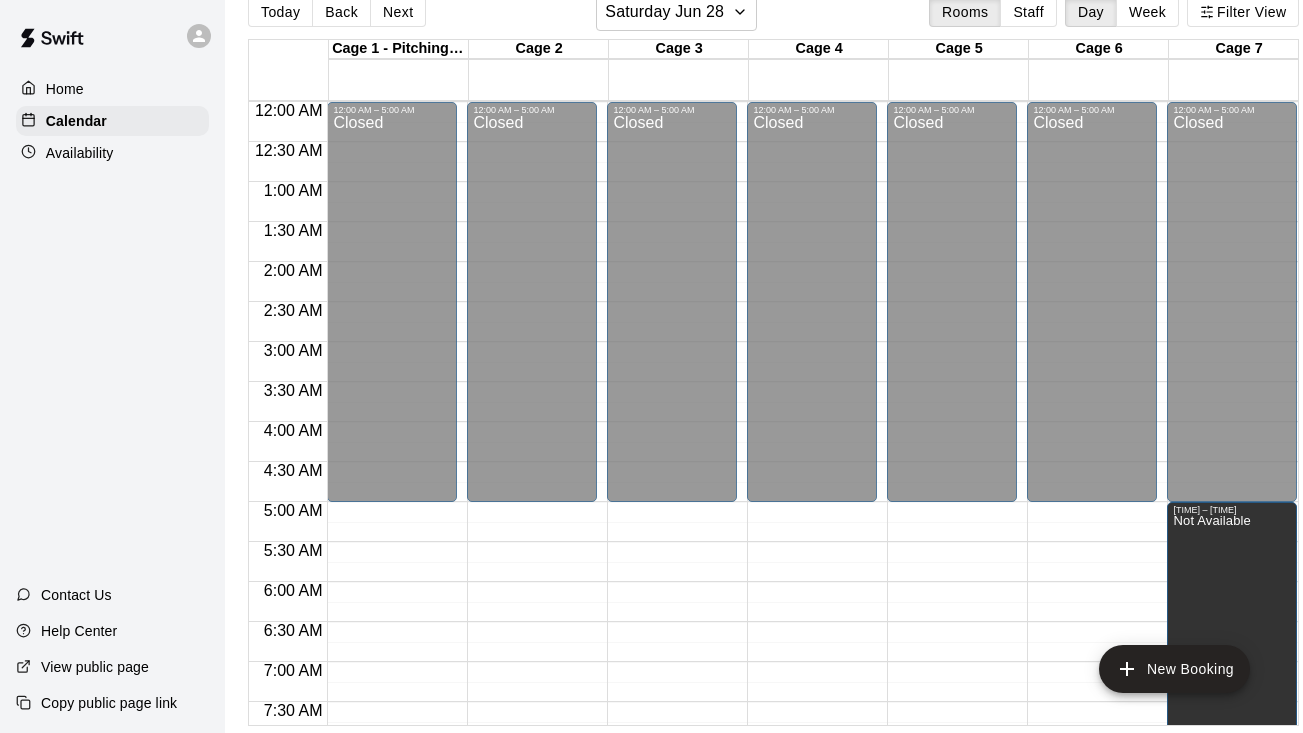 scroll, scrollTop: 0, scrollLeft: 0, axis: both 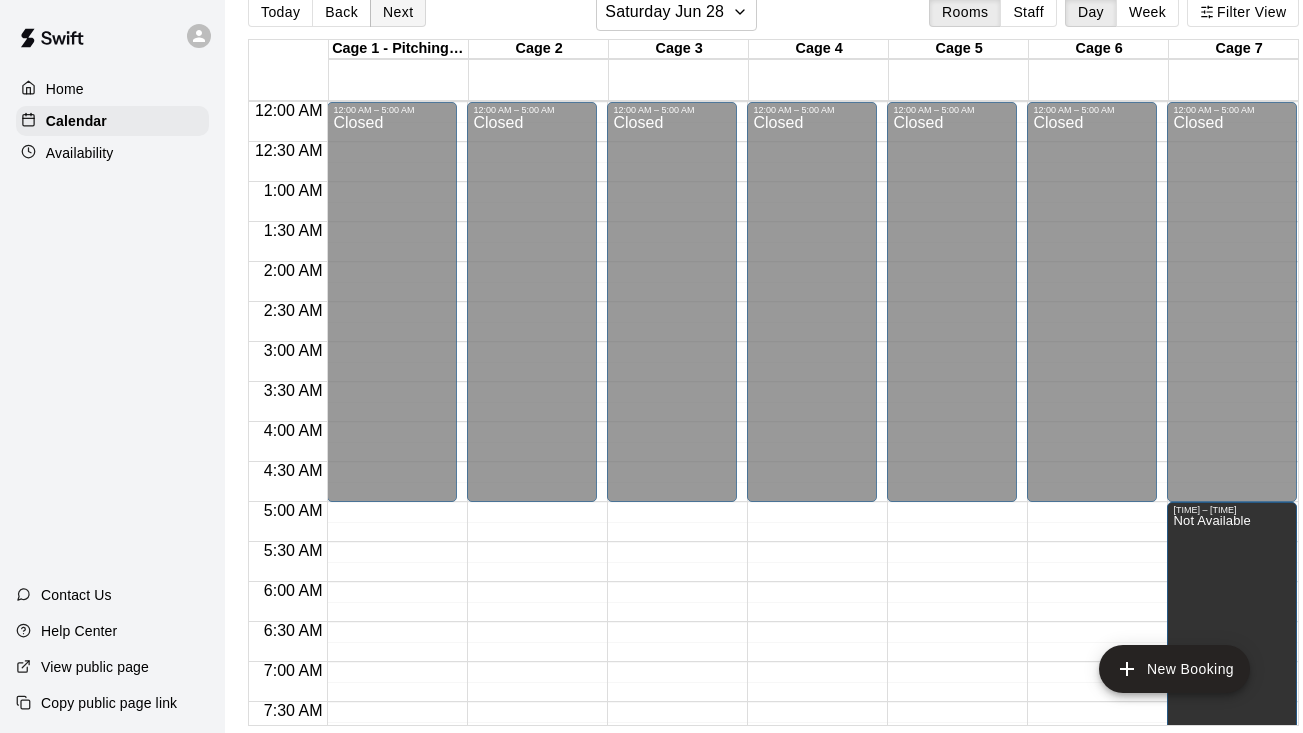 click on "Next" at bounding box center (398, 12) 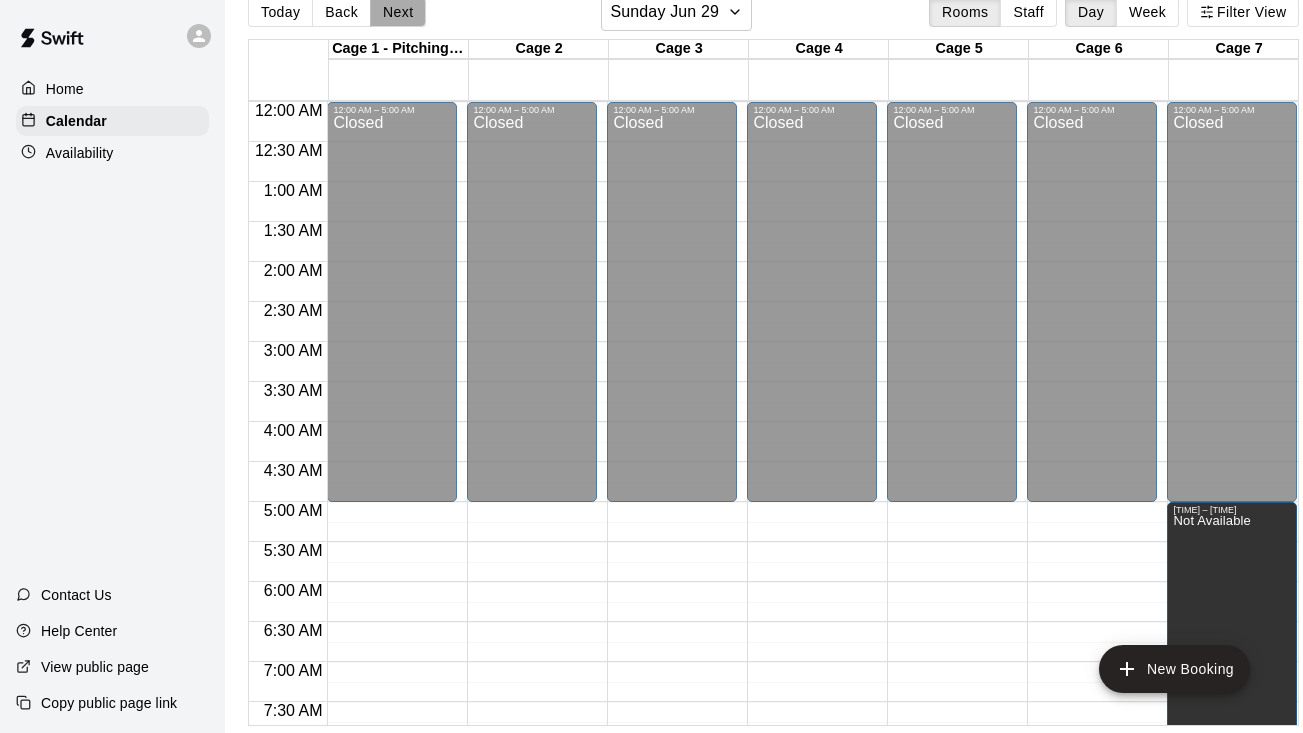 click on "Next" at bounding box center [398, 12] 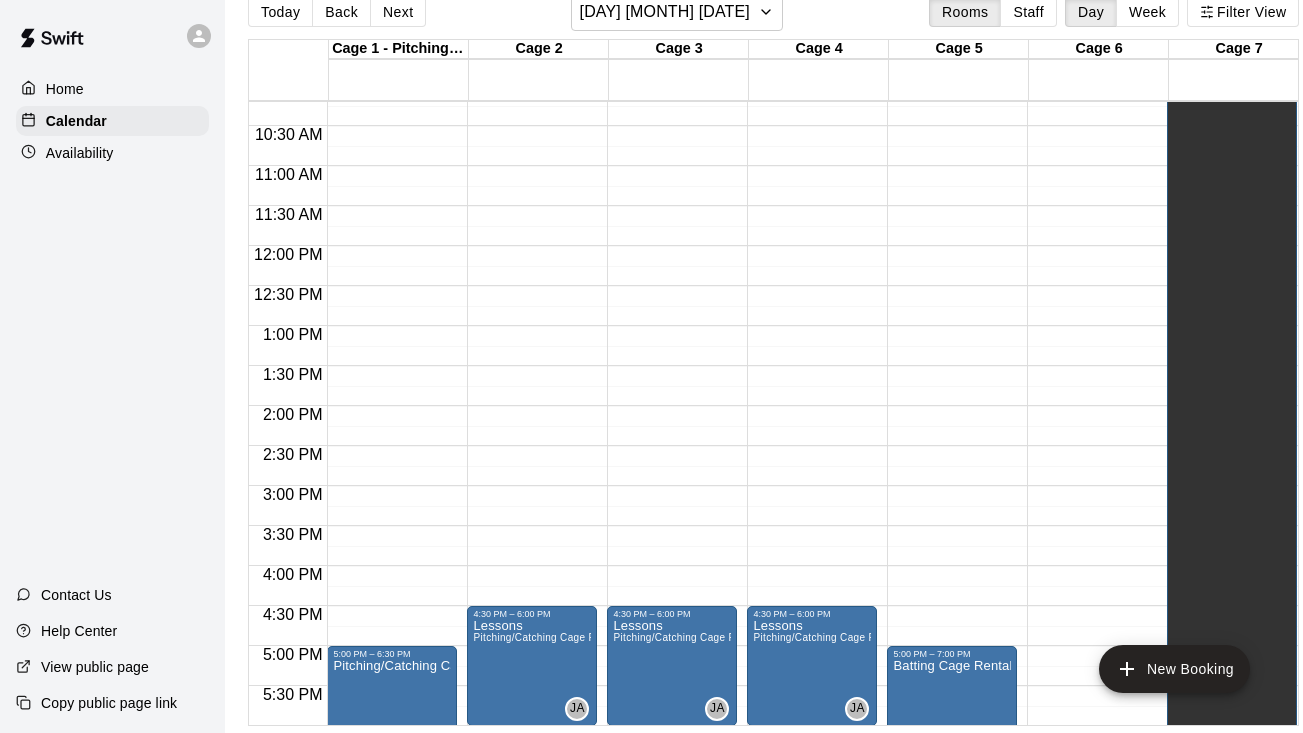 scroll, scrollTop: 718, scrollLeft: 0, axis: vertical 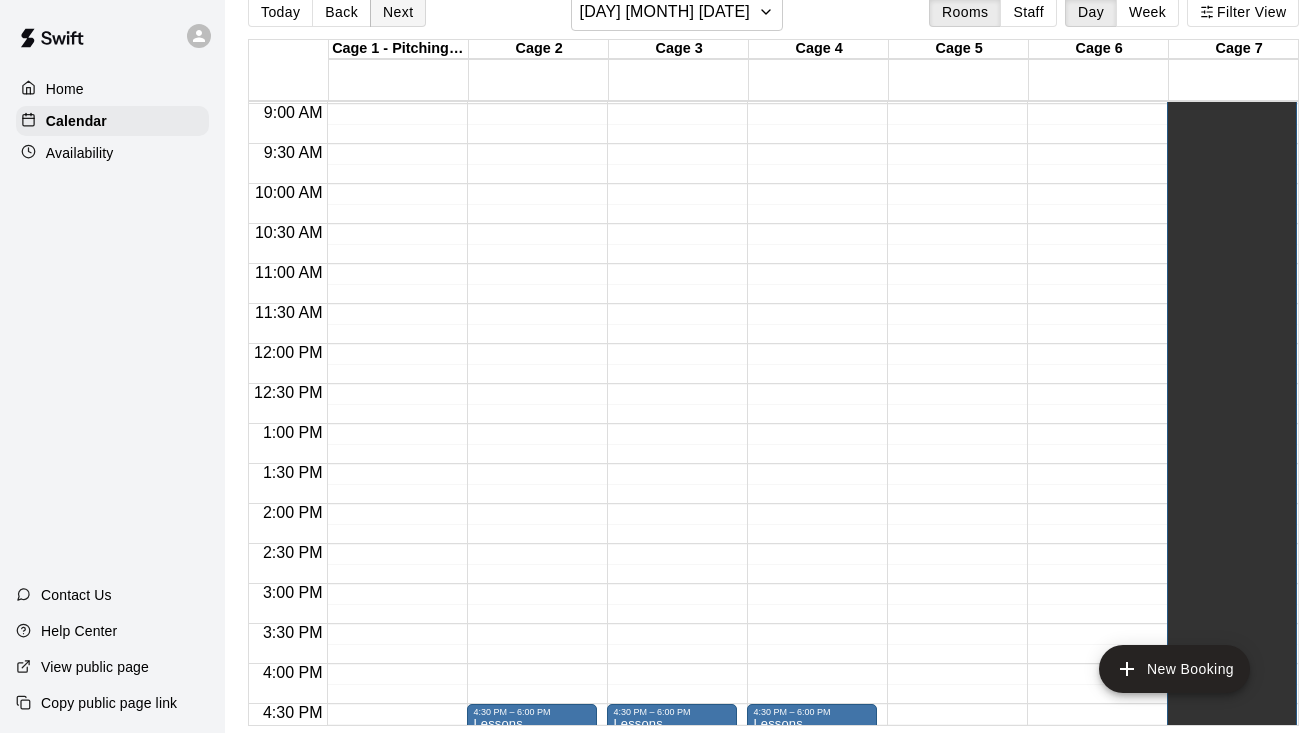click on "Next" at bounding box center (398, 12) 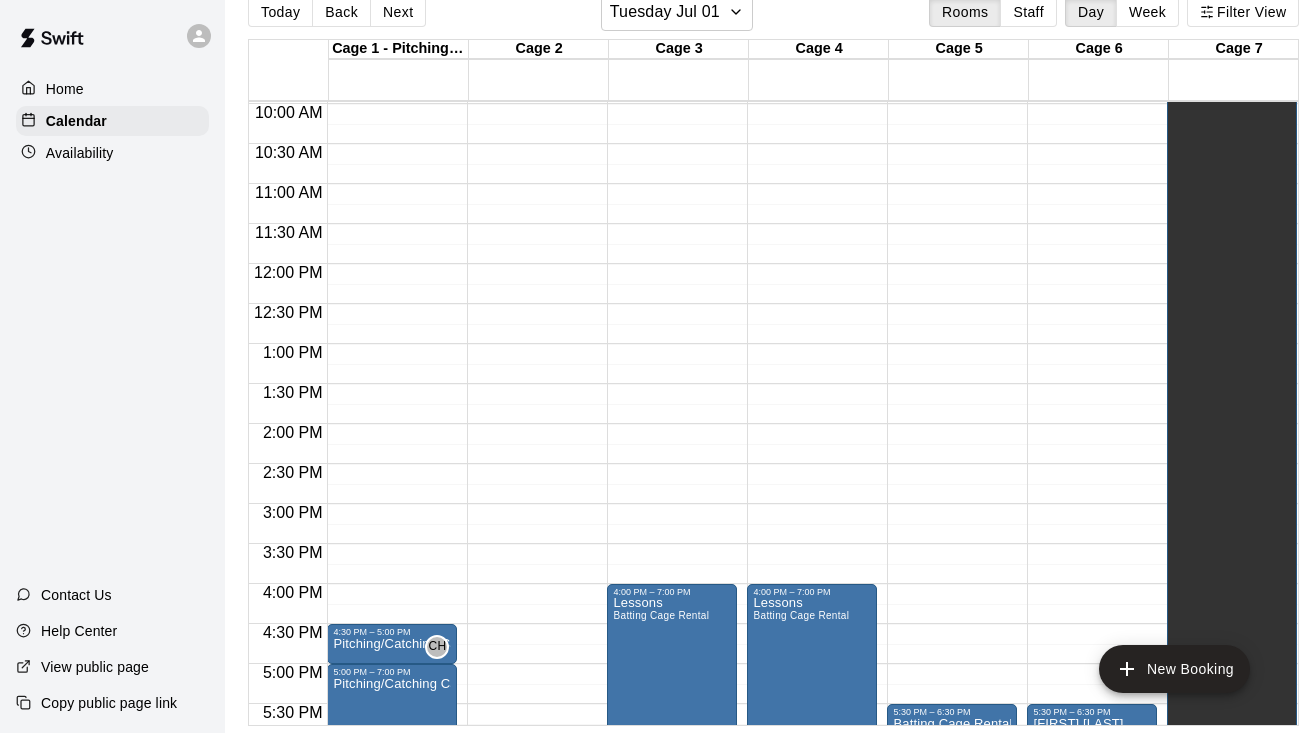 scroll, scrollTop: 538, scrollLeft: 0, axis: vertical 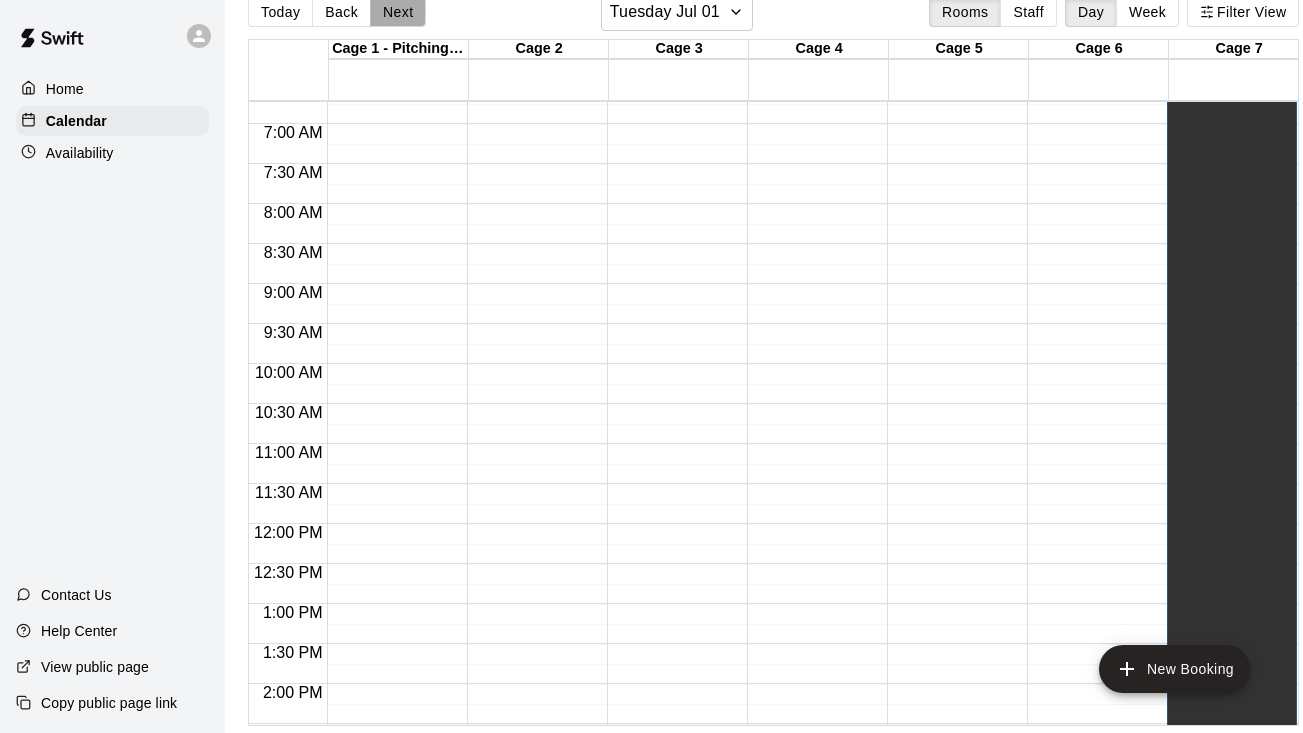 click on "Next" at bounding box center (398, 12) 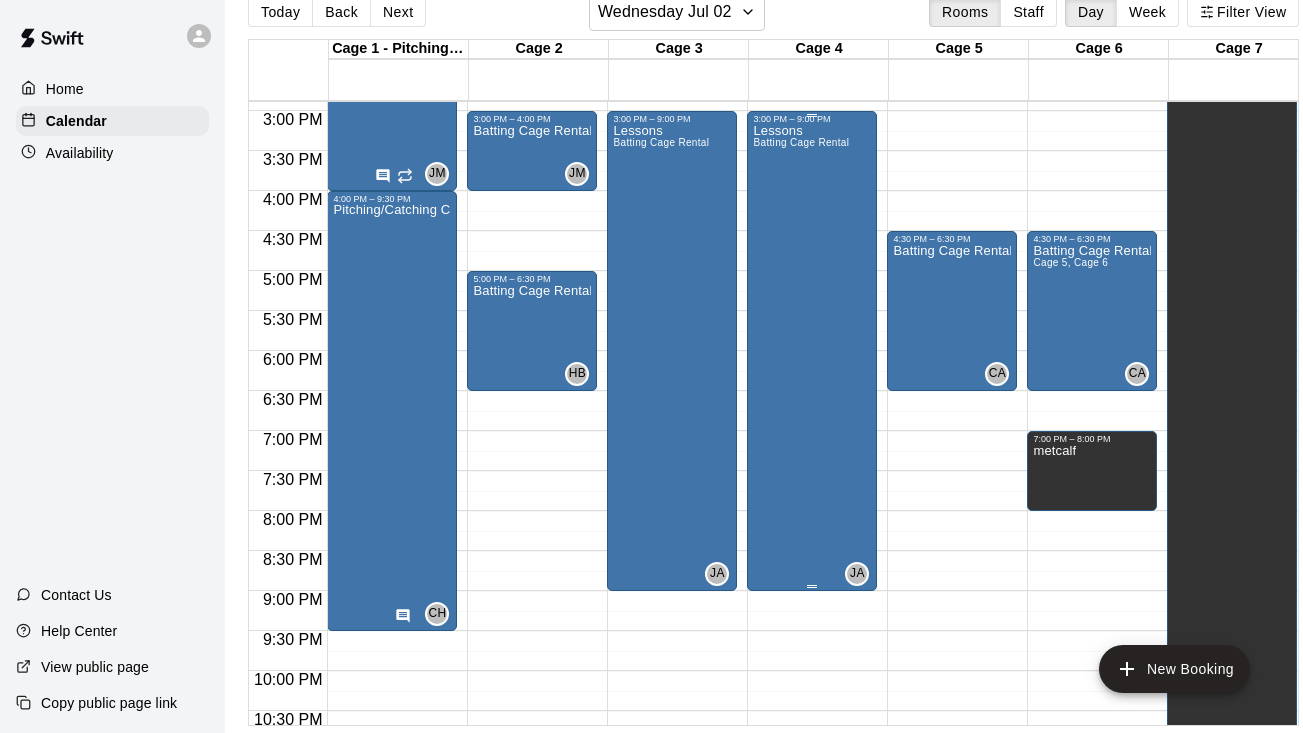 scroll, scrollTop: 1154, scrollLeft: 0, axis: vertical 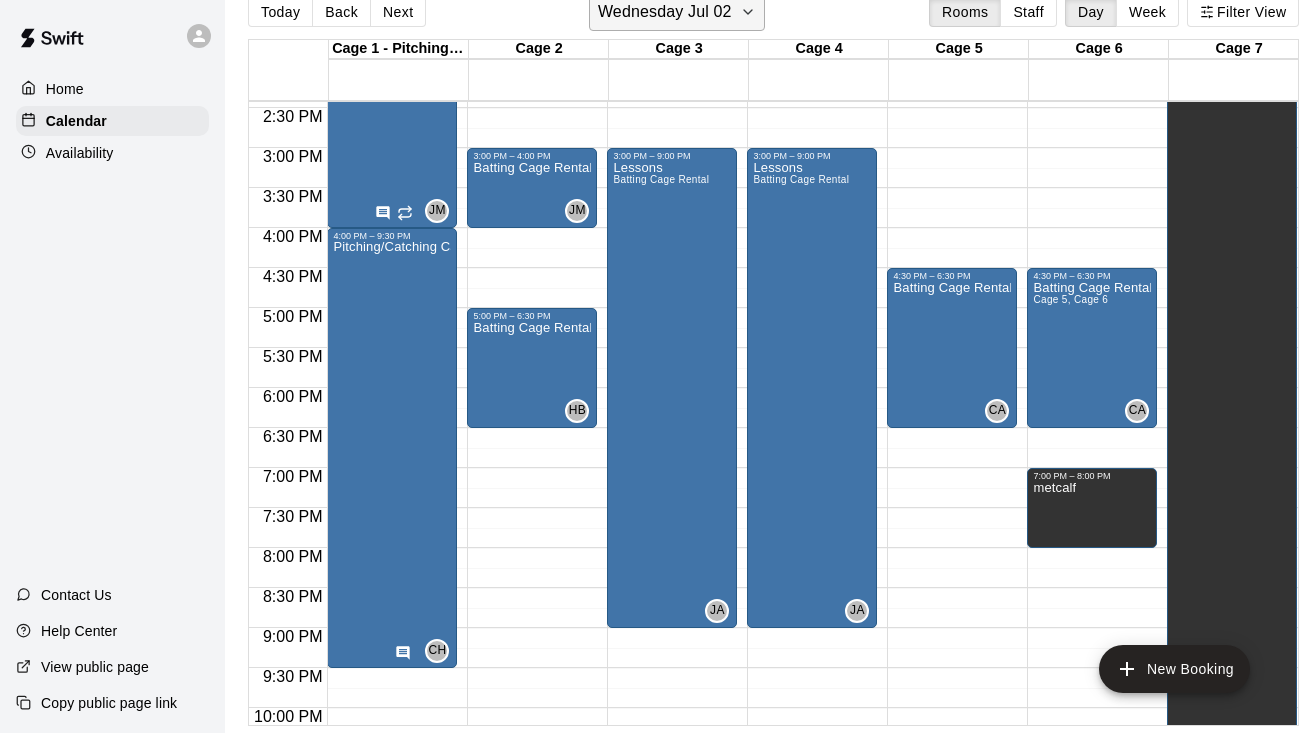 click 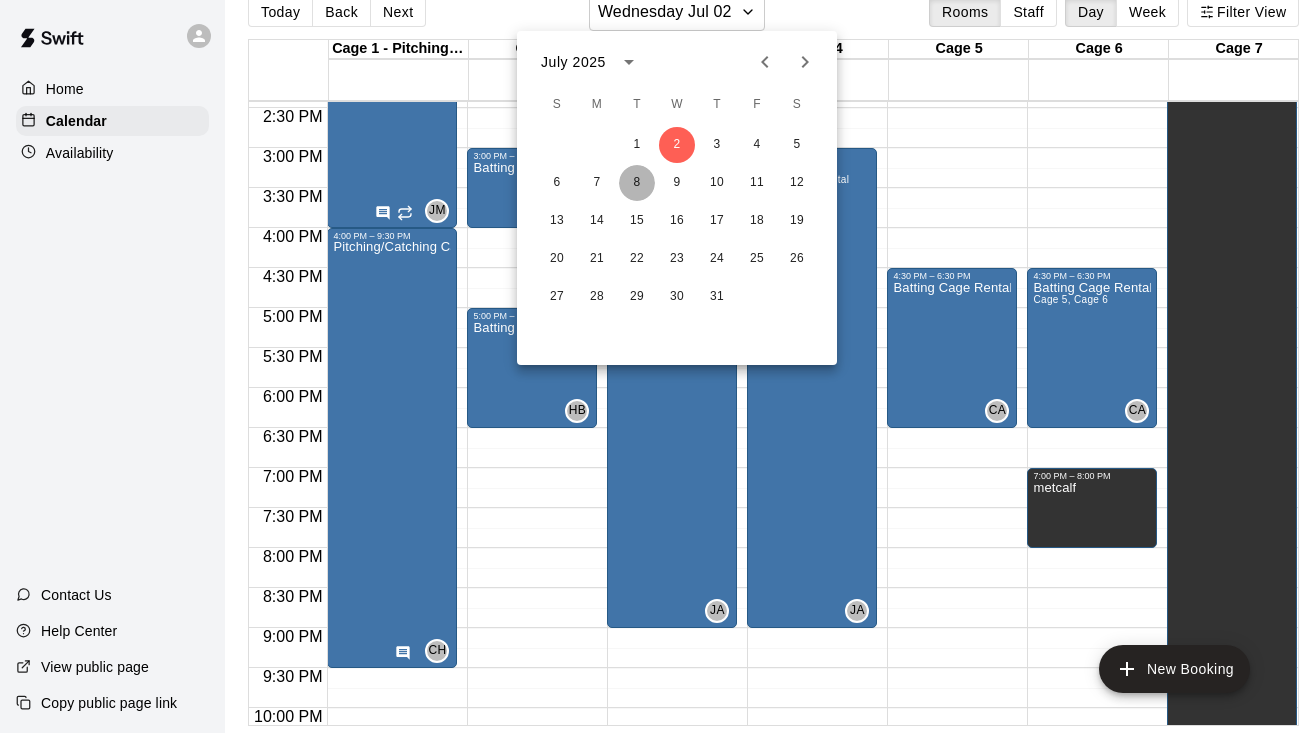 click on "8" at bounding box center (637, 183) 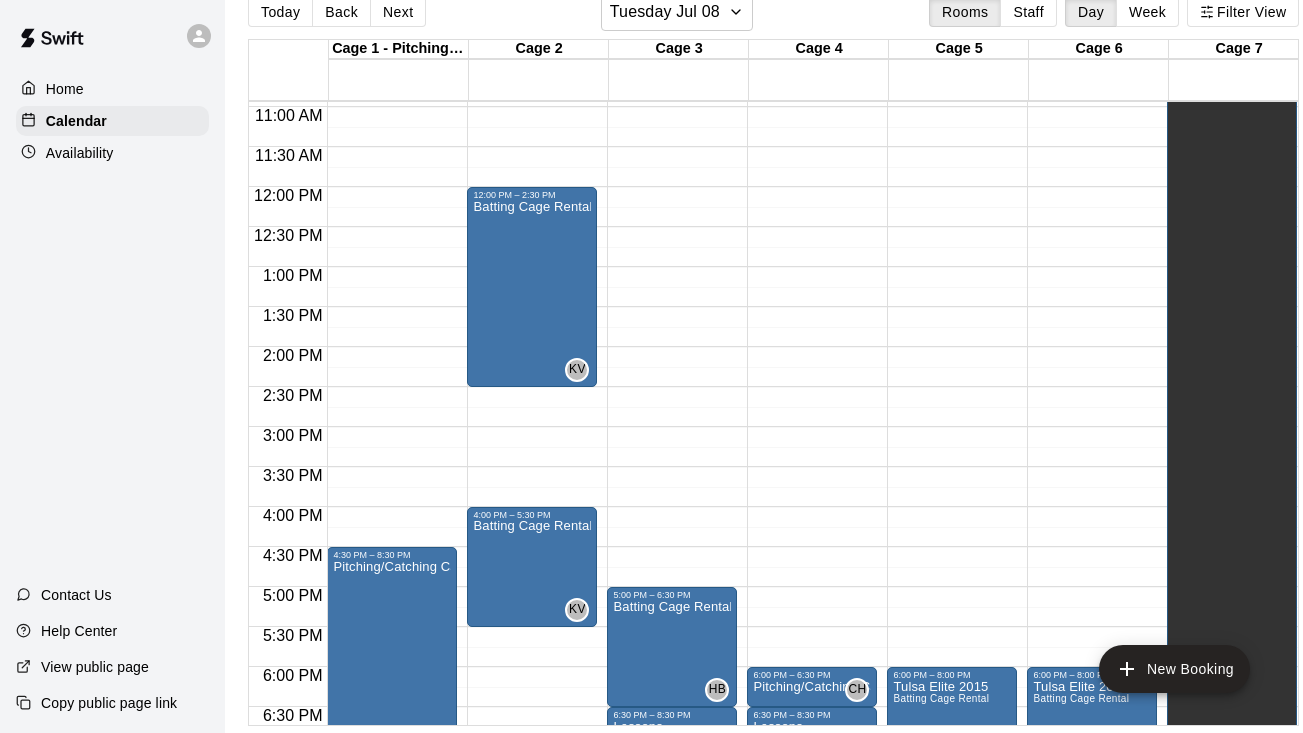 scroll, scrollTop: 1180, scrollLeft: 0, axis: vertical 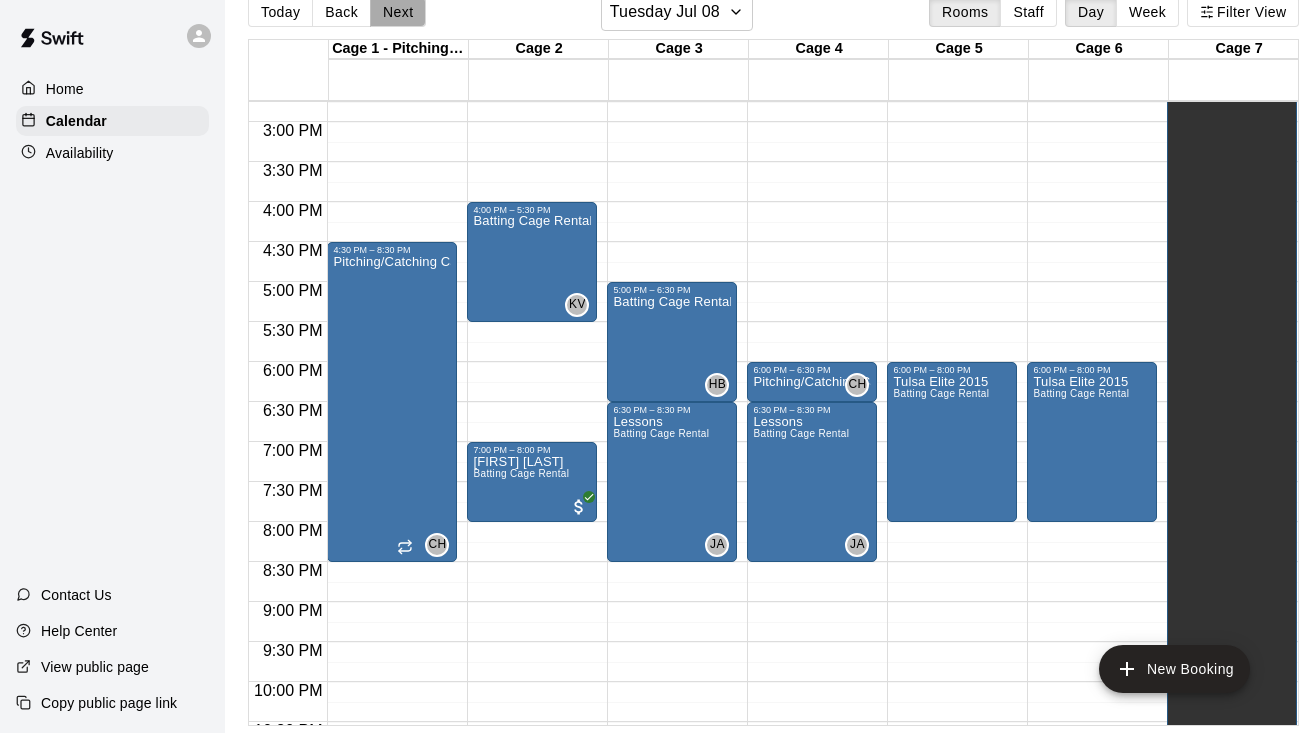 click on "Next" at bounding box center [398, 12] 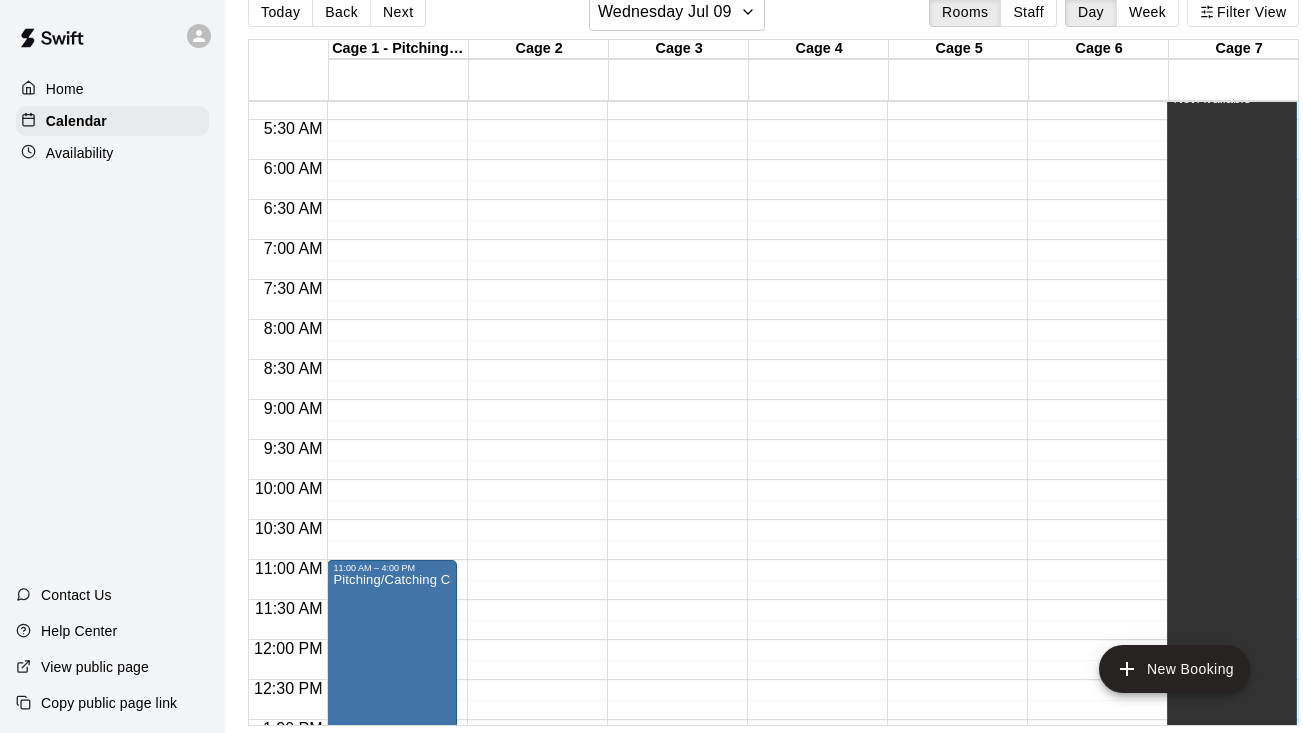scroll, scrollTop: 381, scrollLeft: 0, axis: vertical 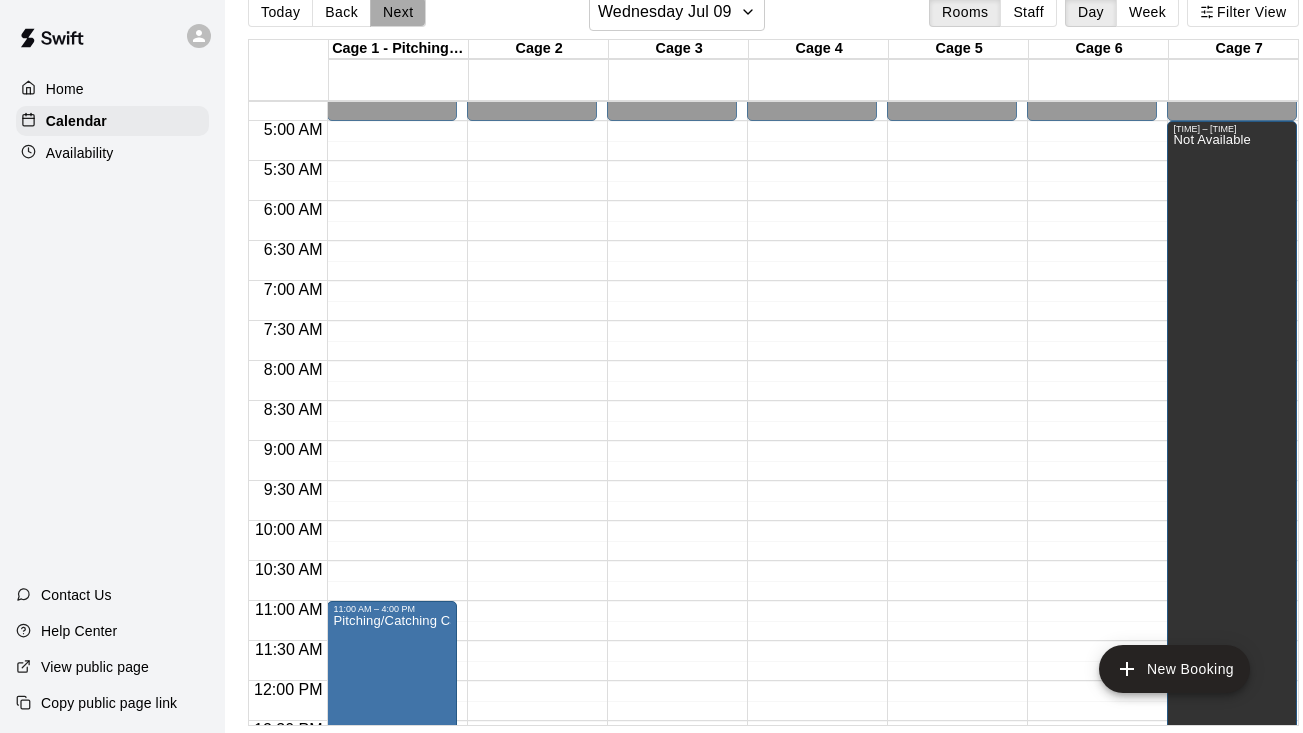 click on "Next" at bounding box center (398, 12) 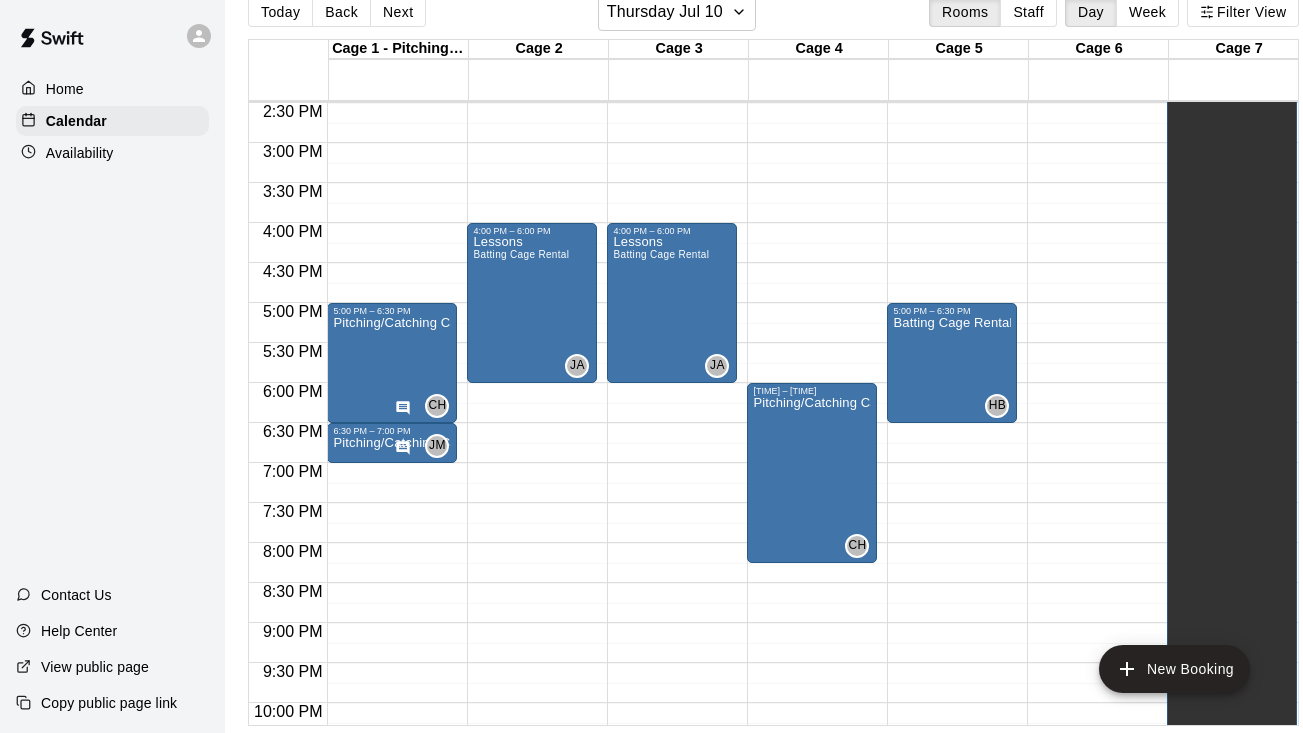 scroll, scrollTop: 1140, scrollLeft: 0, axis: vertical 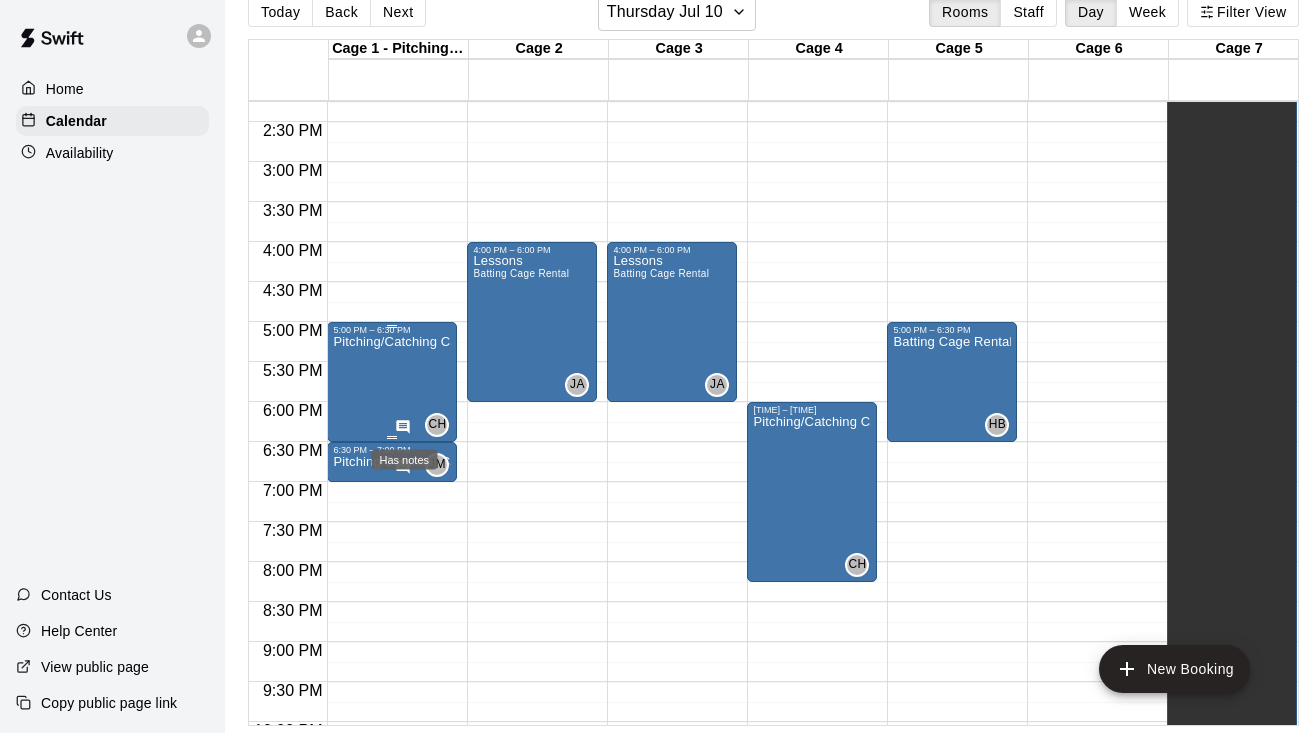 click 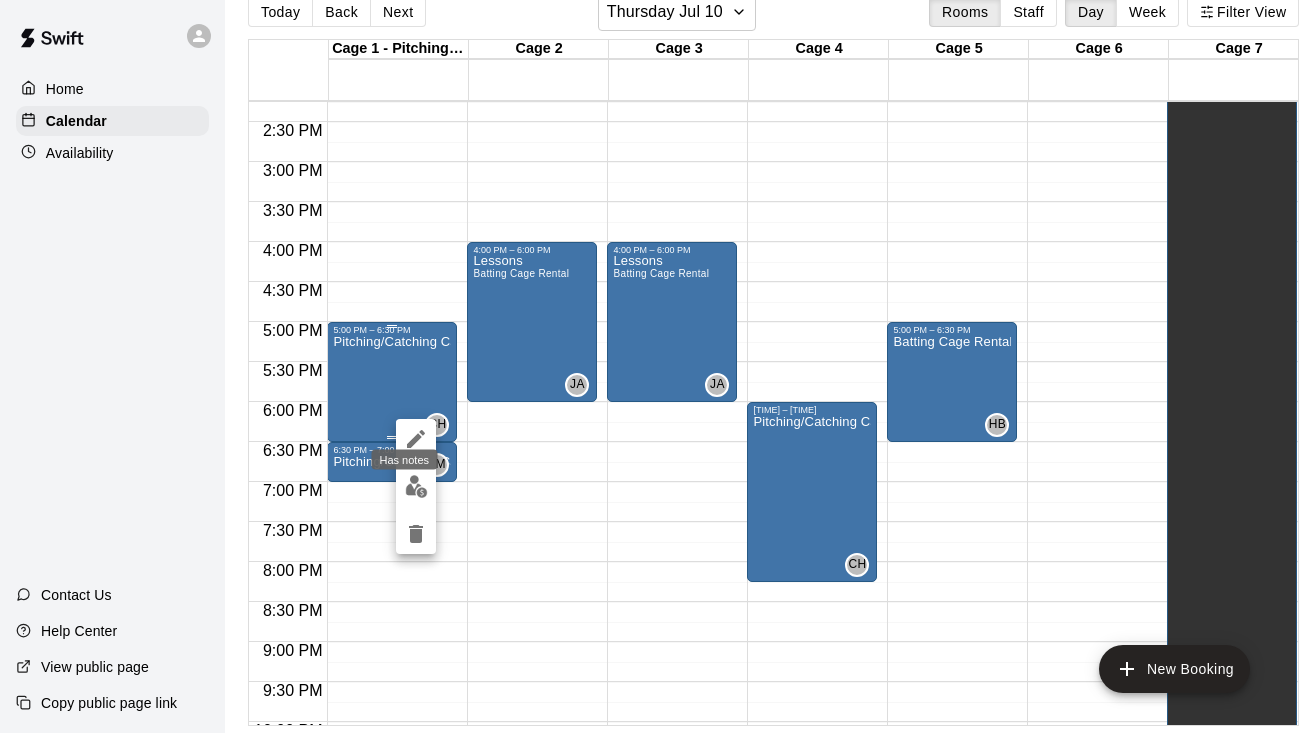click at bounding box center (416, 439) 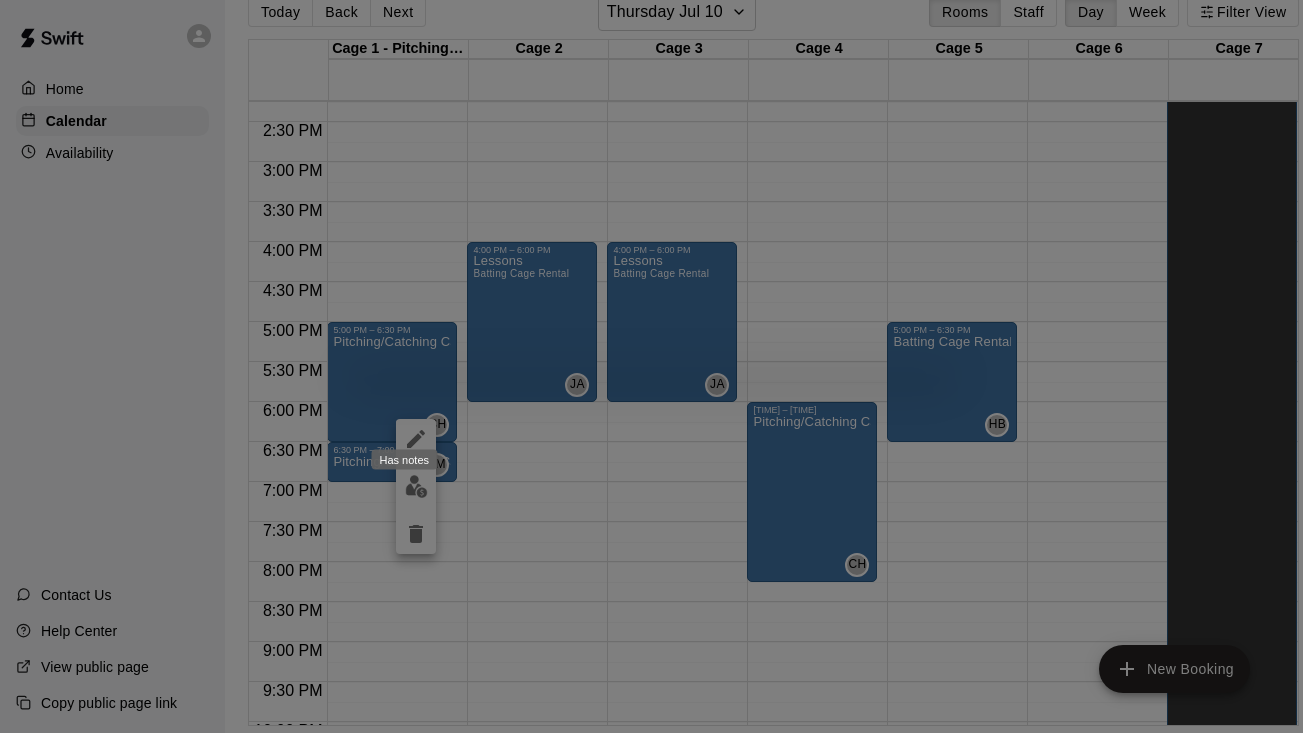 click at bounding box center (651, 366) 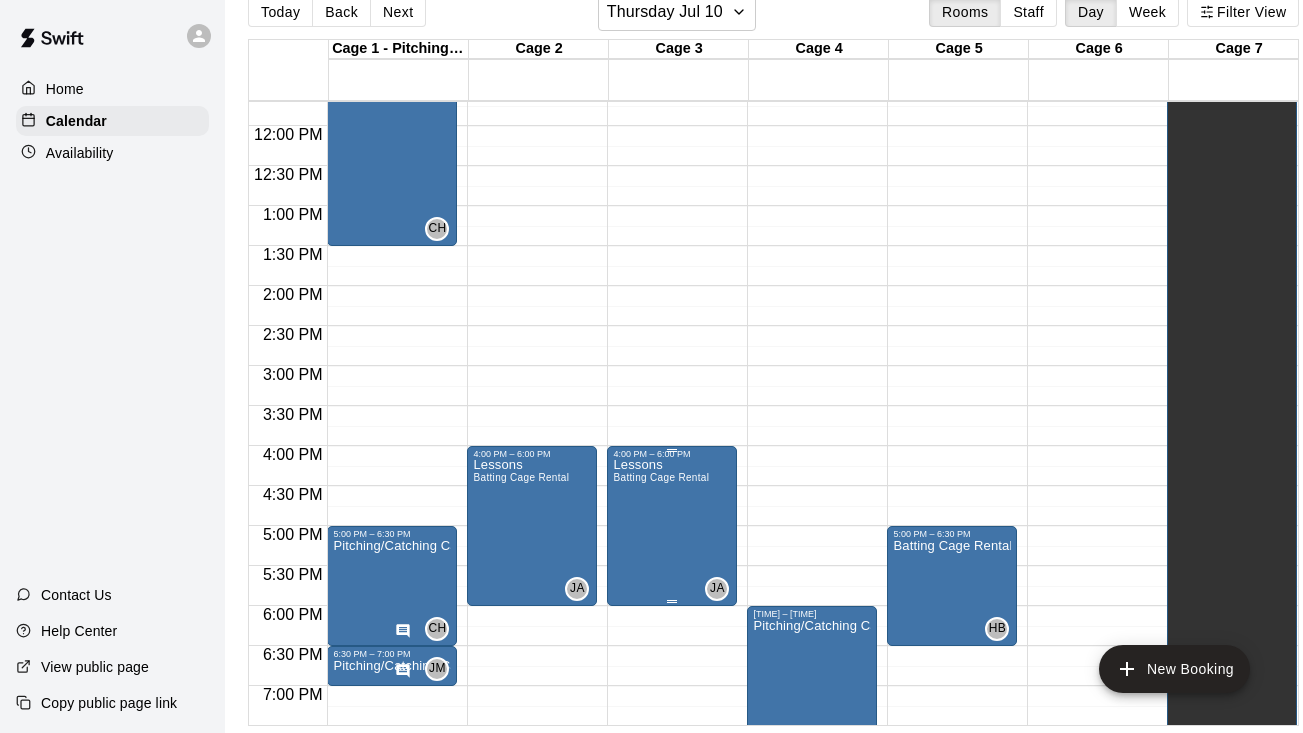 scroll, scrollTop: 632, scrollLeft: 0, axis: vertical 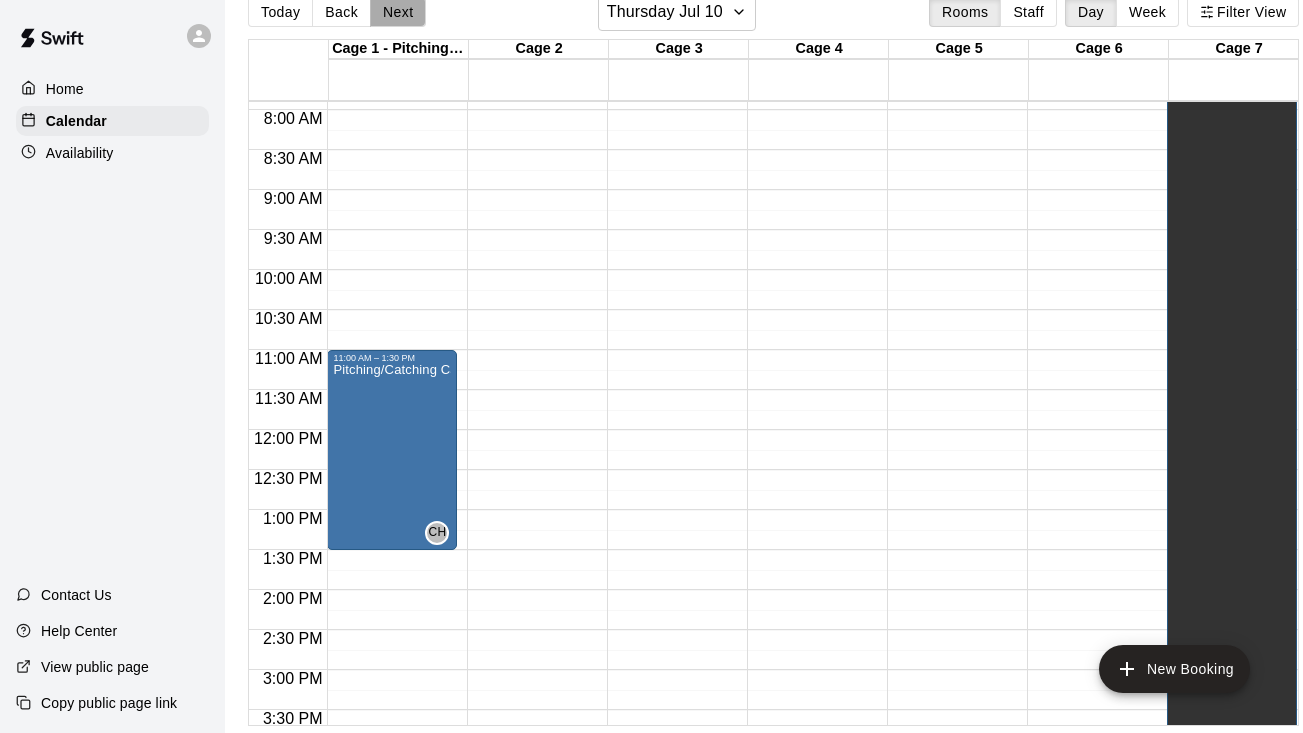 click on "Next" at bounding box center (398, 12) 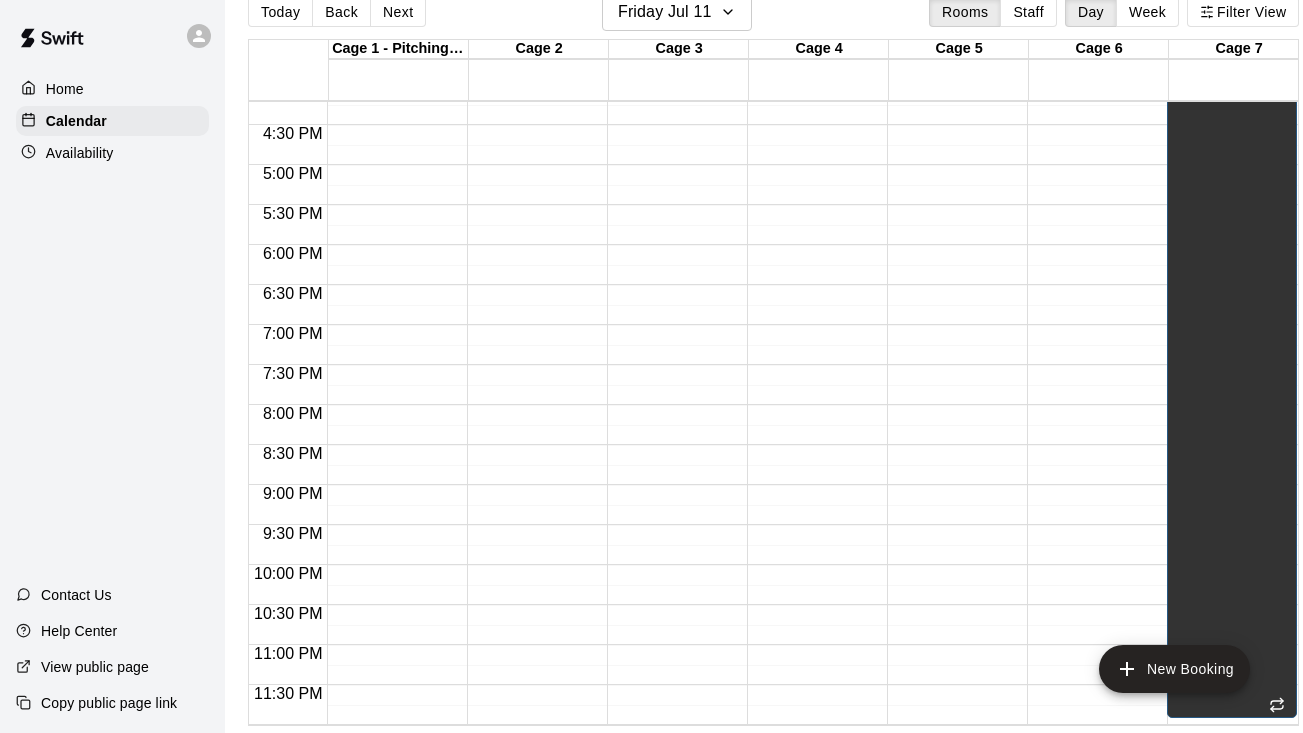 scroll, scrollTop: 1298, scrollLeft: 0, axis: vertical 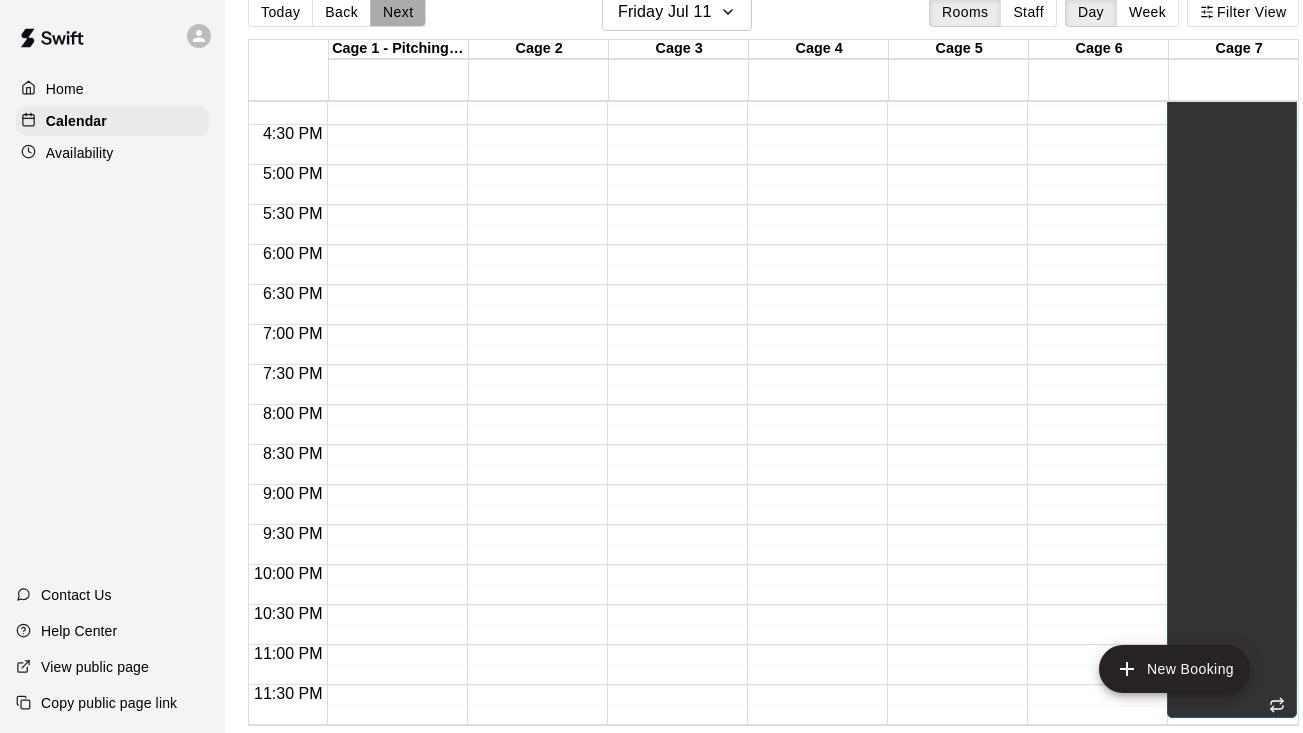 click on "Next" at bounding box center [398, 12] 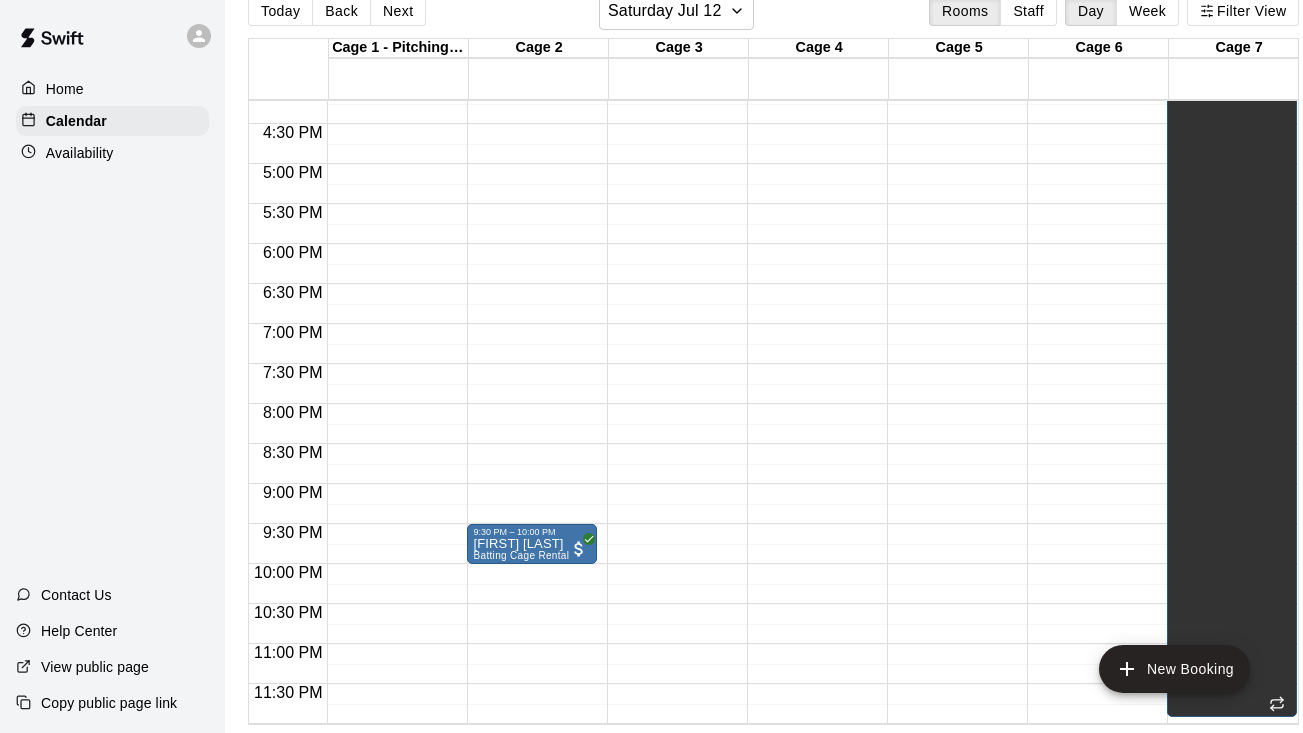 scroll, scrollTop: 31, scrollLeft: 0, axis: vertical 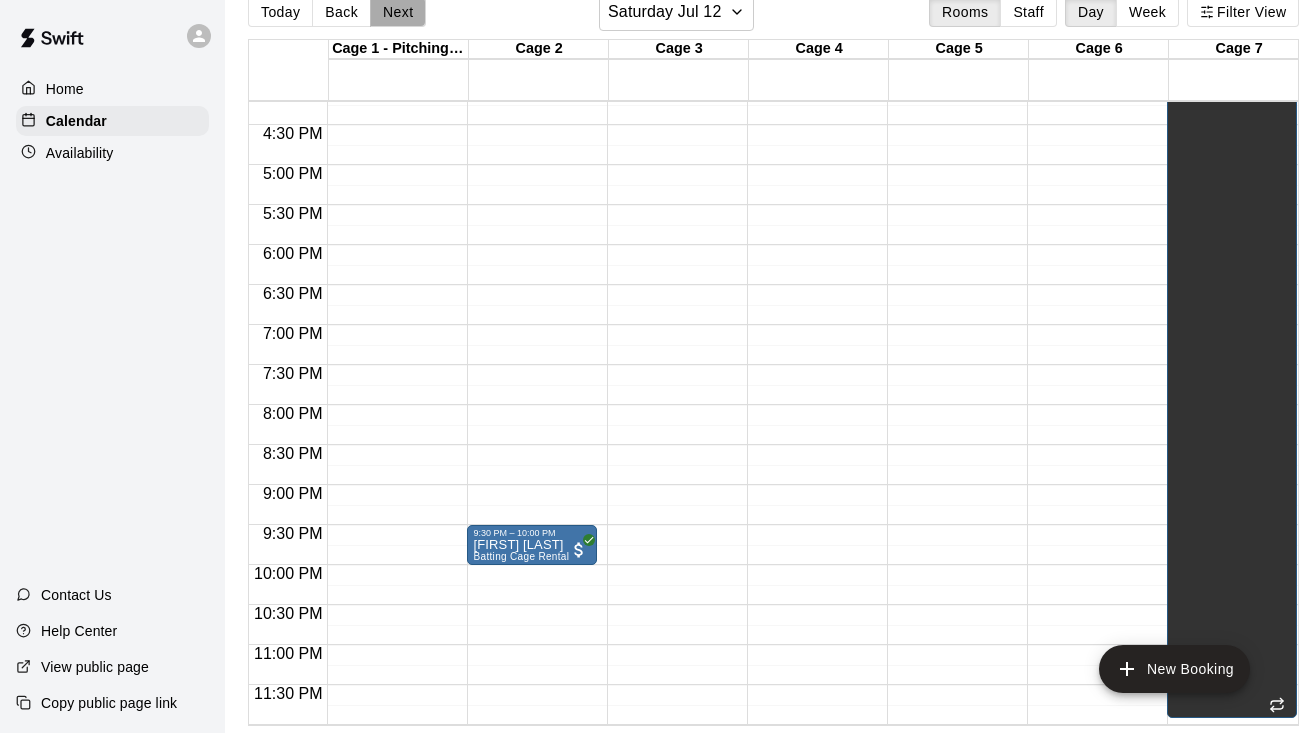 click on "Next" at bounding box center (398, 12) 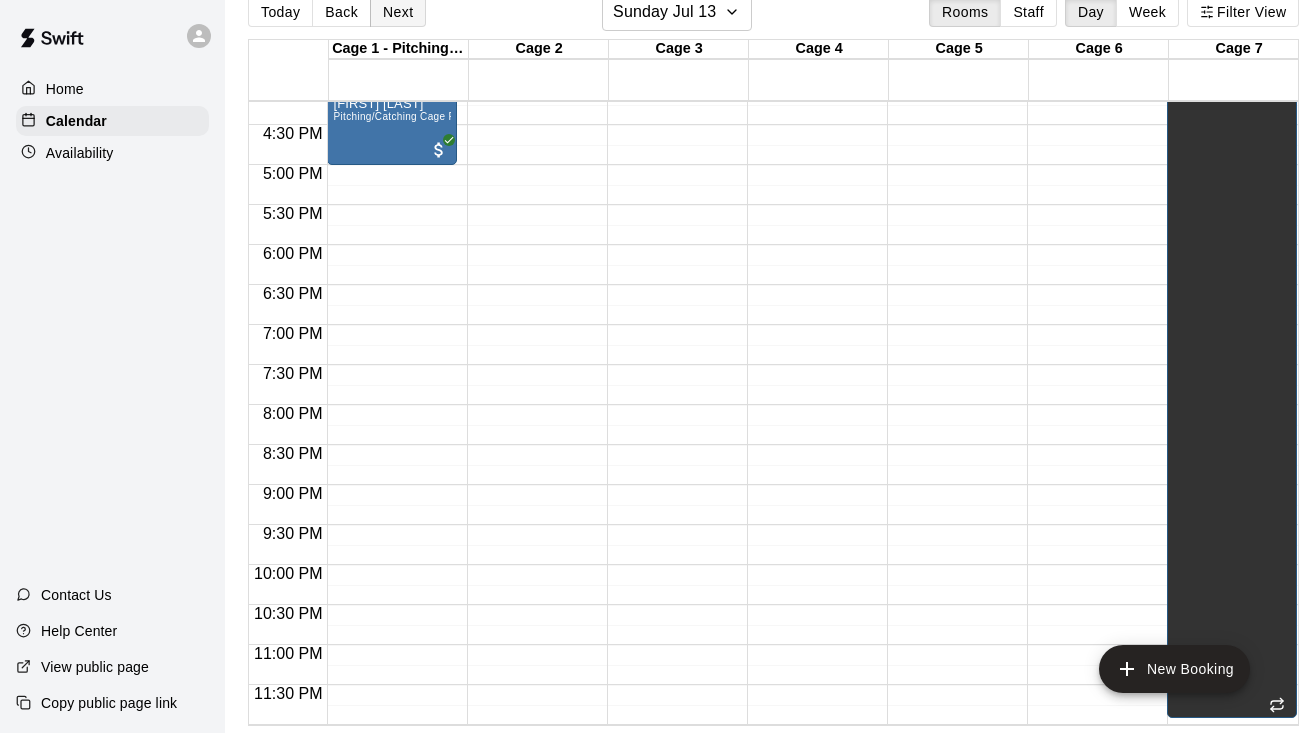 click on "Next" at bounding box center (398, 12) 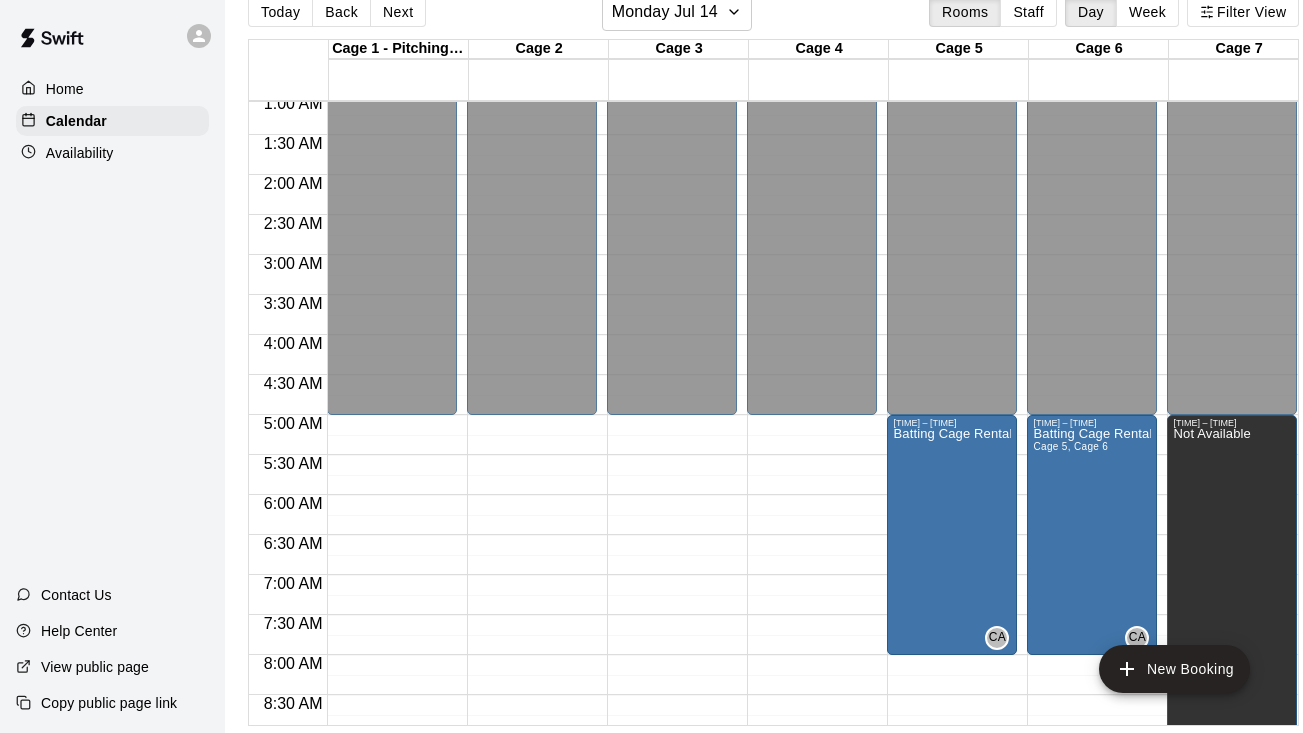 scroll, scrollTop: 79, scrollLeft: 0, axis: vertical 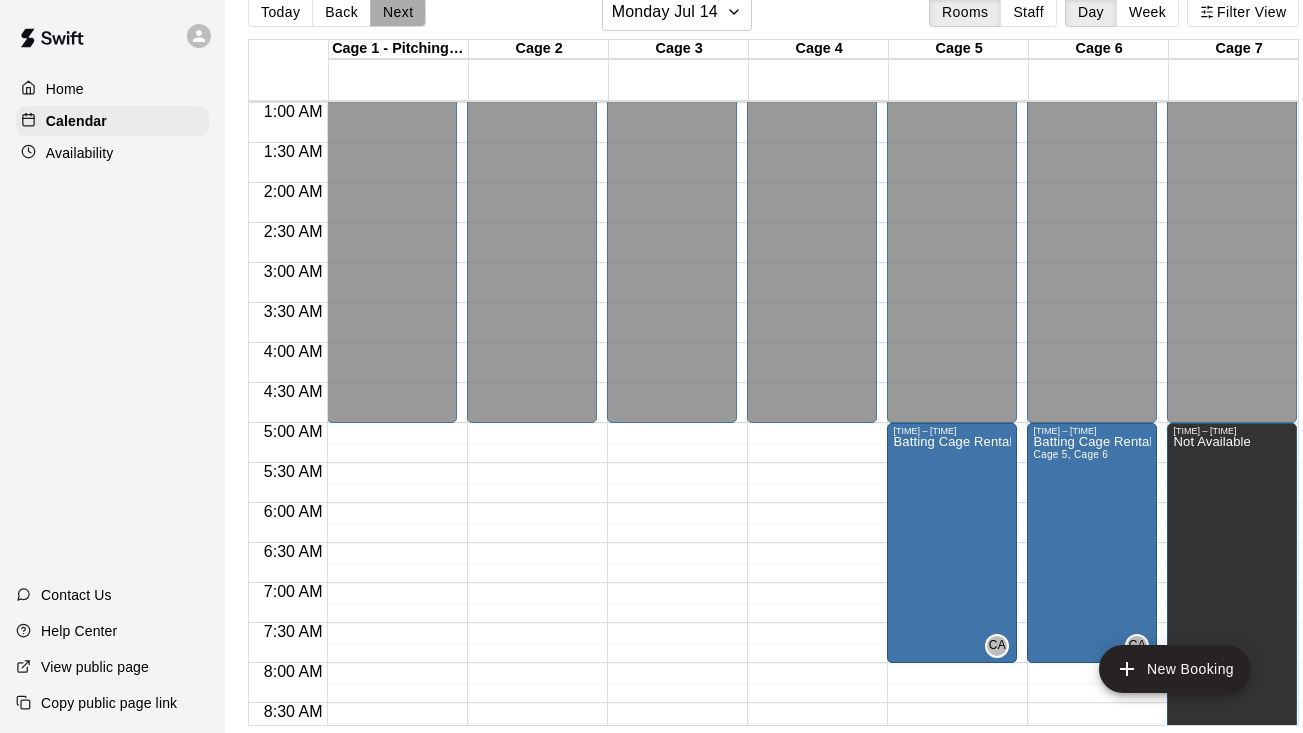 click on "Next" at bounding box center (398, 12) 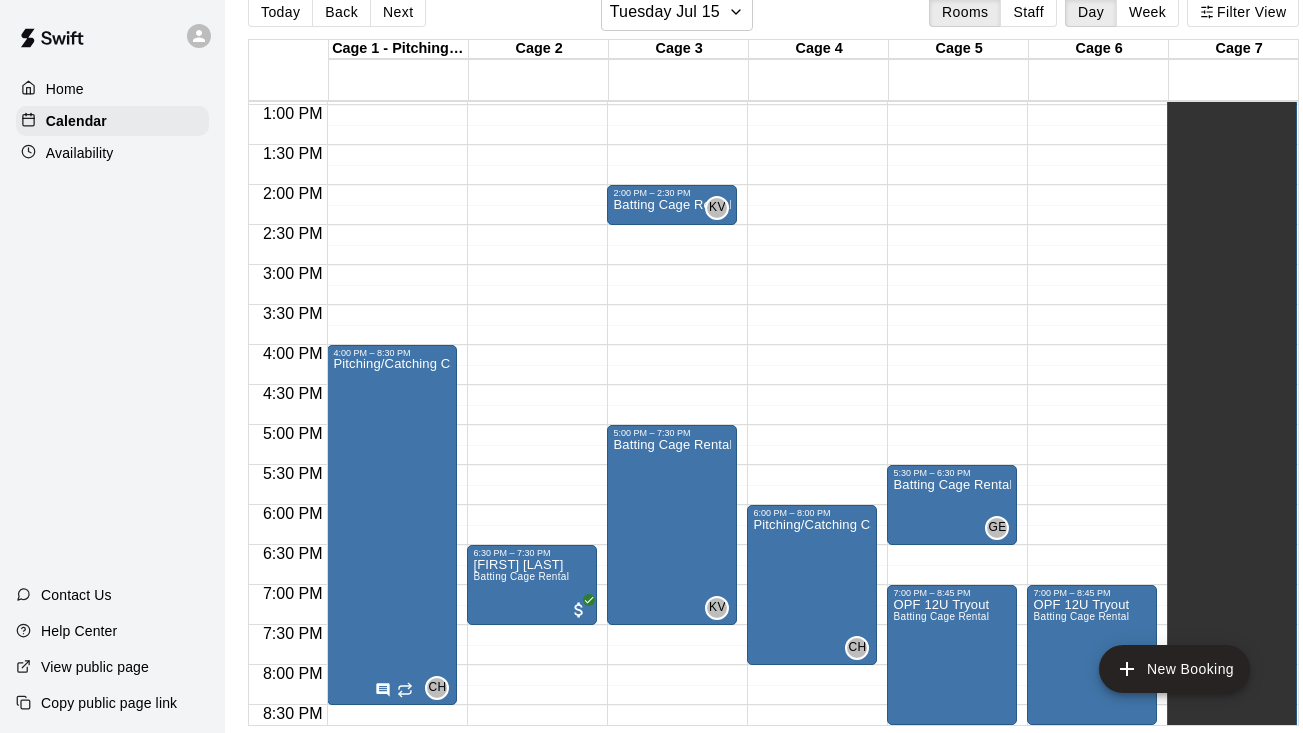 scroll, scrollTop: 1073, scrollLeft: 0, axis: vertical 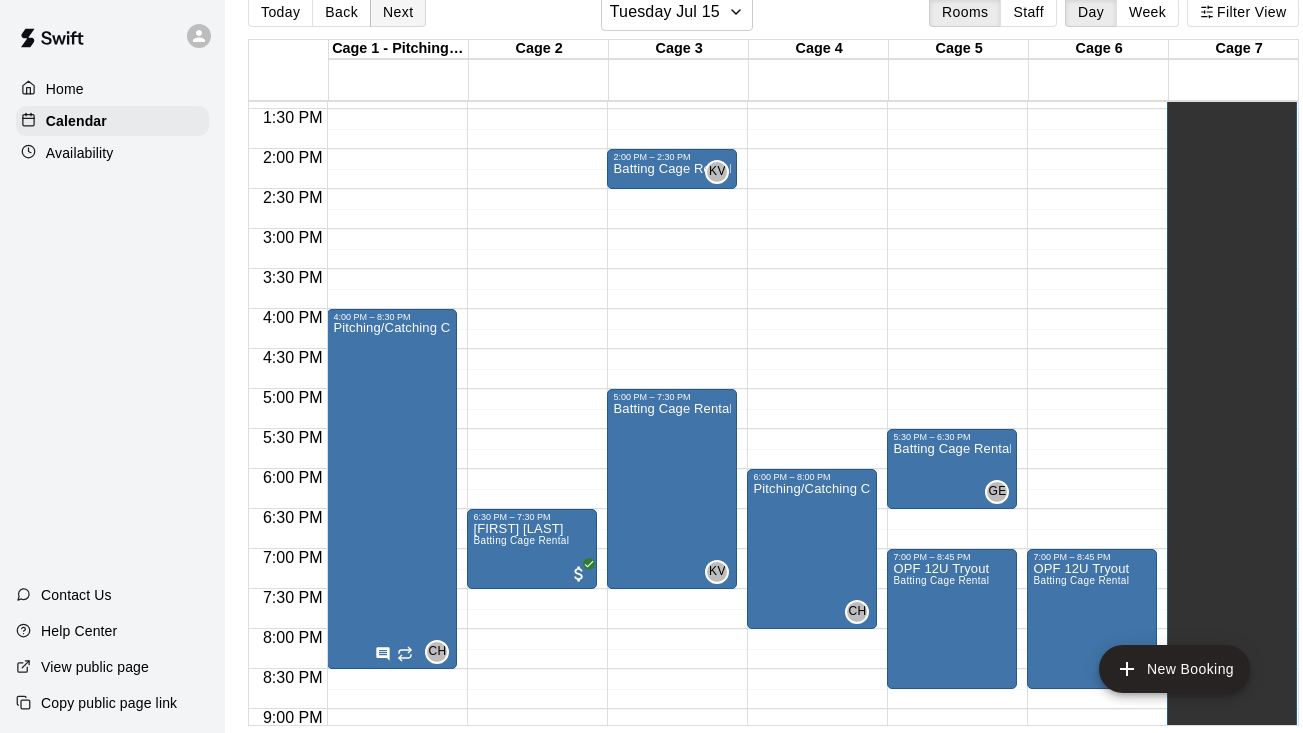 click on "Next" at bounding box center (398, 12) 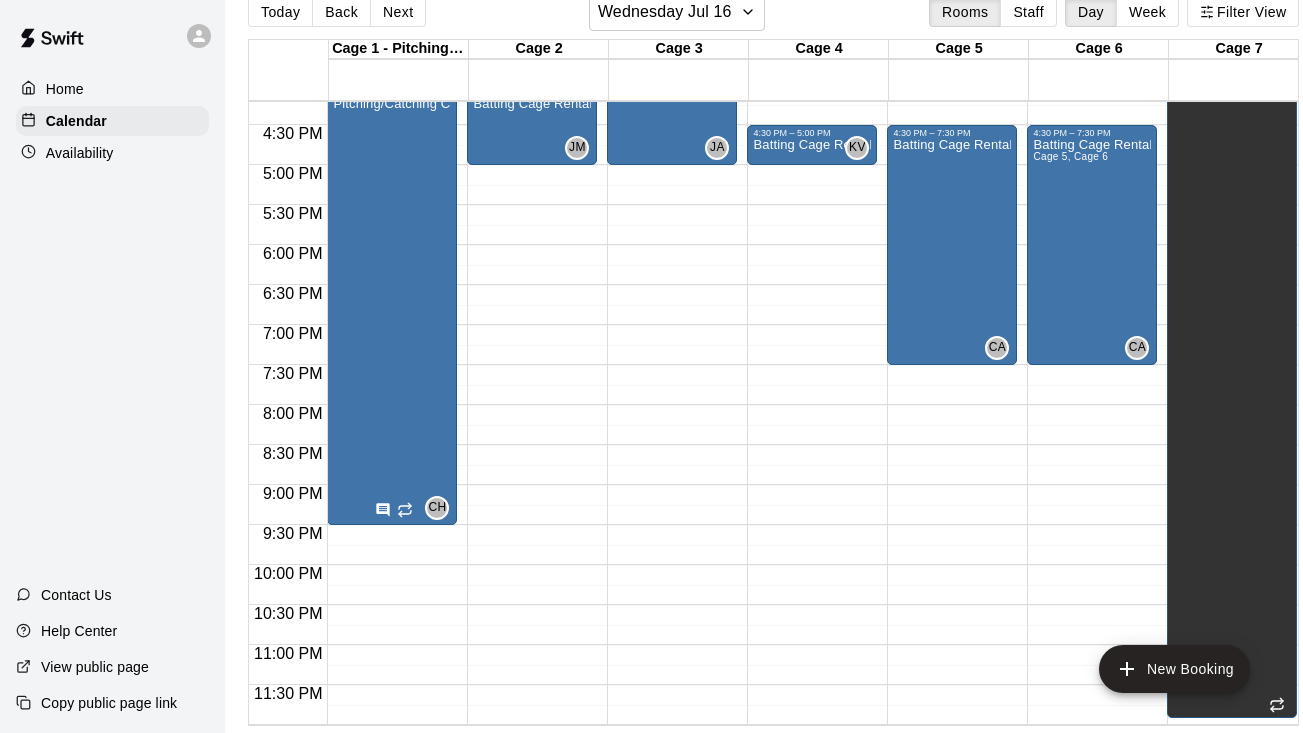 scroll, scrollTop: 1298, scrollLeft: 0, axis: vertical 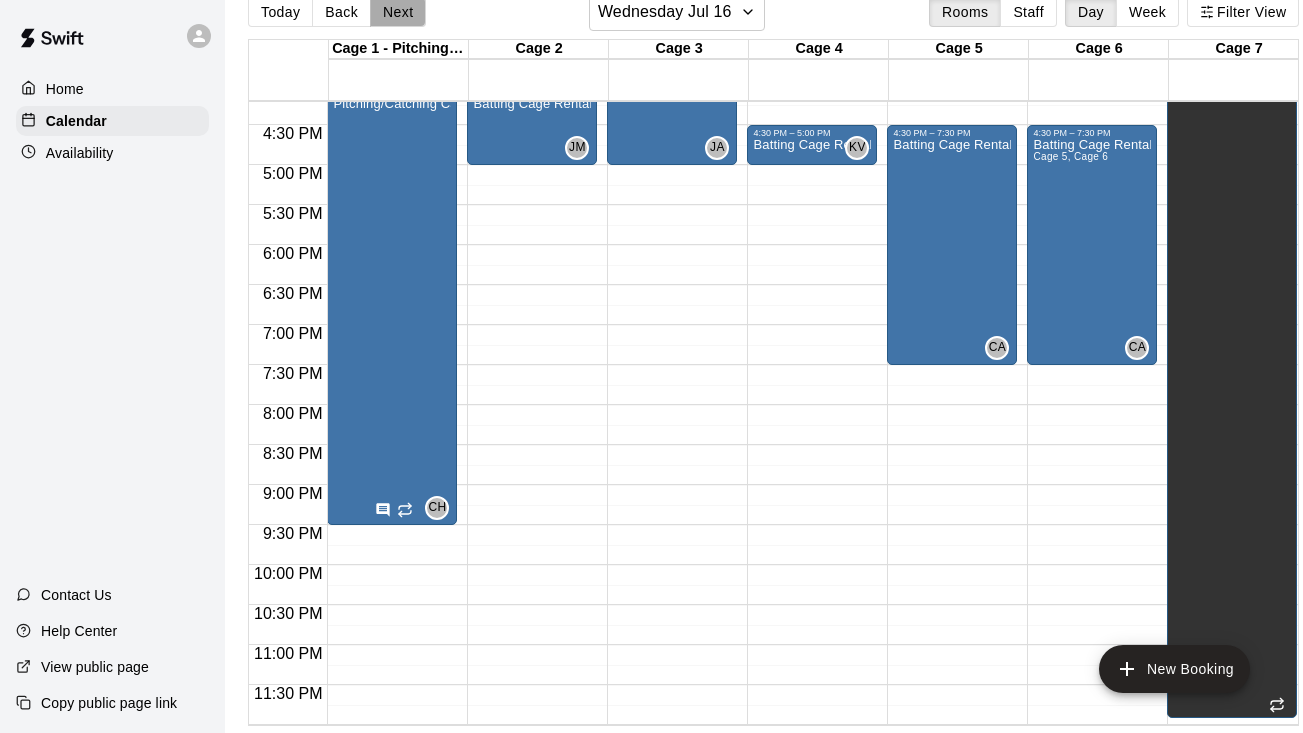 click on "Next" at bounding box center [398, 12] 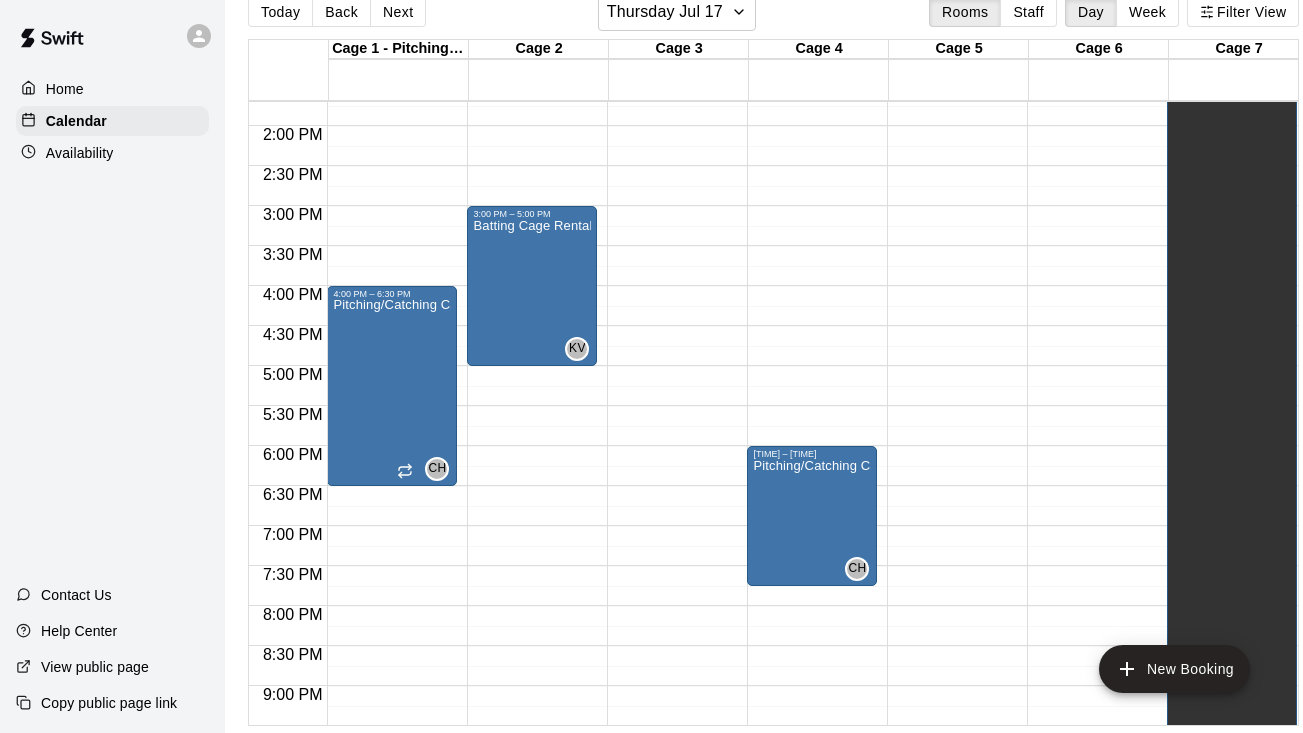 scroll, scrollTop: 550, scrollLeft: 0, axis: vertical 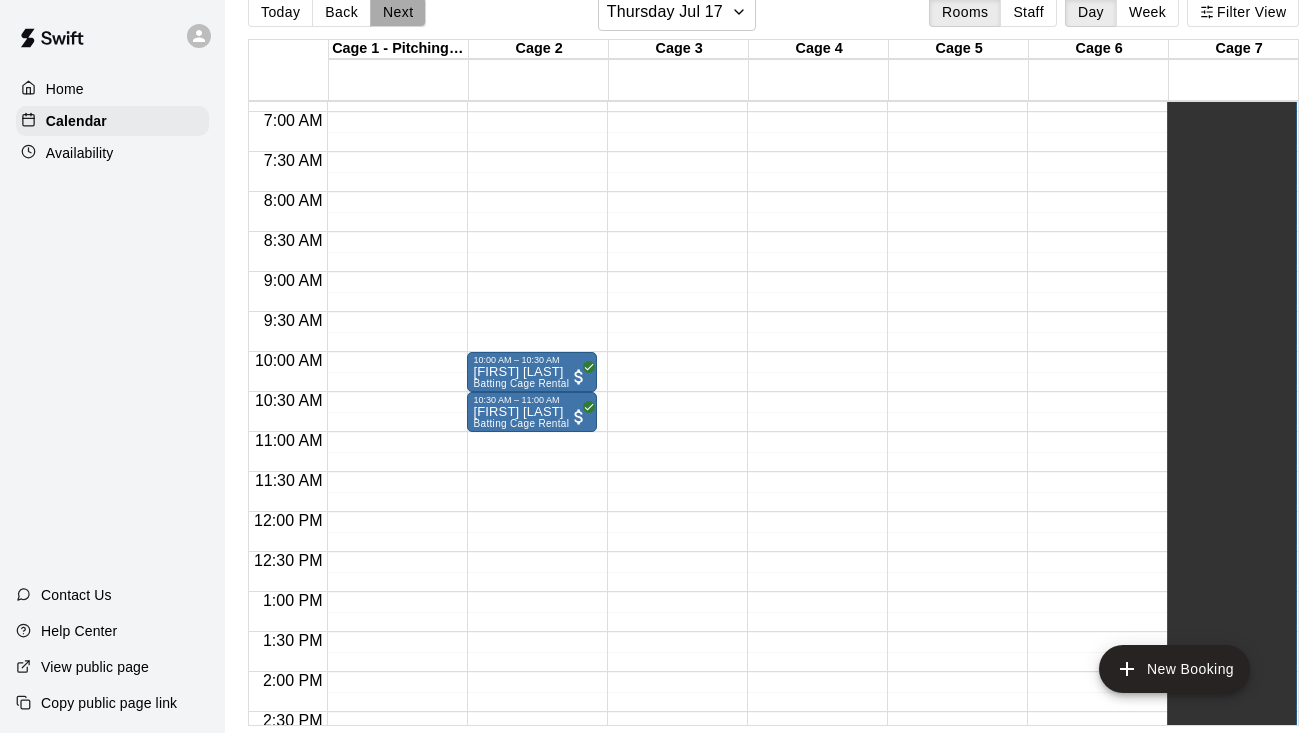 click on "Next" at bounding box center [398, 12] 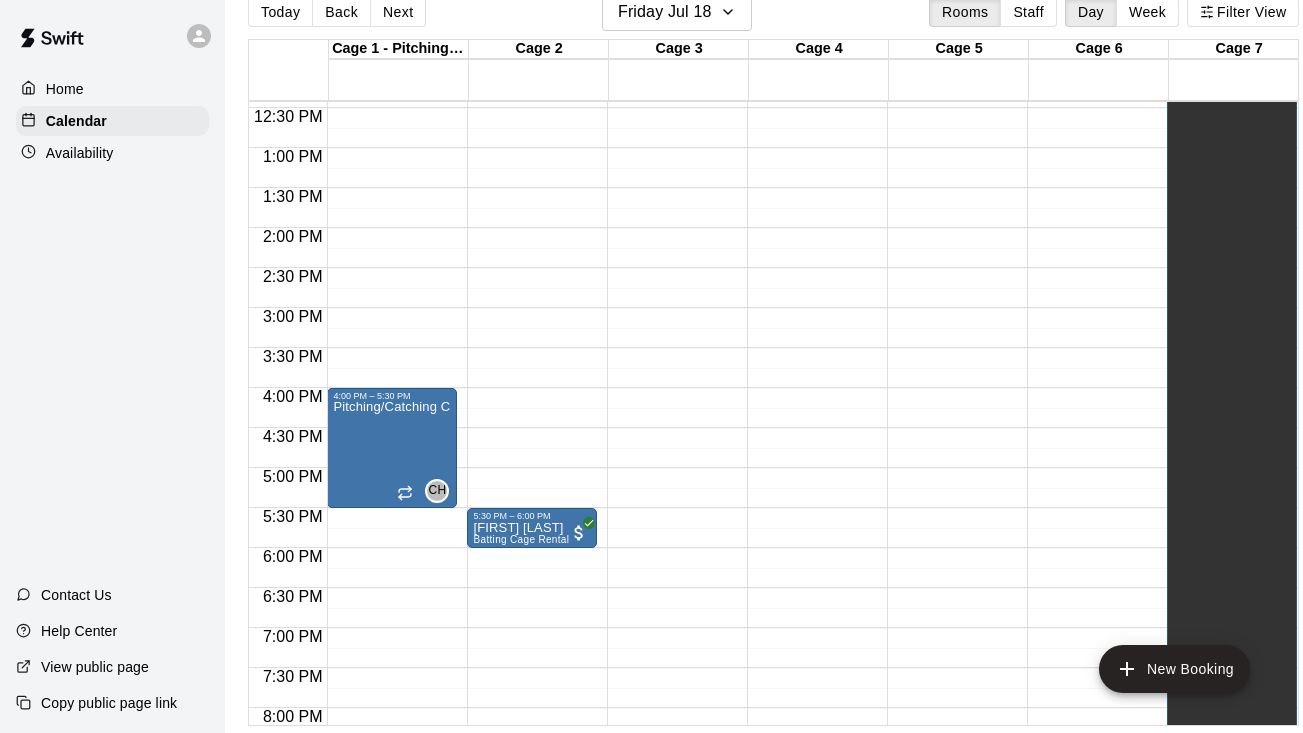 scroll, scrollTop: 1007, scrollLeft: 0, axis: vertical 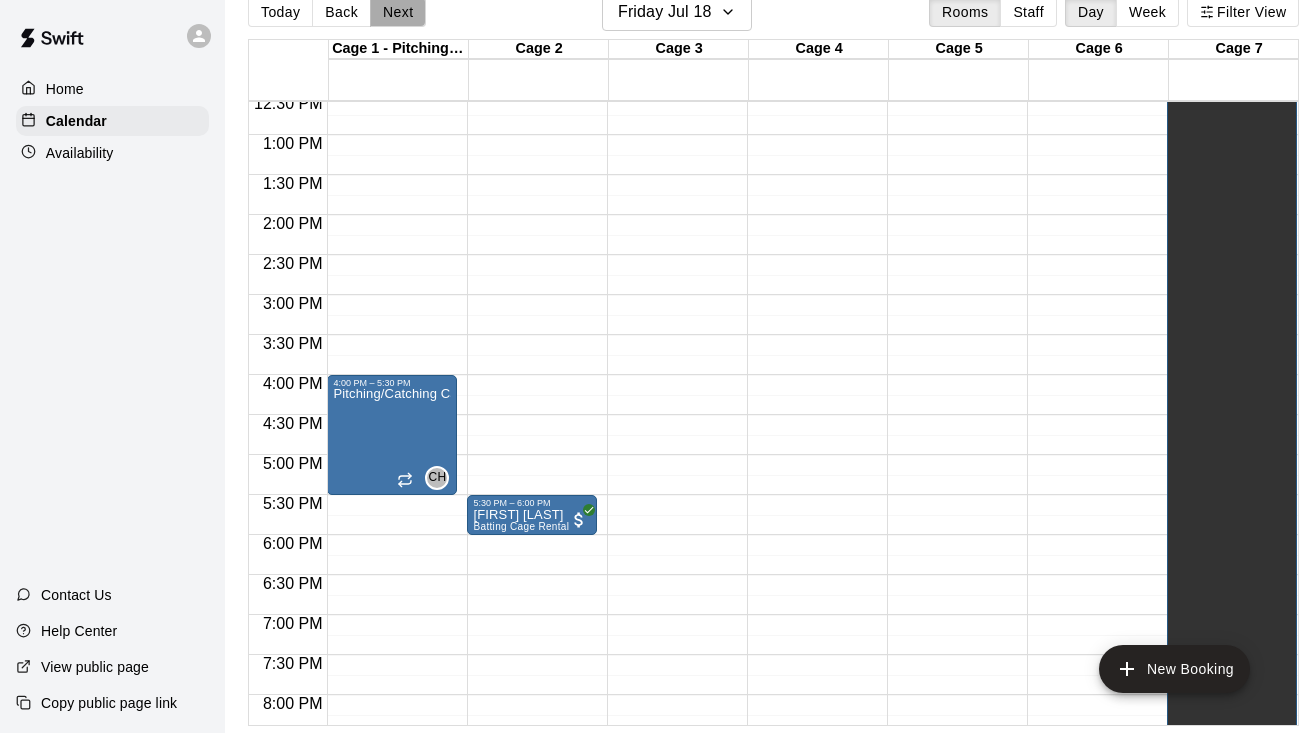 click on "Next" at bounding box center (398, 12) 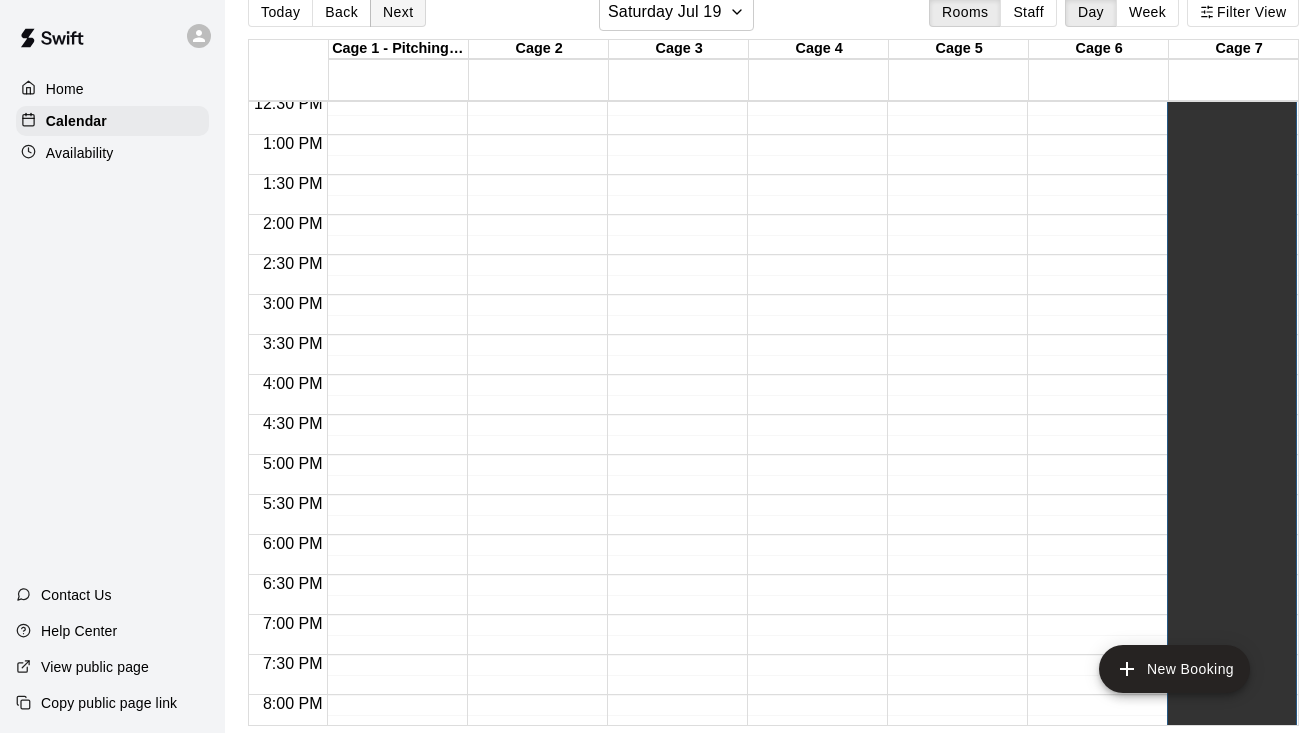 click on "Next" at bounding box center (398, 12) 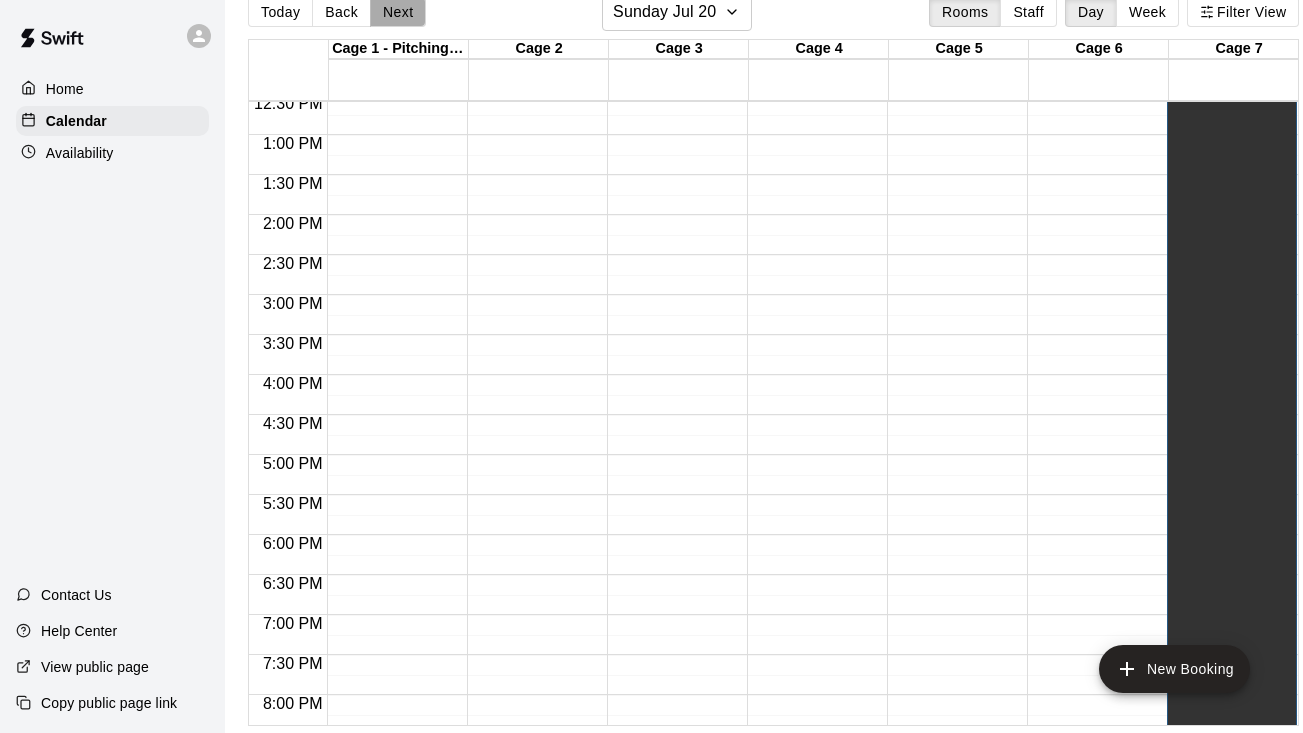 click on "Next" at bounding box center [398, 12] 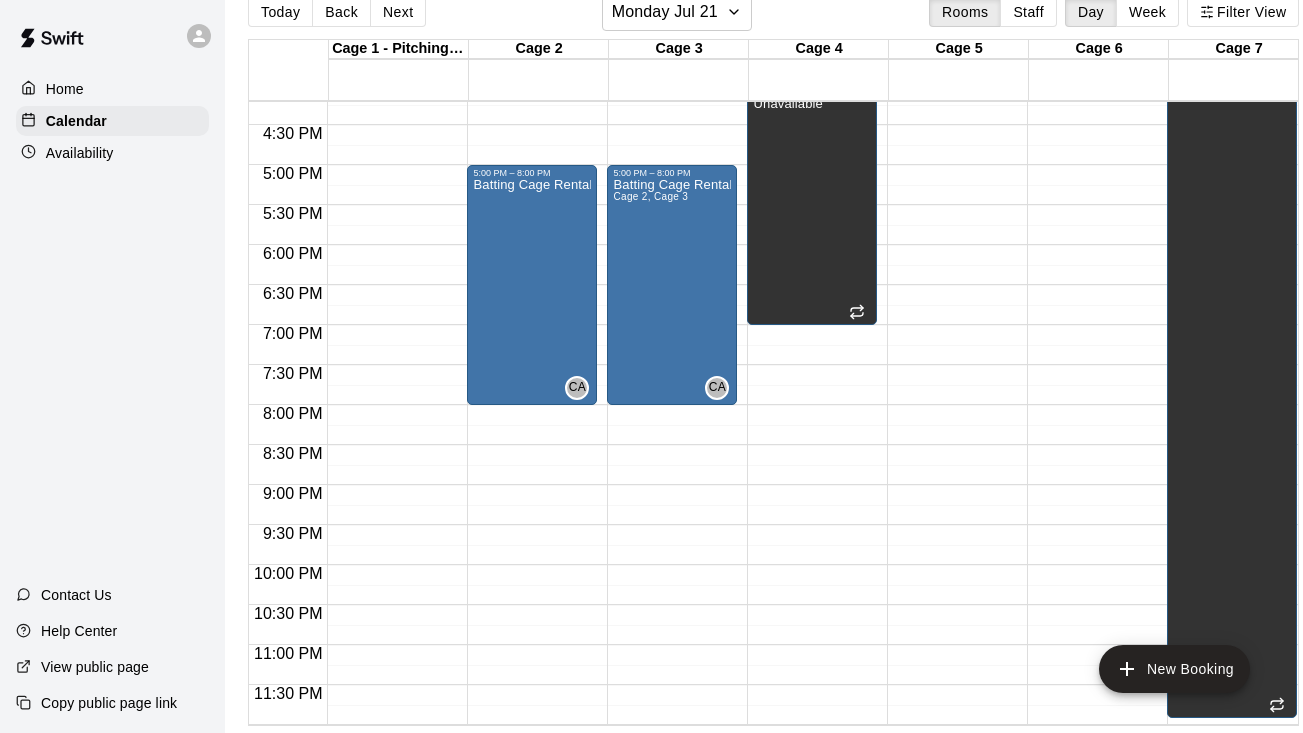scroll, scrollTop: 1298, scrollLeft: 0, axis: vertical 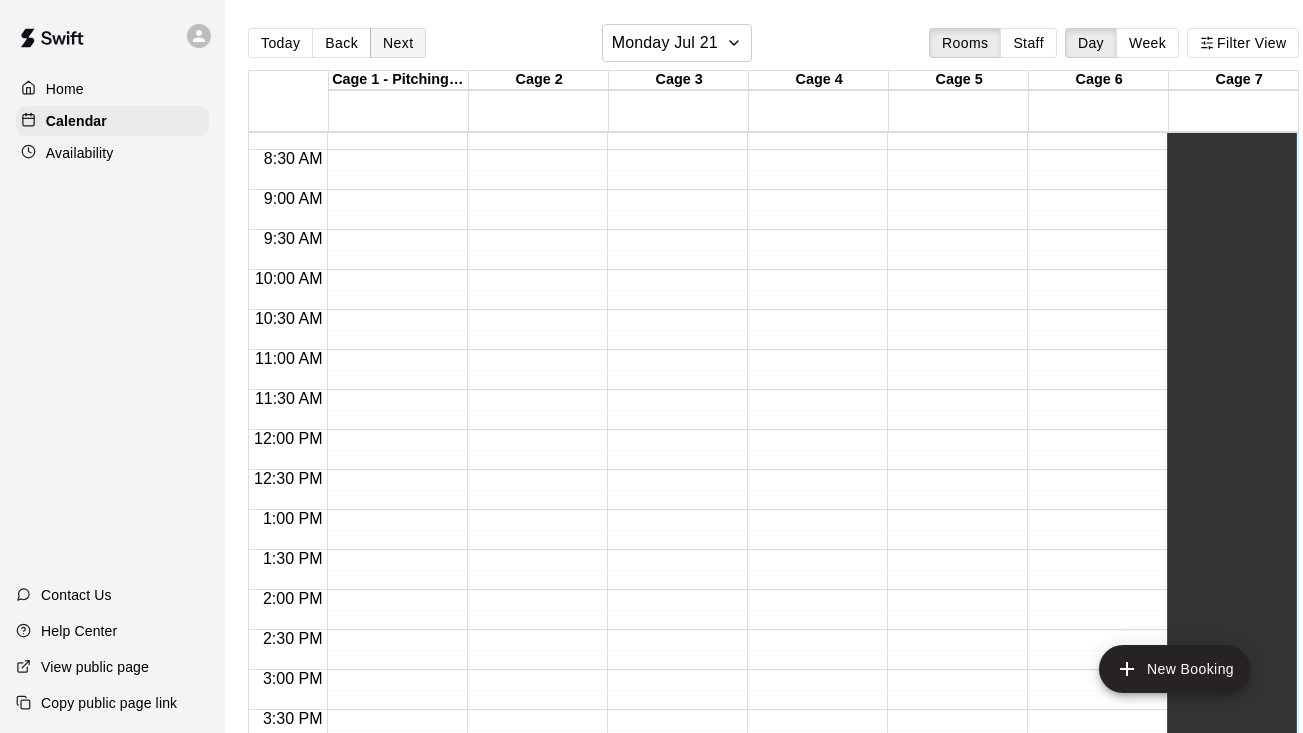 click on "Next" at bounding box center [398, 43] 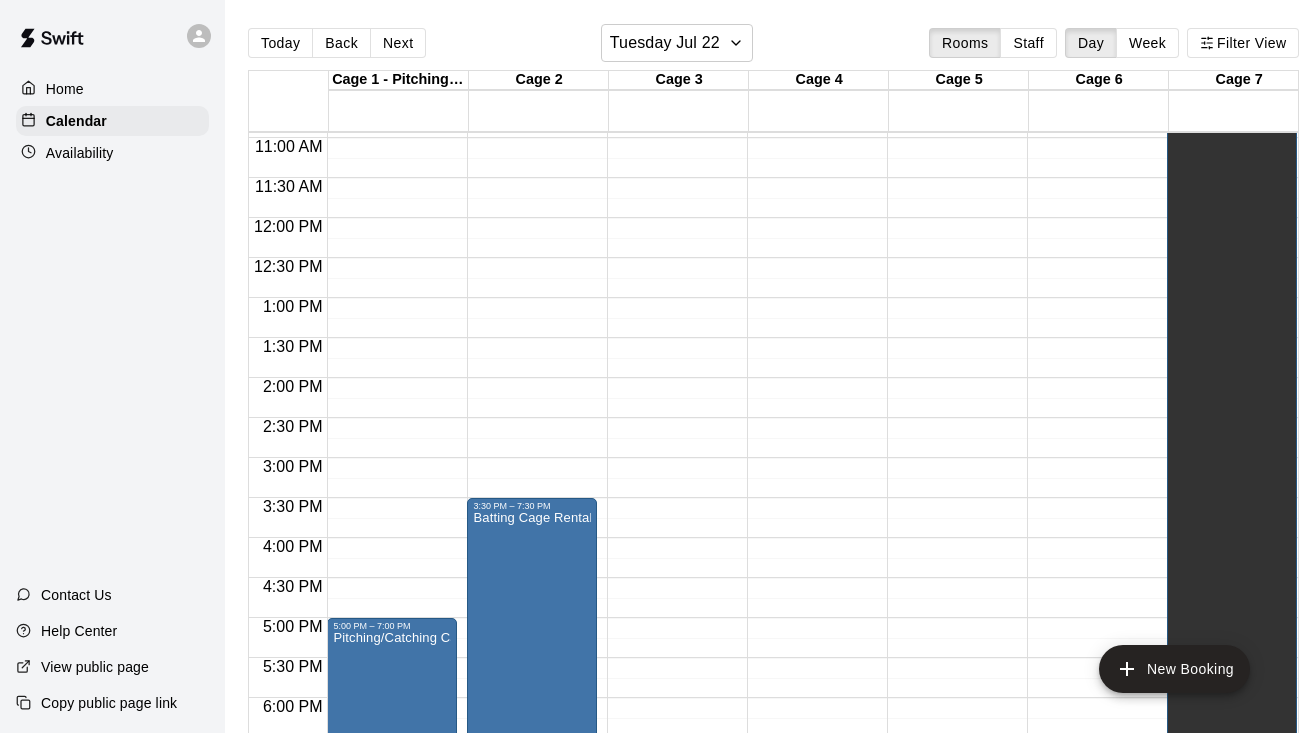 scroll, scrollTop: 675, scrollLeft: 0, axis: vertical 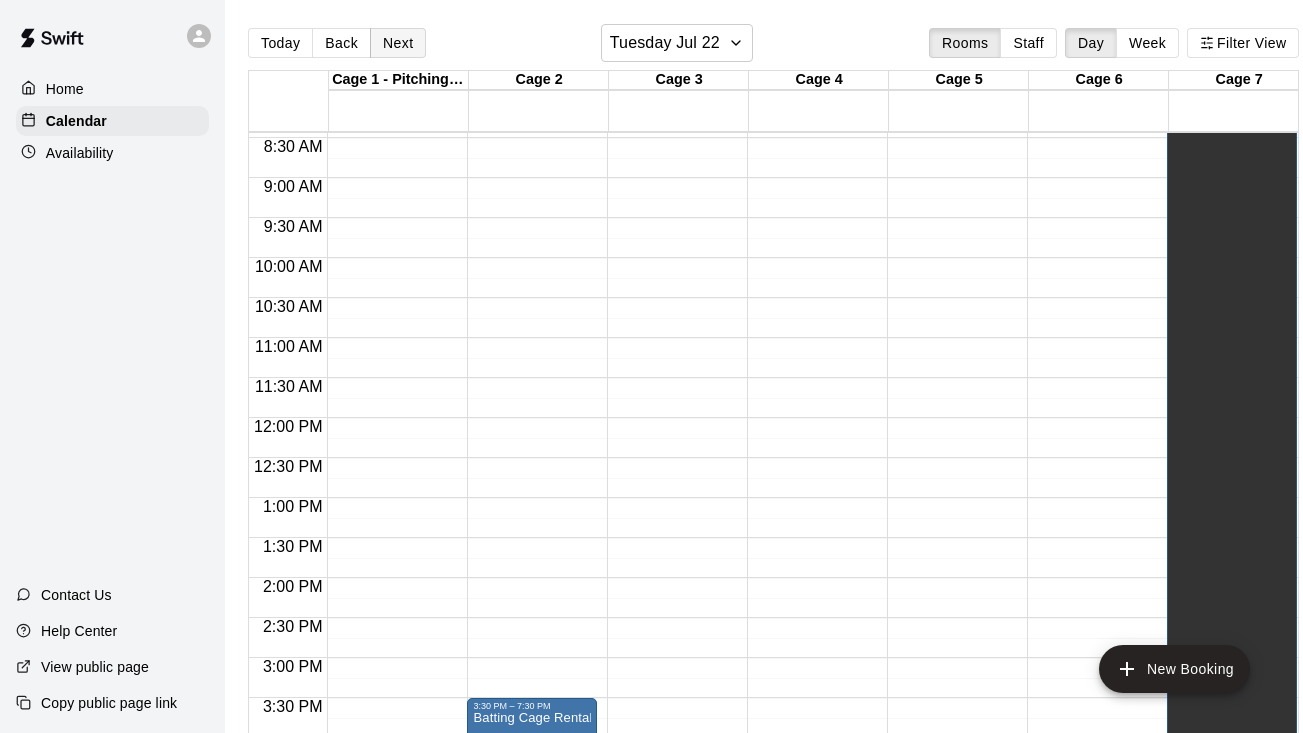 click on "Next" at bounding box center [398, 43] 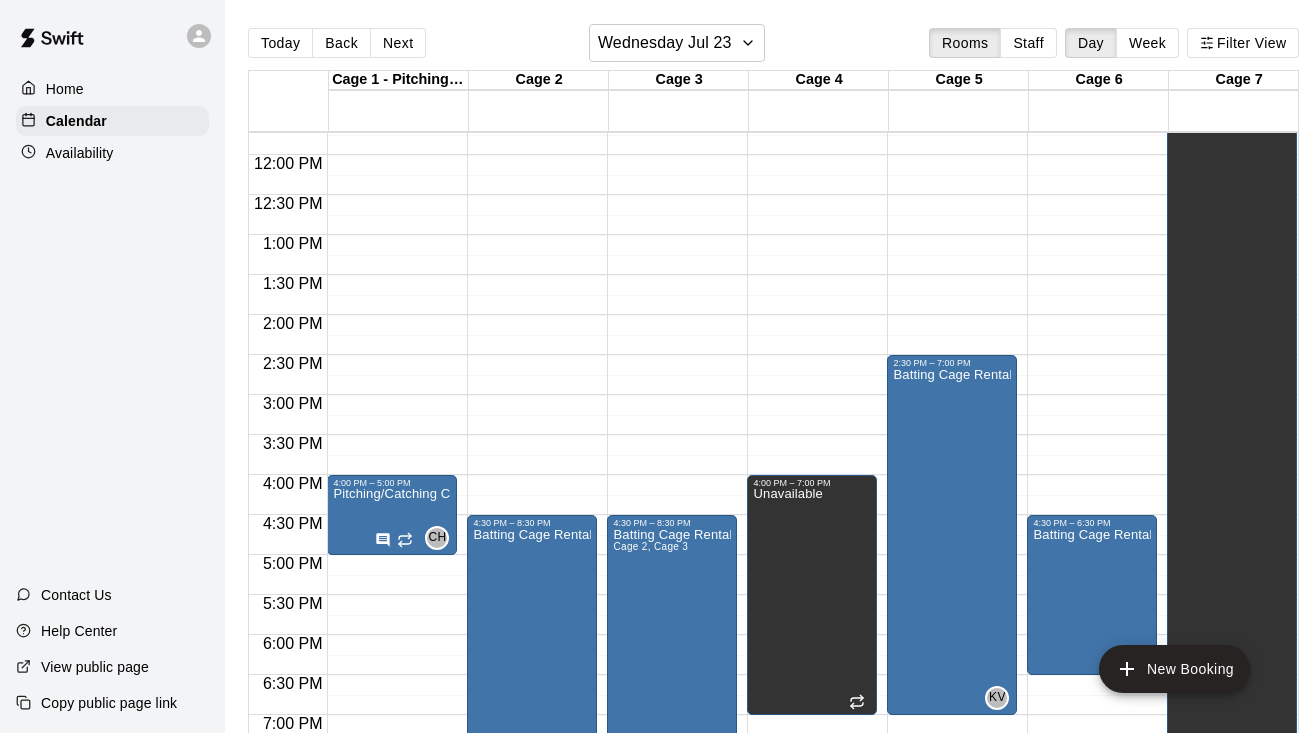 scroll, scrollTop: 791, scrollLeft: 0, axis: vertical 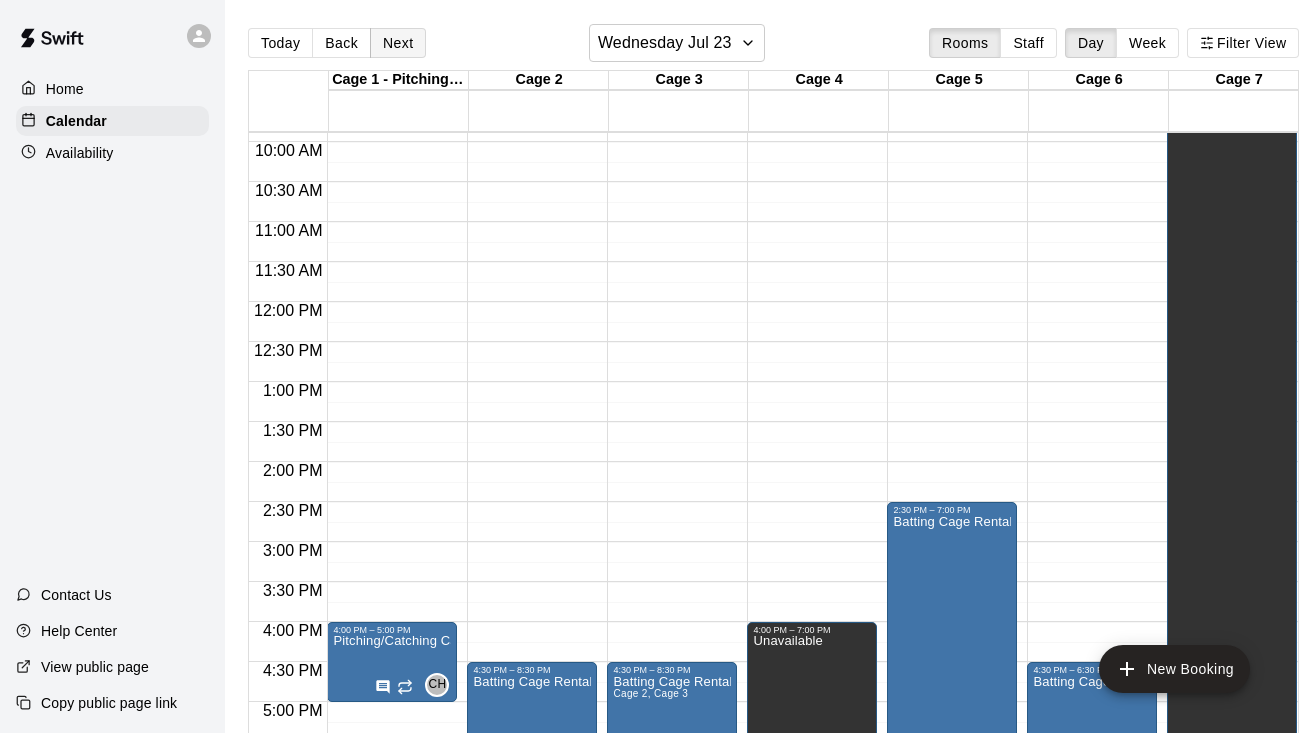 click on "Next" at bounding box center [398, 43] 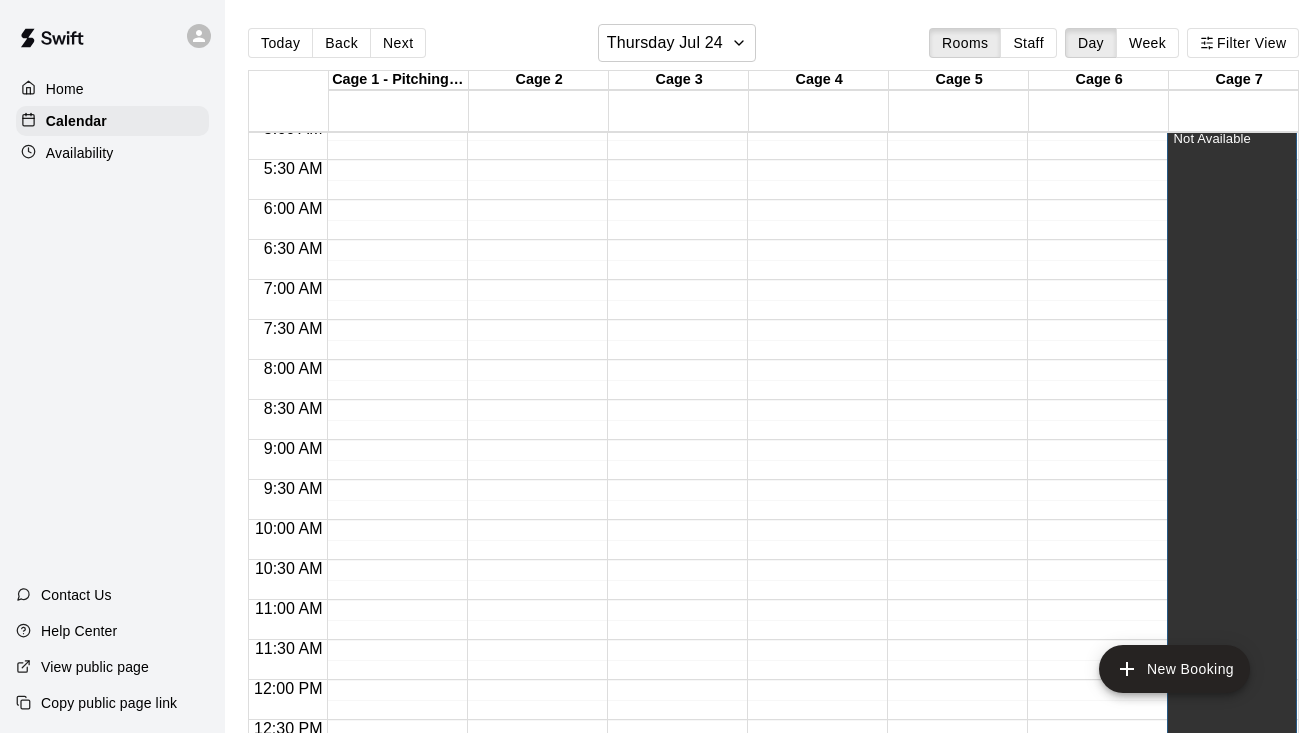 scroll, scrollTop: 365, scrollLeft: 0, axis: vertical 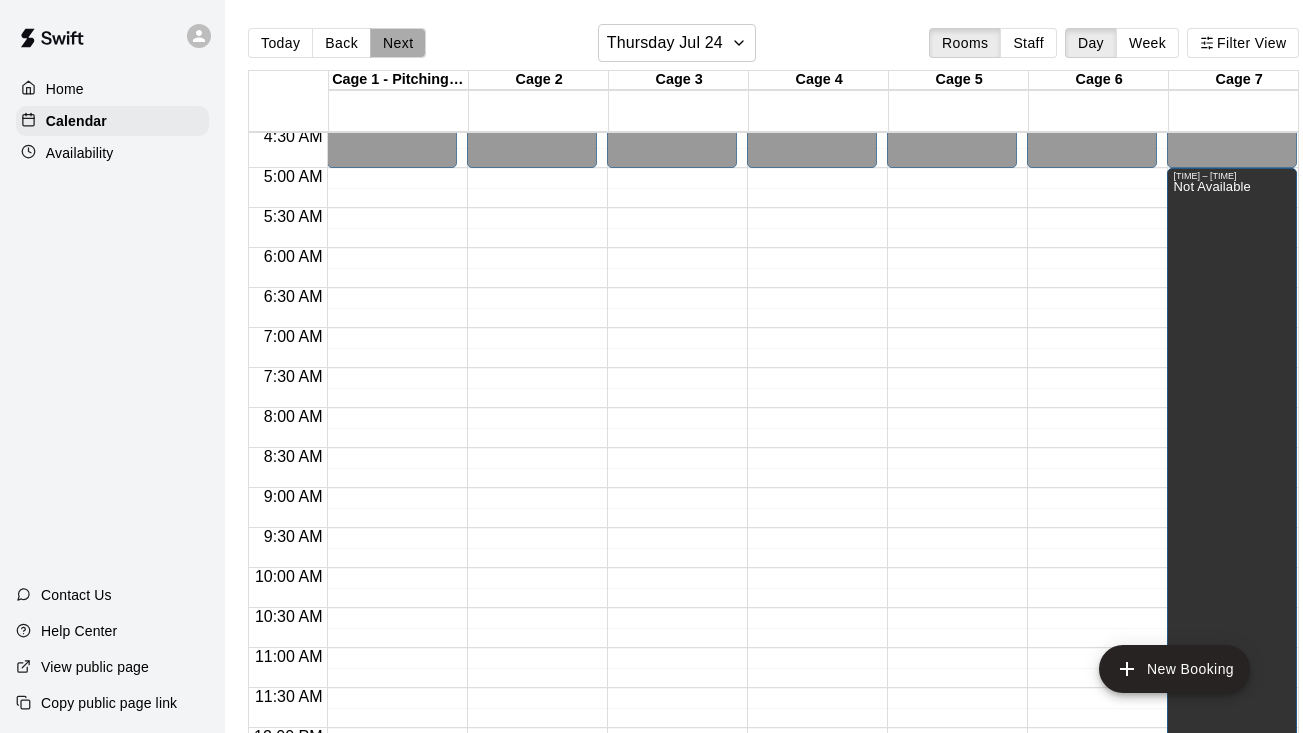 click on "Next" at bounding box center (398, 43) 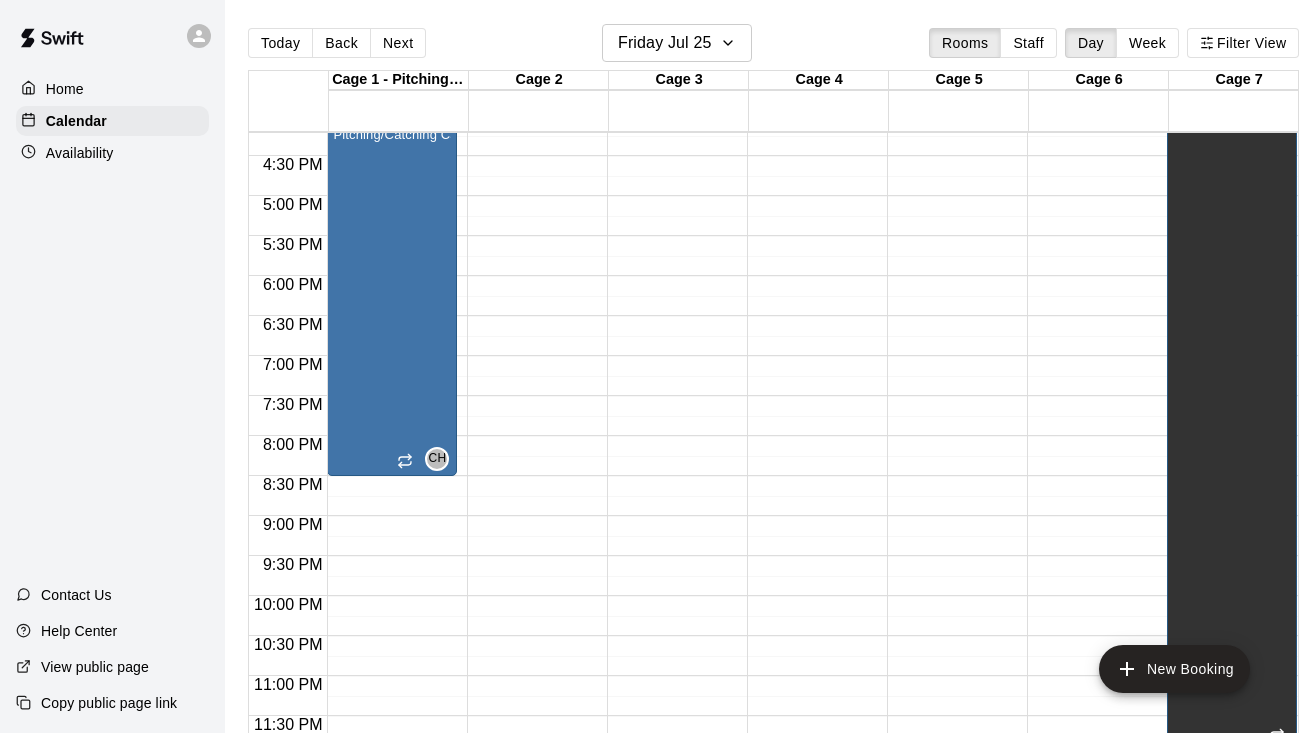 scroll, scrollTop: 1298, scrollLeft: 0, axis: vertical 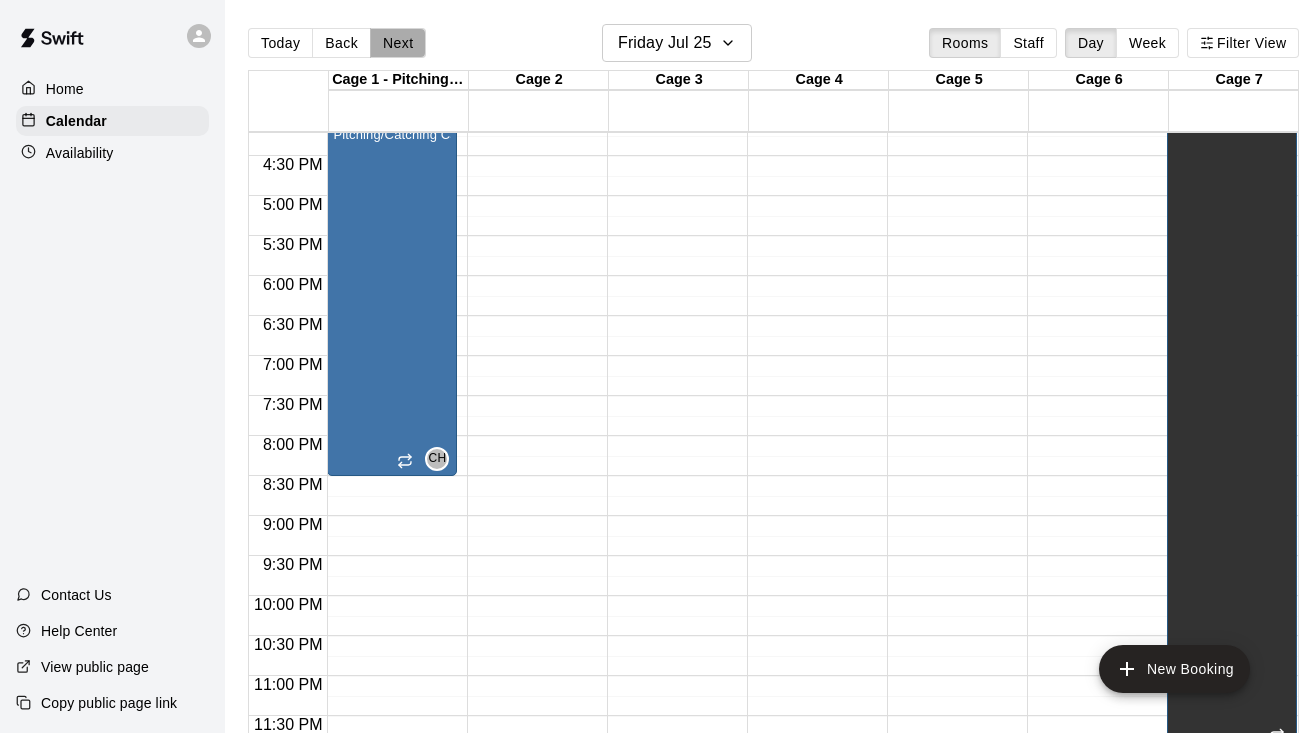 click on "Next" at bounding box center [398, 43] 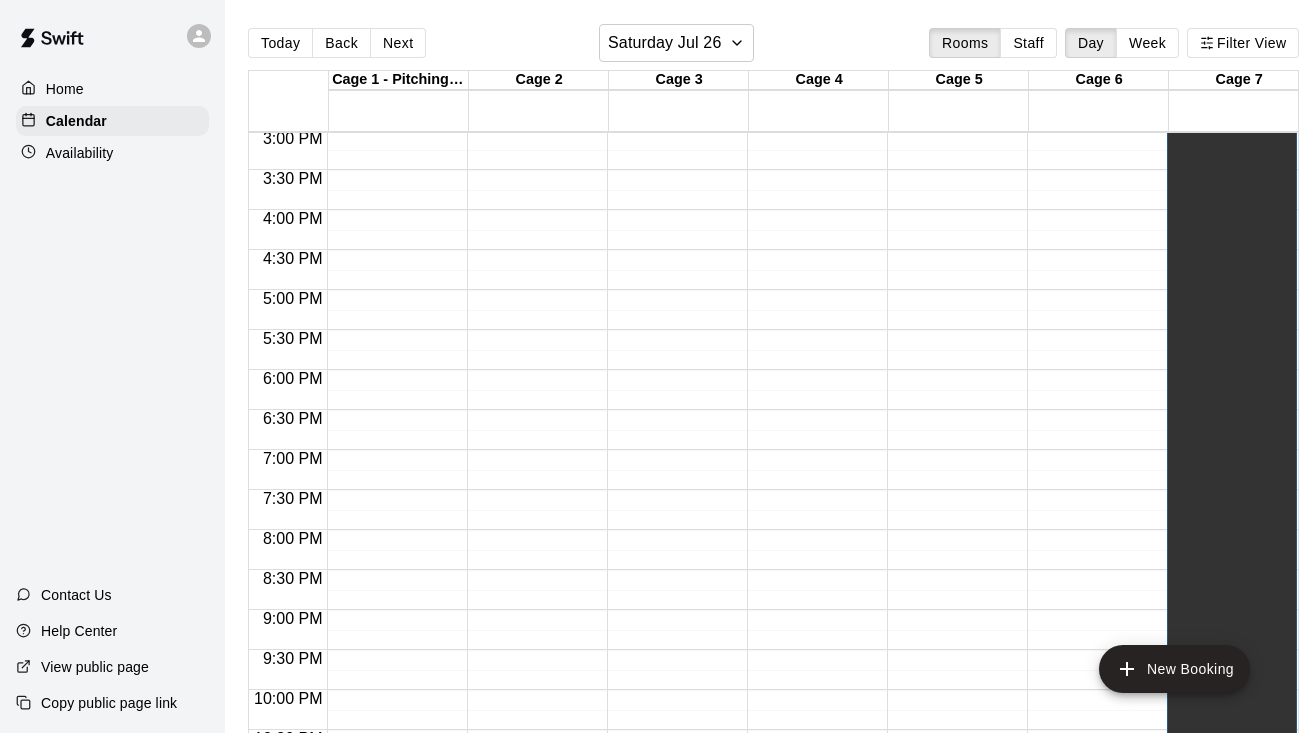 scroll, scrollTop: 1202, scrollLeft: 0, axis: vertical 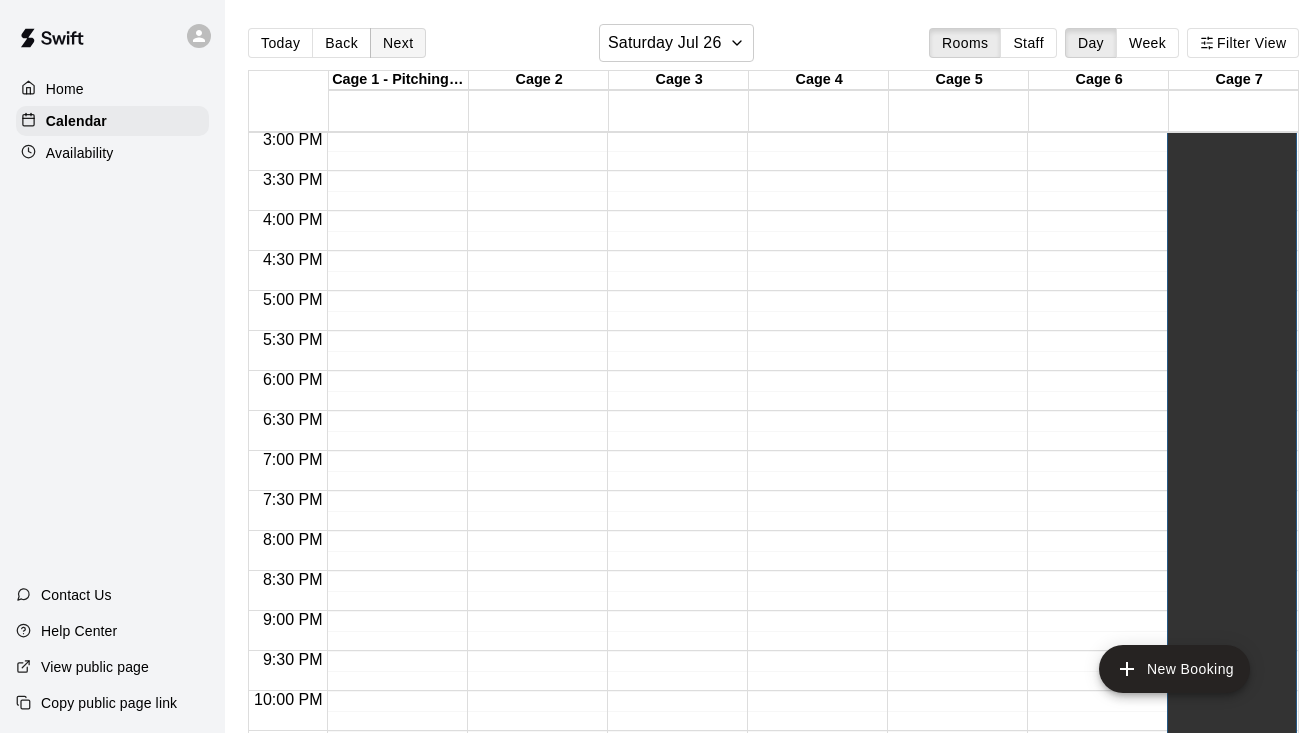 click on "Next" at bounding box center (398, 43) 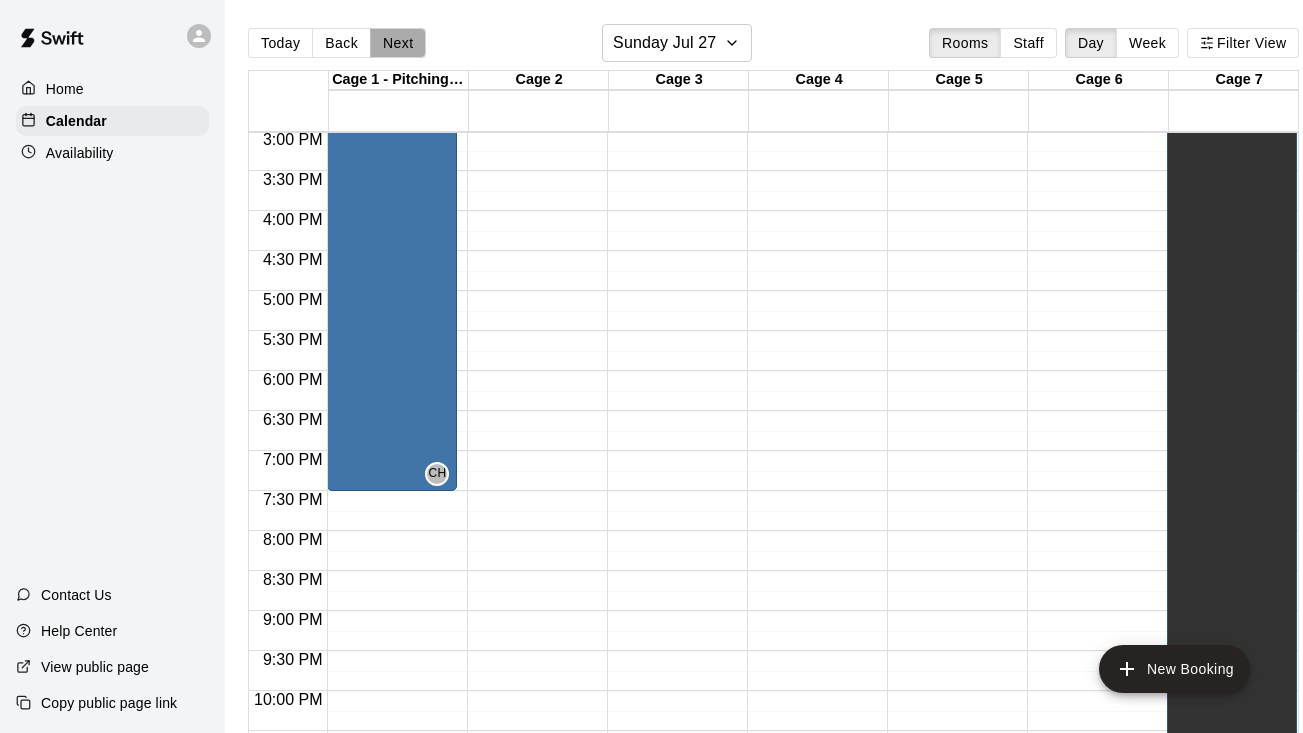 click on "Next" at bounding box center (398, 43) 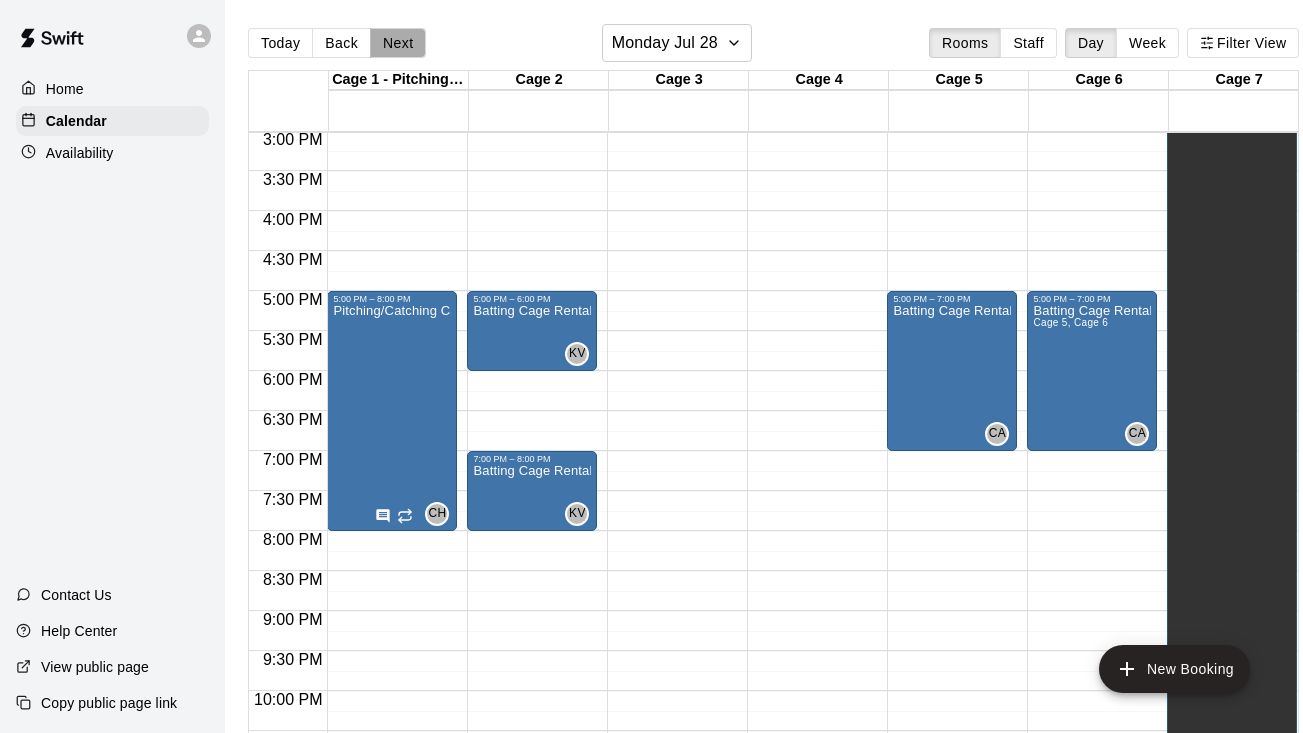 click on "Next" at bounding box center [398, 43] 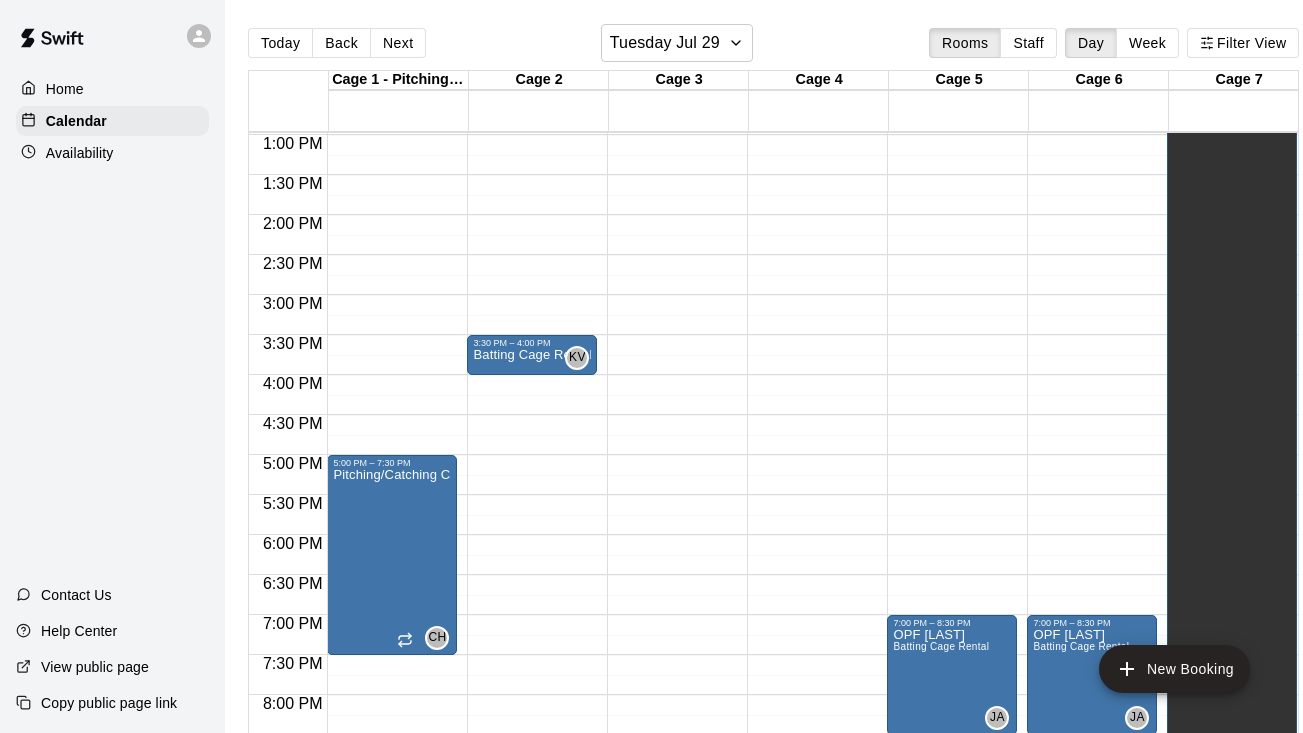 scroll, scrollTop: 1164, scrollLeft: 0, axis: vertical 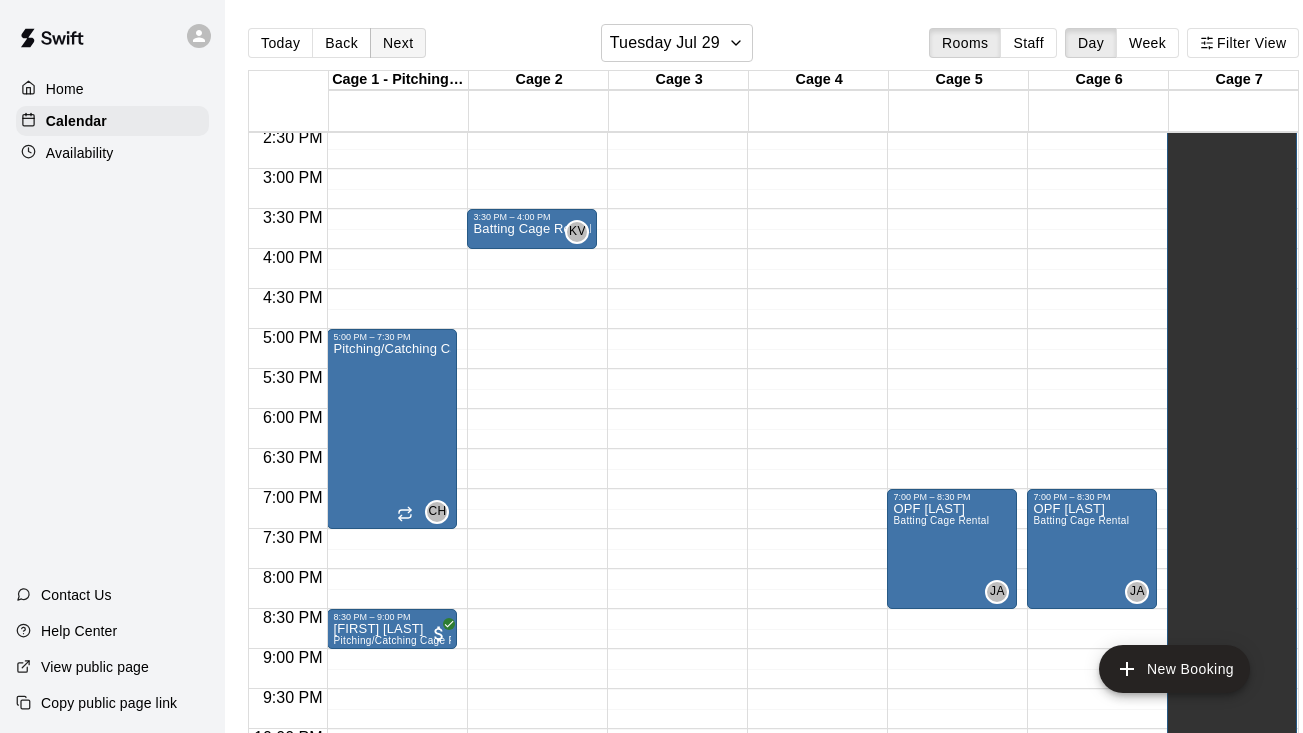 click on "Next" at bounding box center [398, 43] 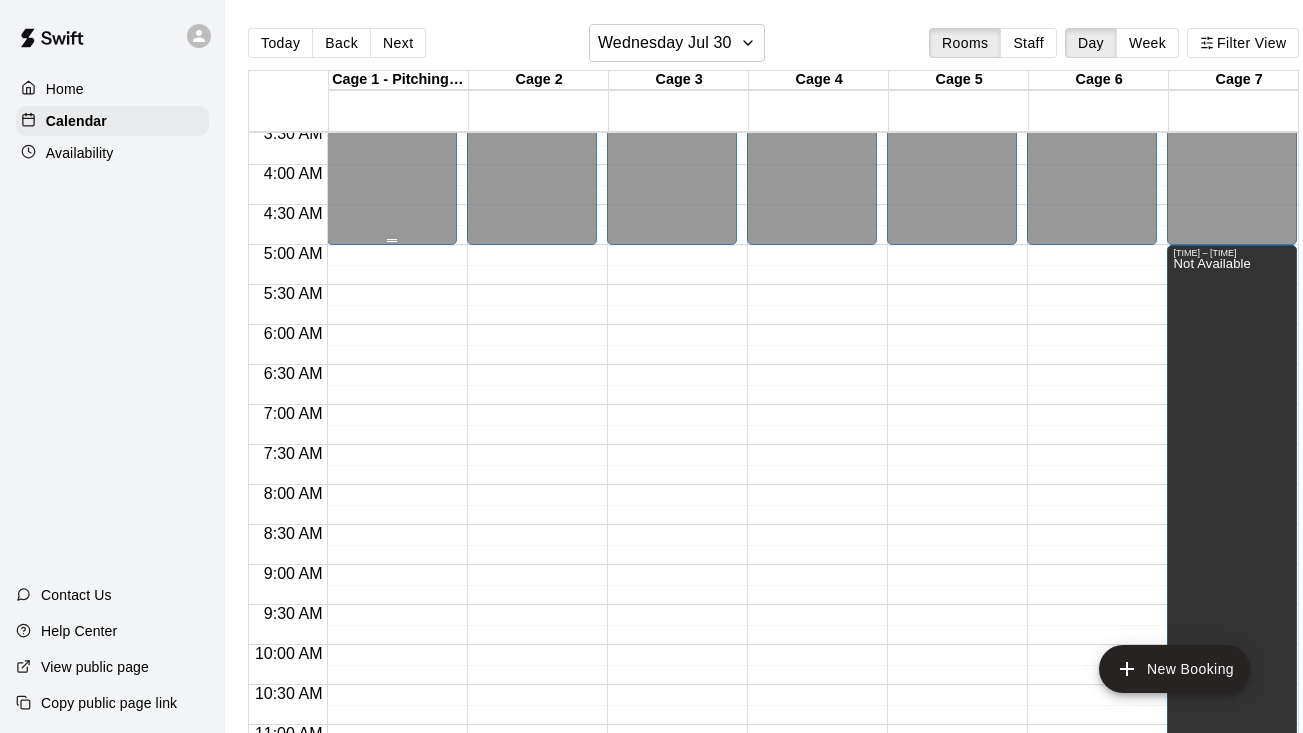 scroll, scrollTop: 262, scrollLeft: 0, axis: vertical 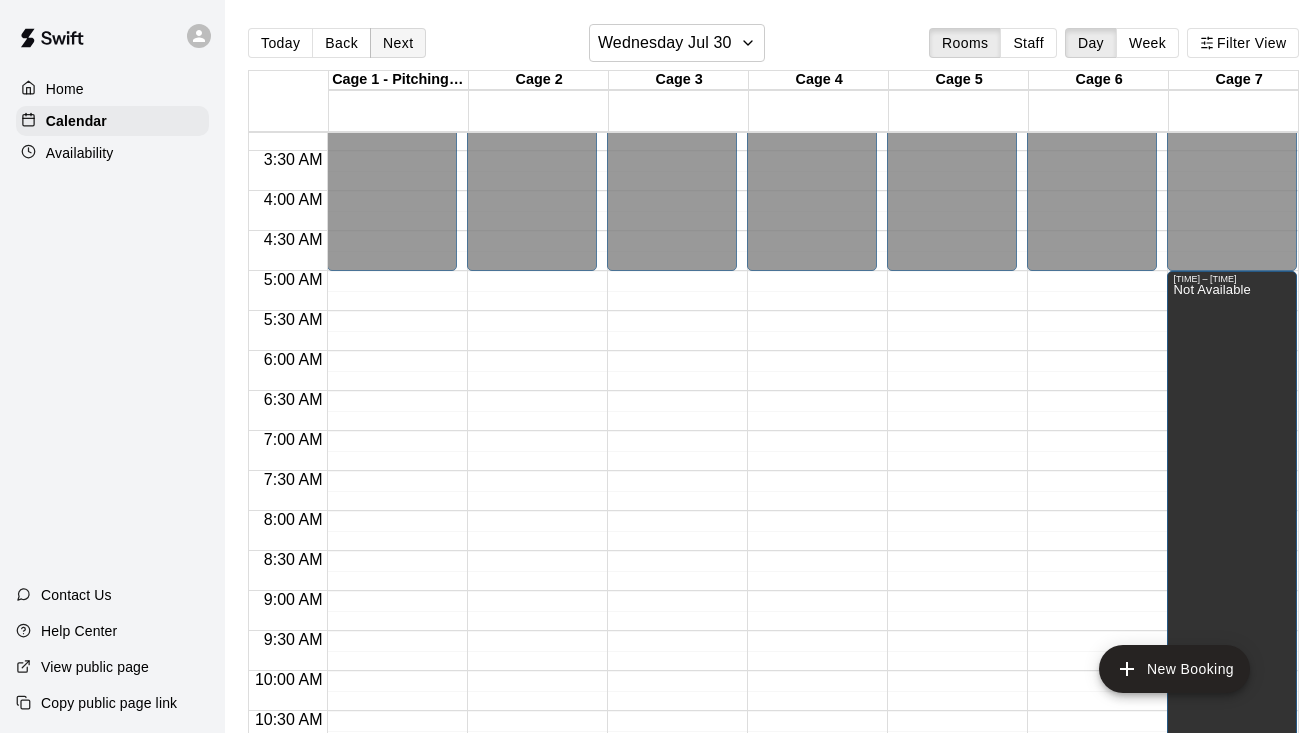 click on "Next" at bounding box center [398, 43] 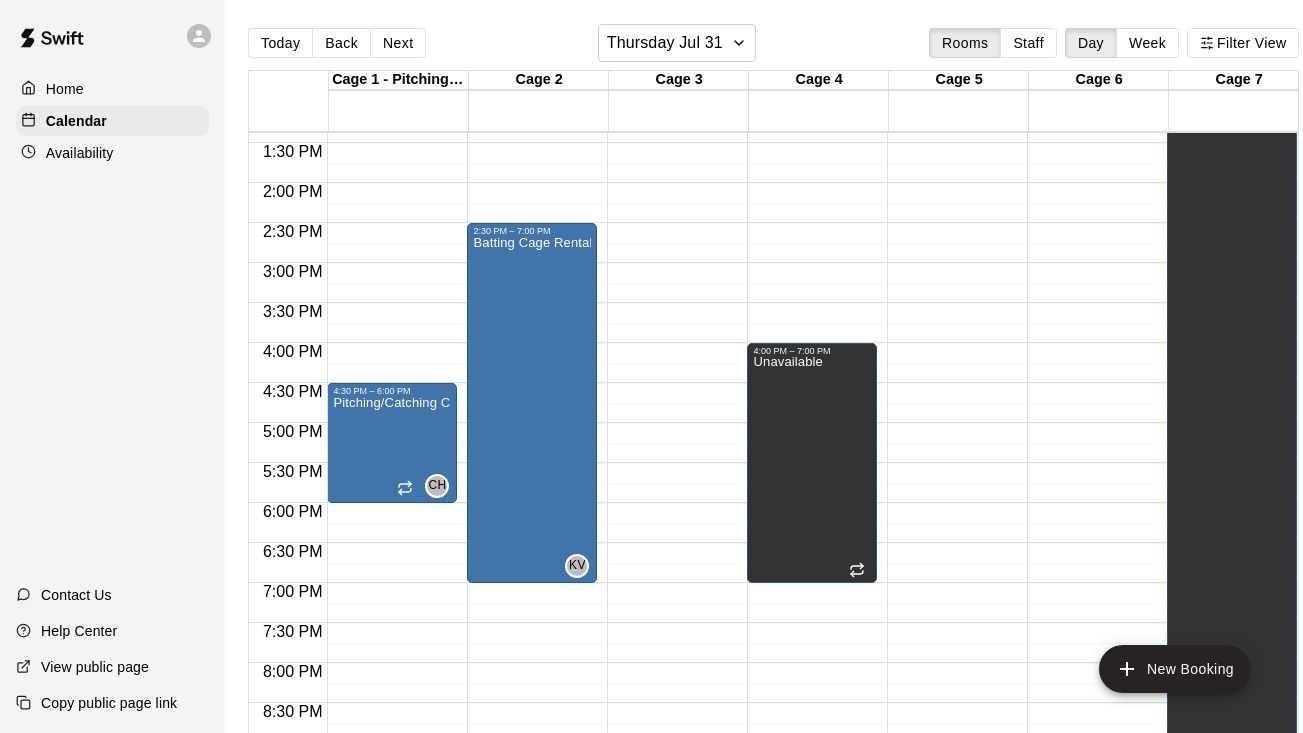 scroll, scrollTop: 1063, scrollLeft: 3, axis: both 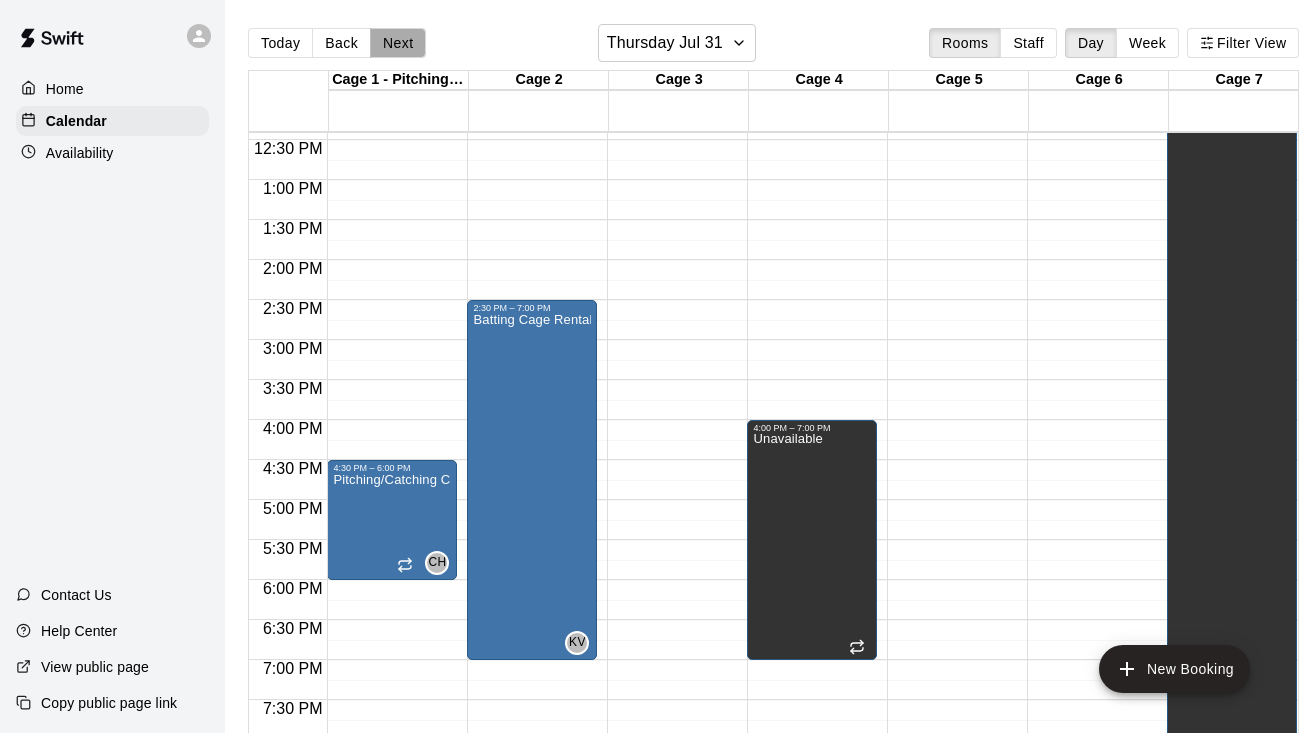 click on "Next" at bounding box center [398, 43] 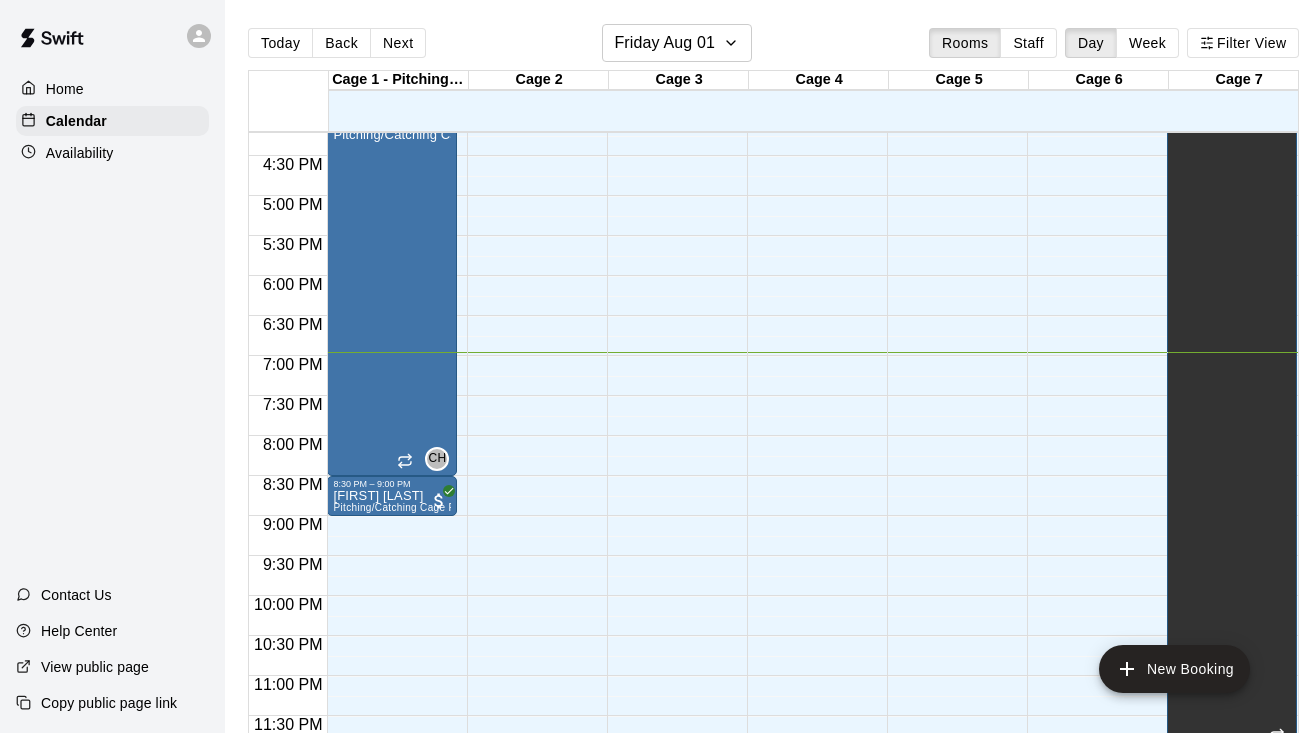 scroll, scrollTop: 1298, scrollLeft: 0, axis: vertical 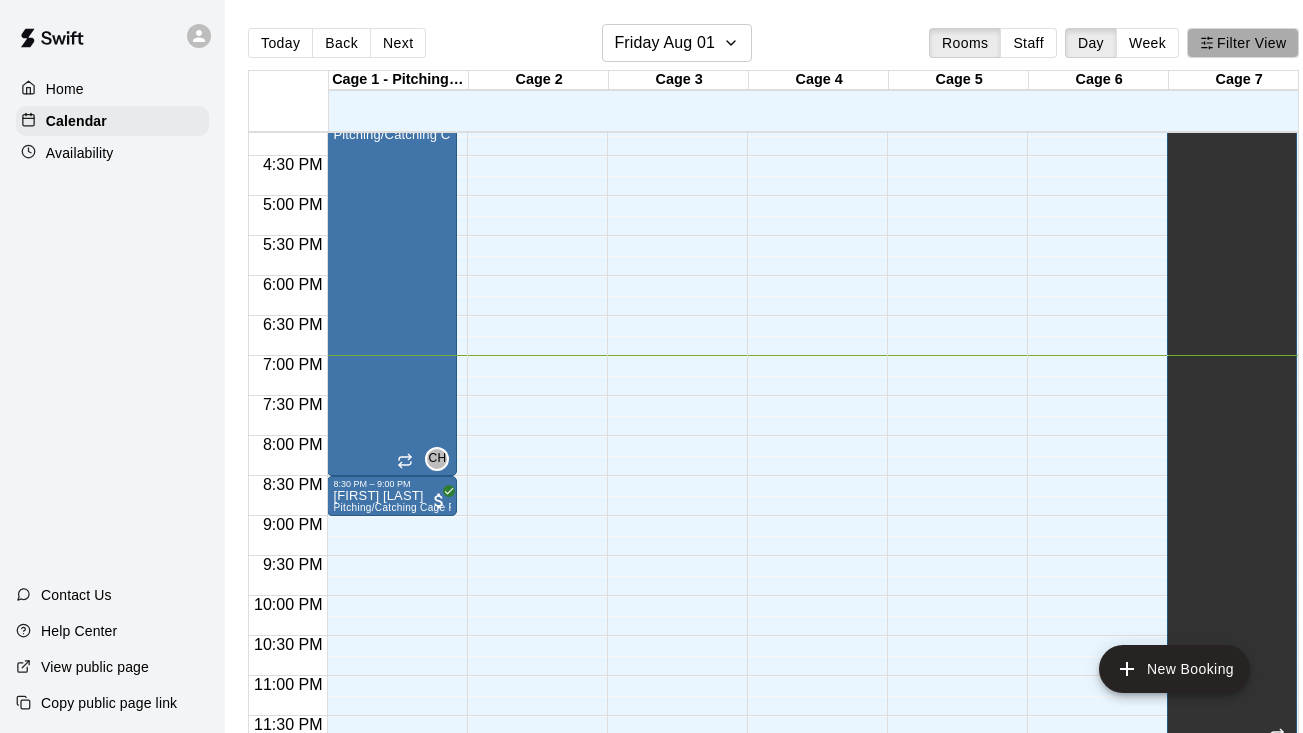 click on "Filter View" at bounding box center (1243, 43) 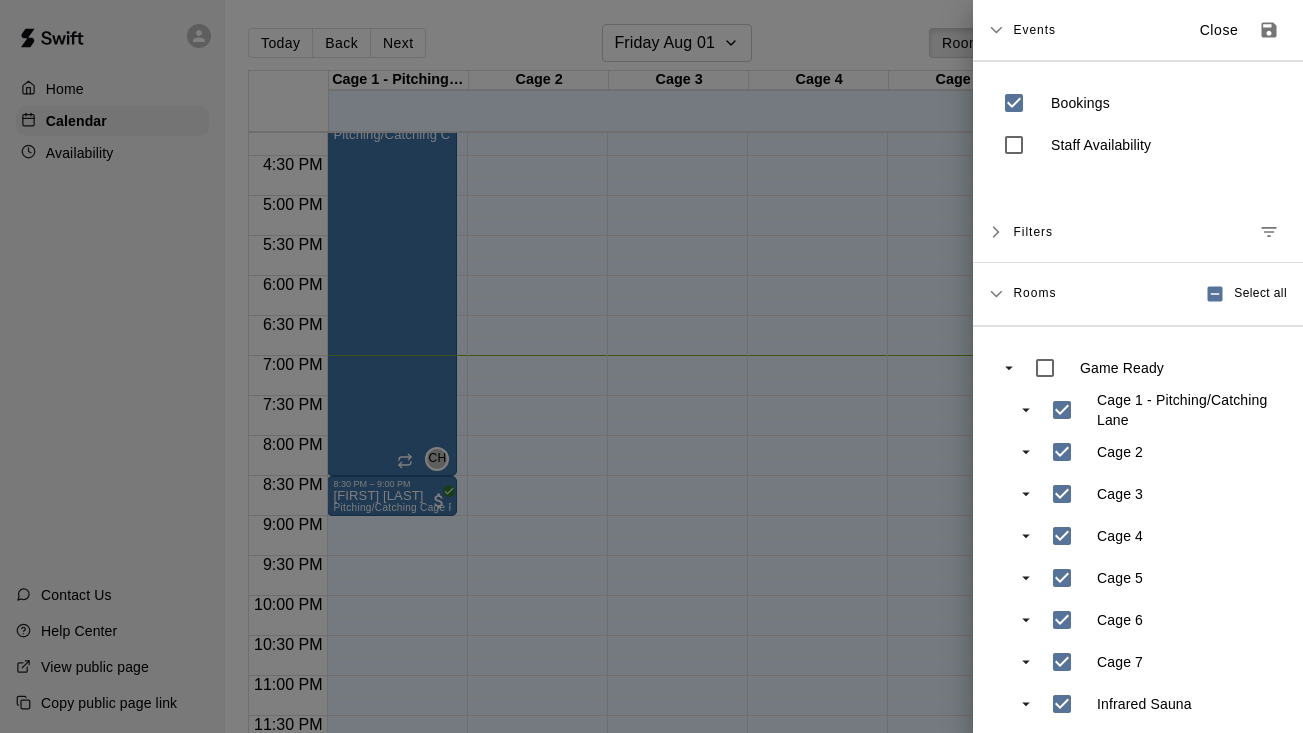 scroll, scrollTop: 0, scrollLeft: 0, axis: both 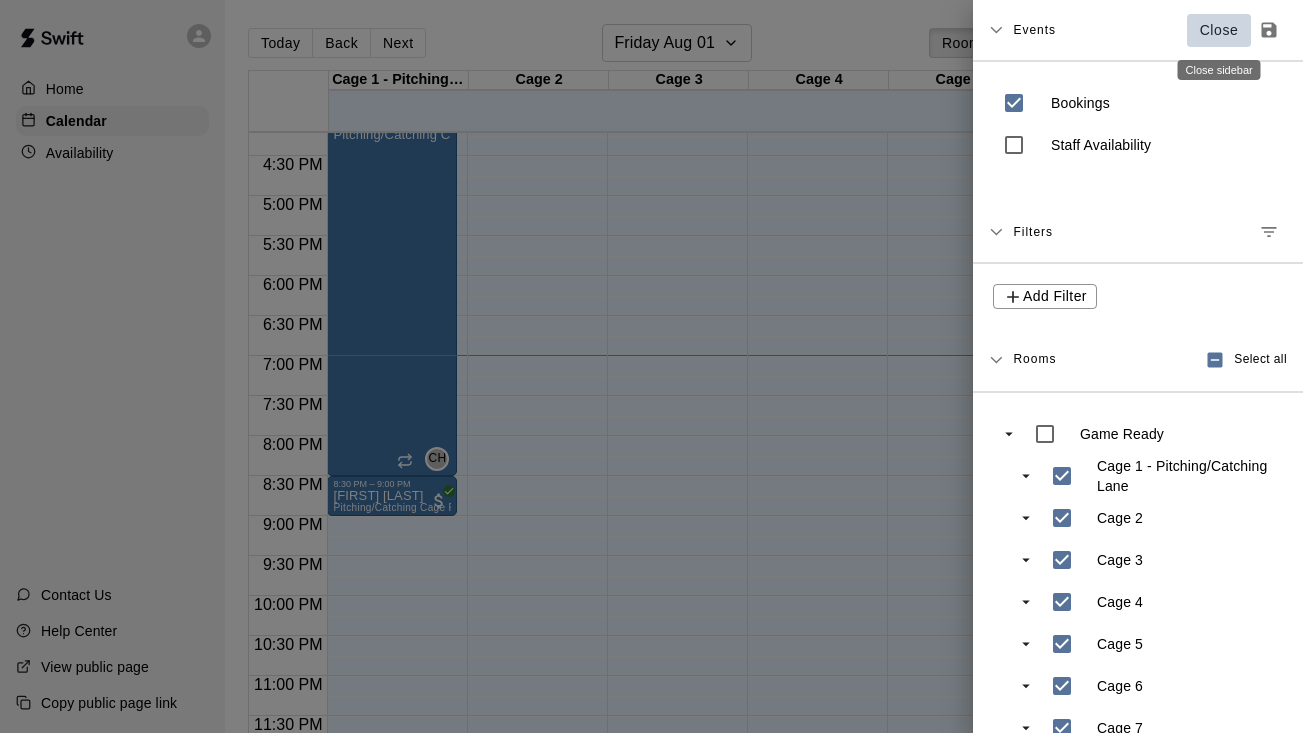click on "Close" at bounding box center [1219, 30] 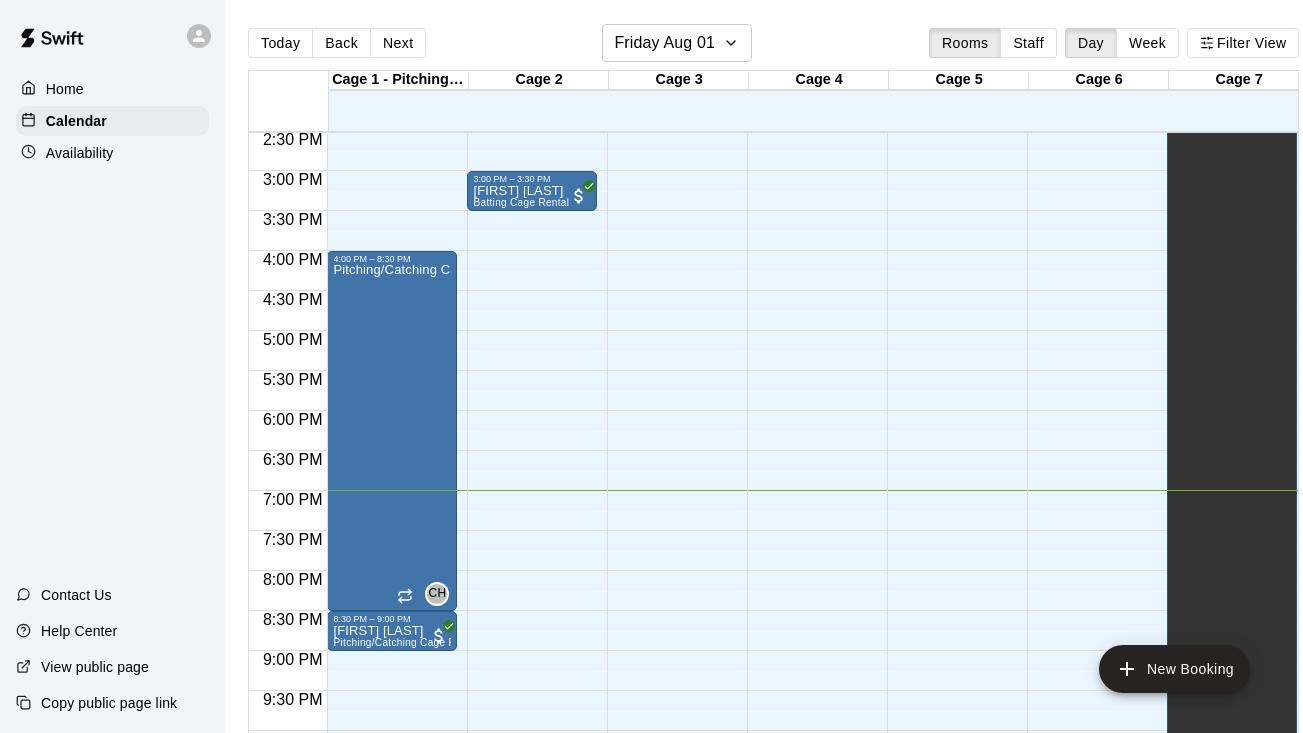 scroll, scrollTop: 1148, scrollLeft: 2, axis: both 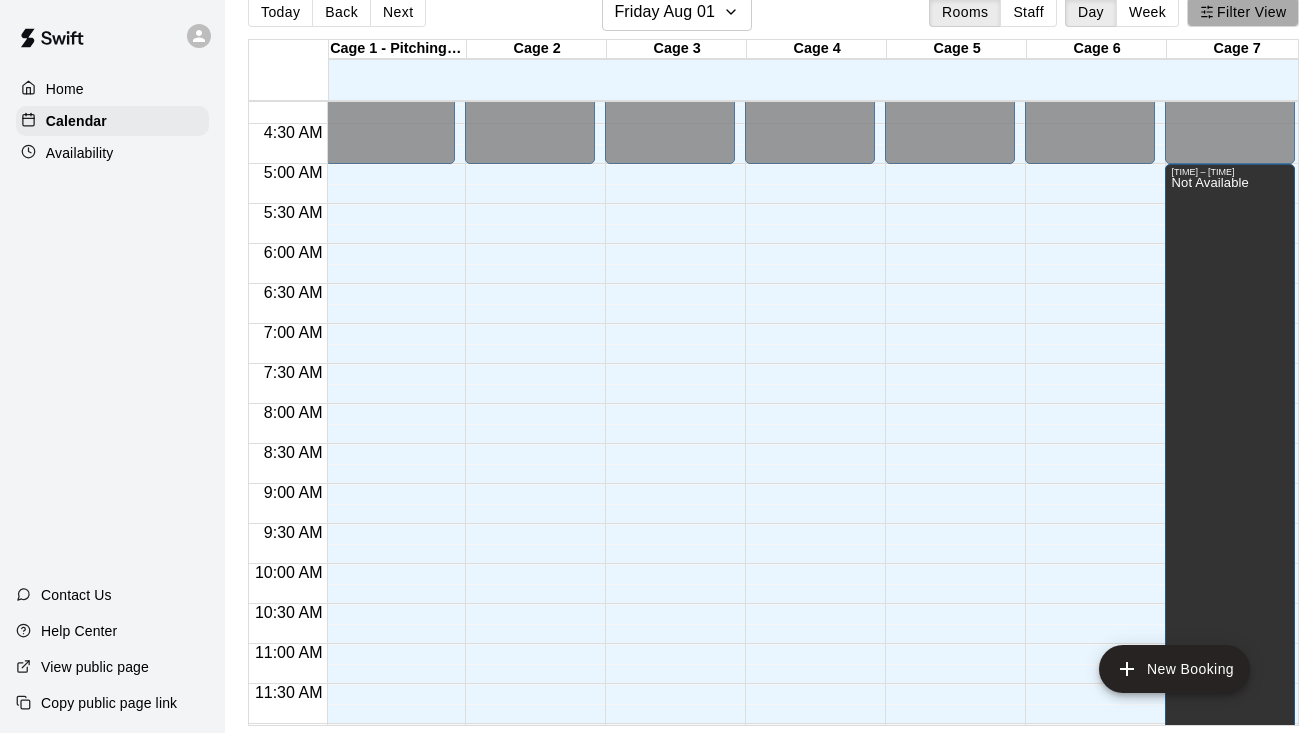 click on "Filter View" at bounding box center (1243, 12) 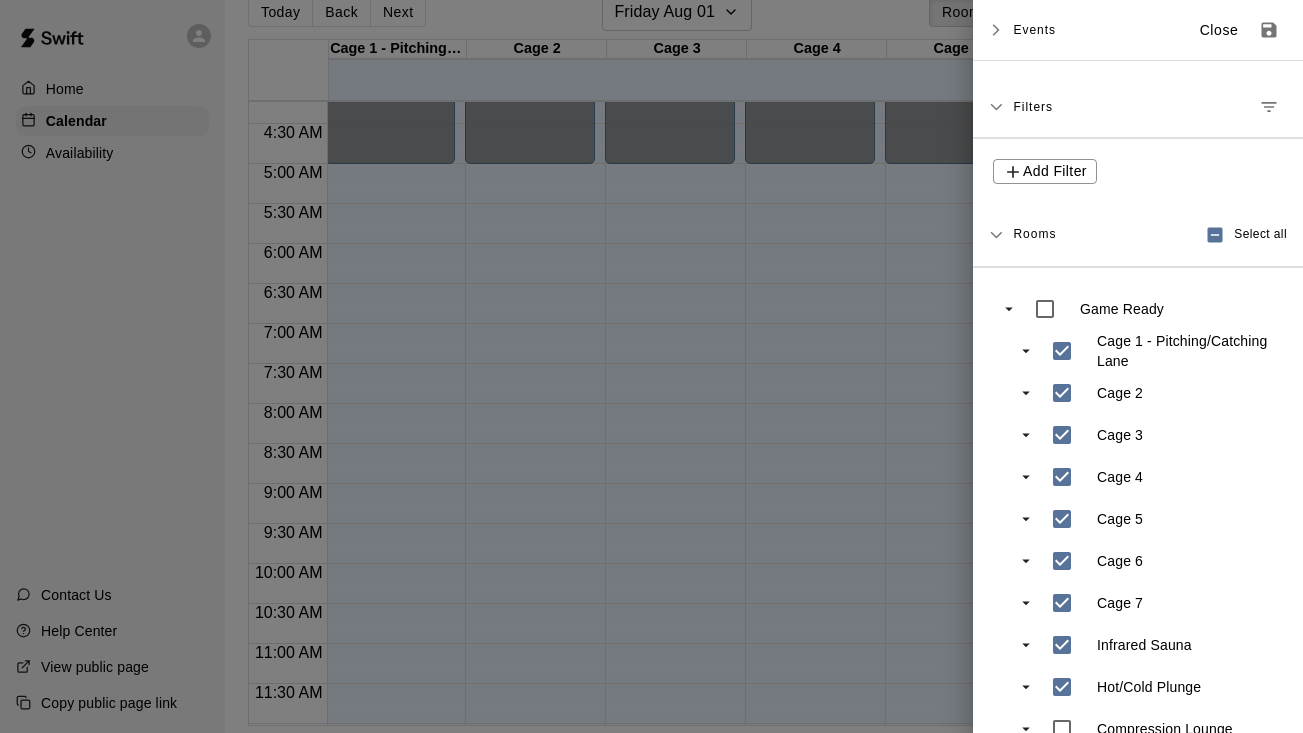 click 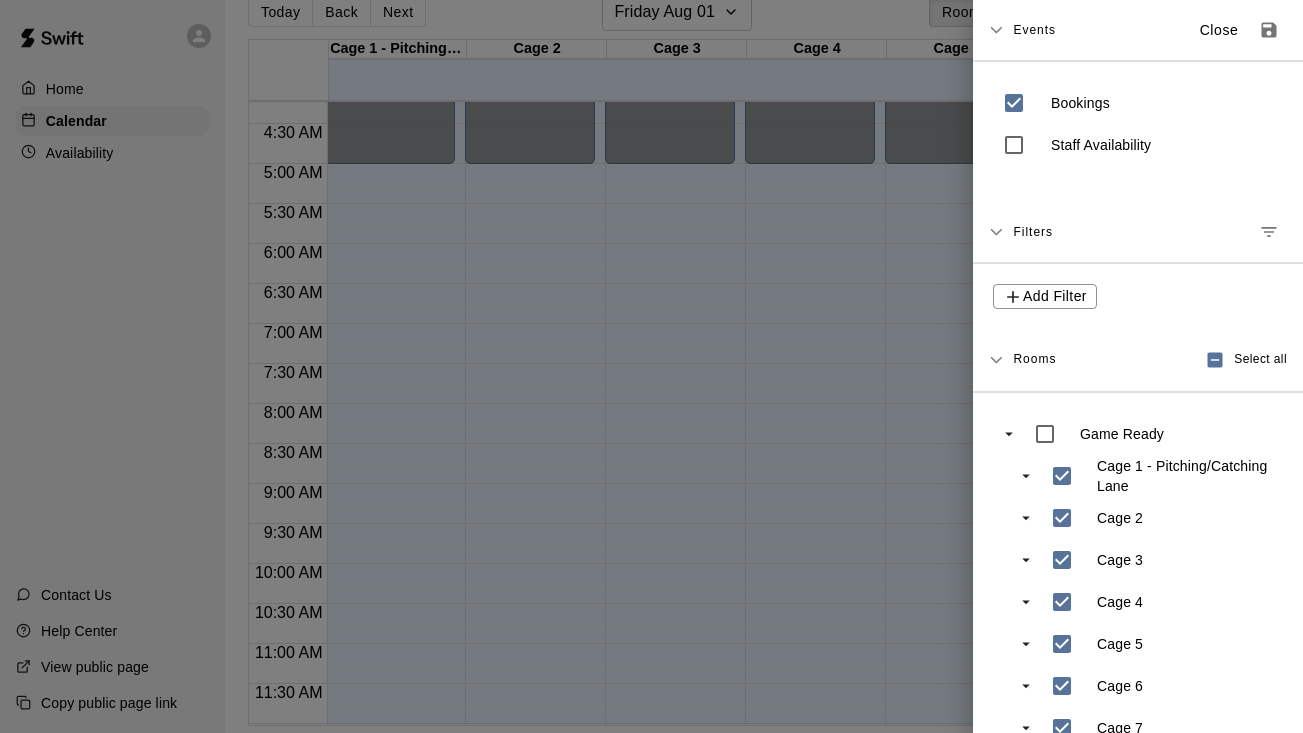 click 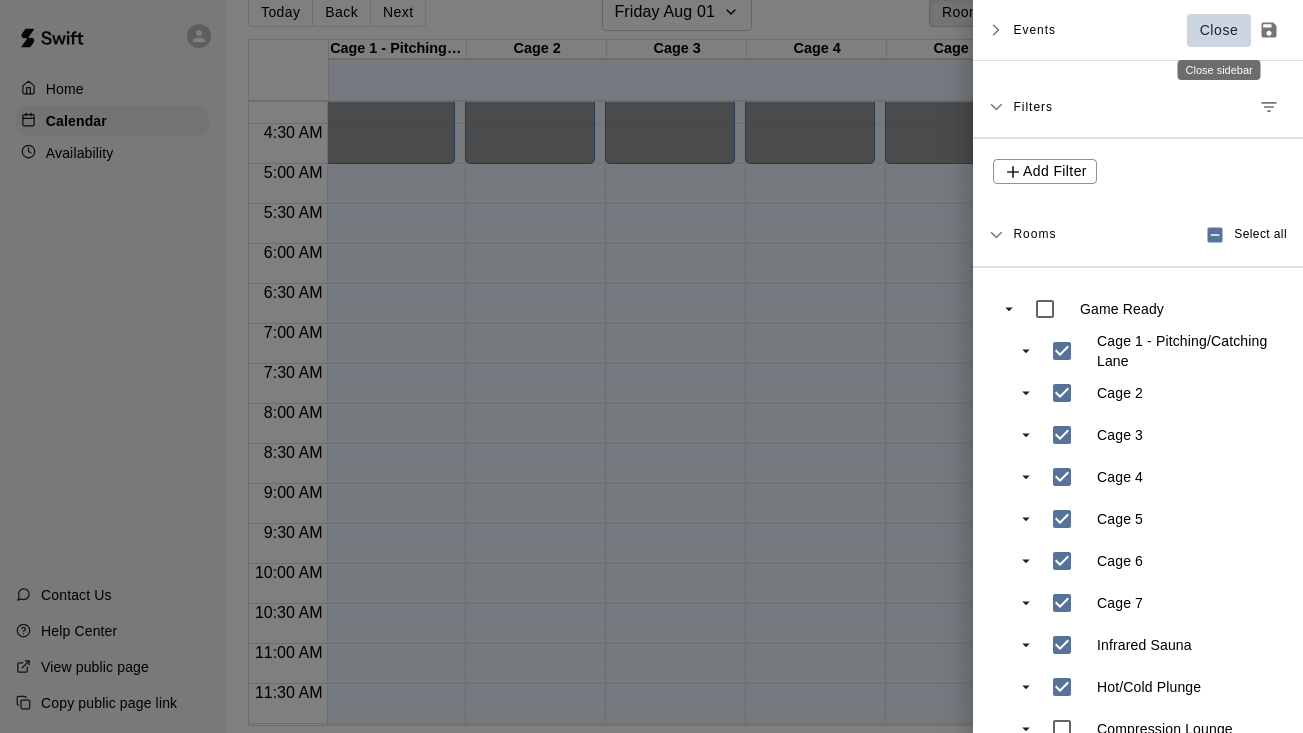 click on "Close" at bounding box center (1219, 30) 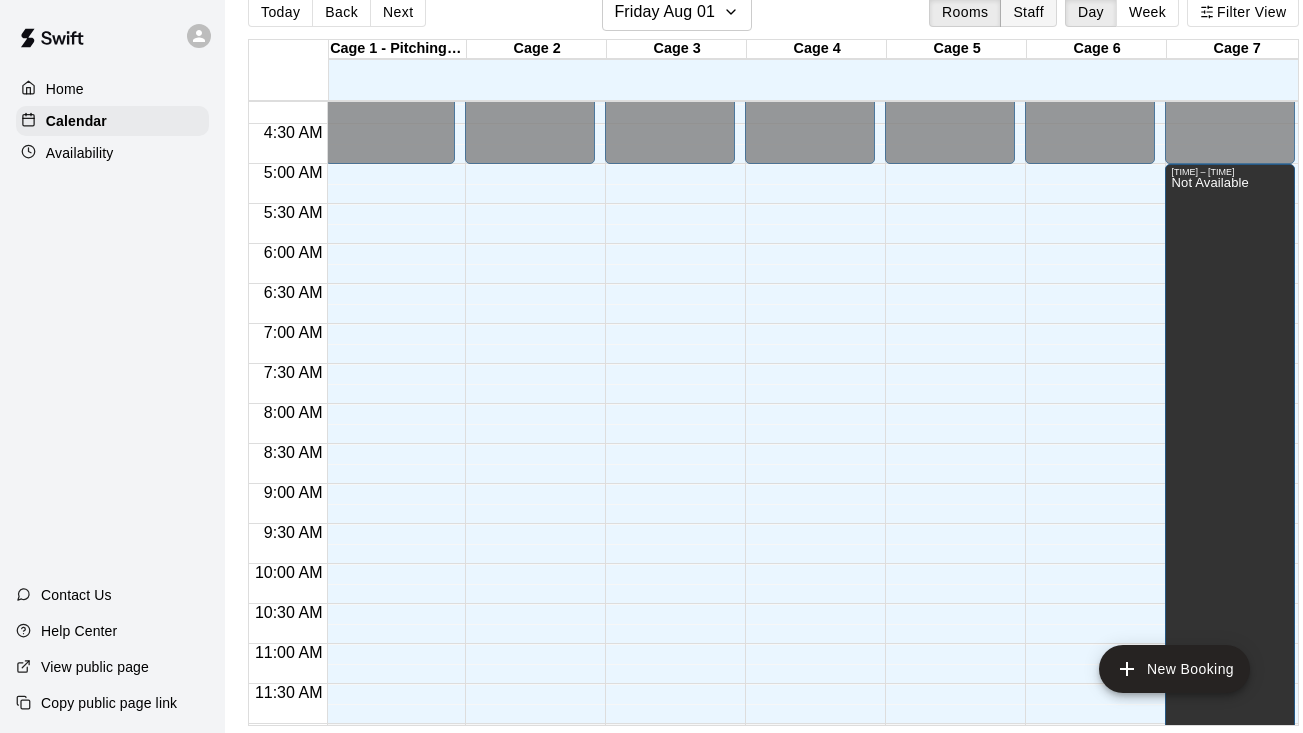 click on "Staff" at bounding box center [1028, 12] 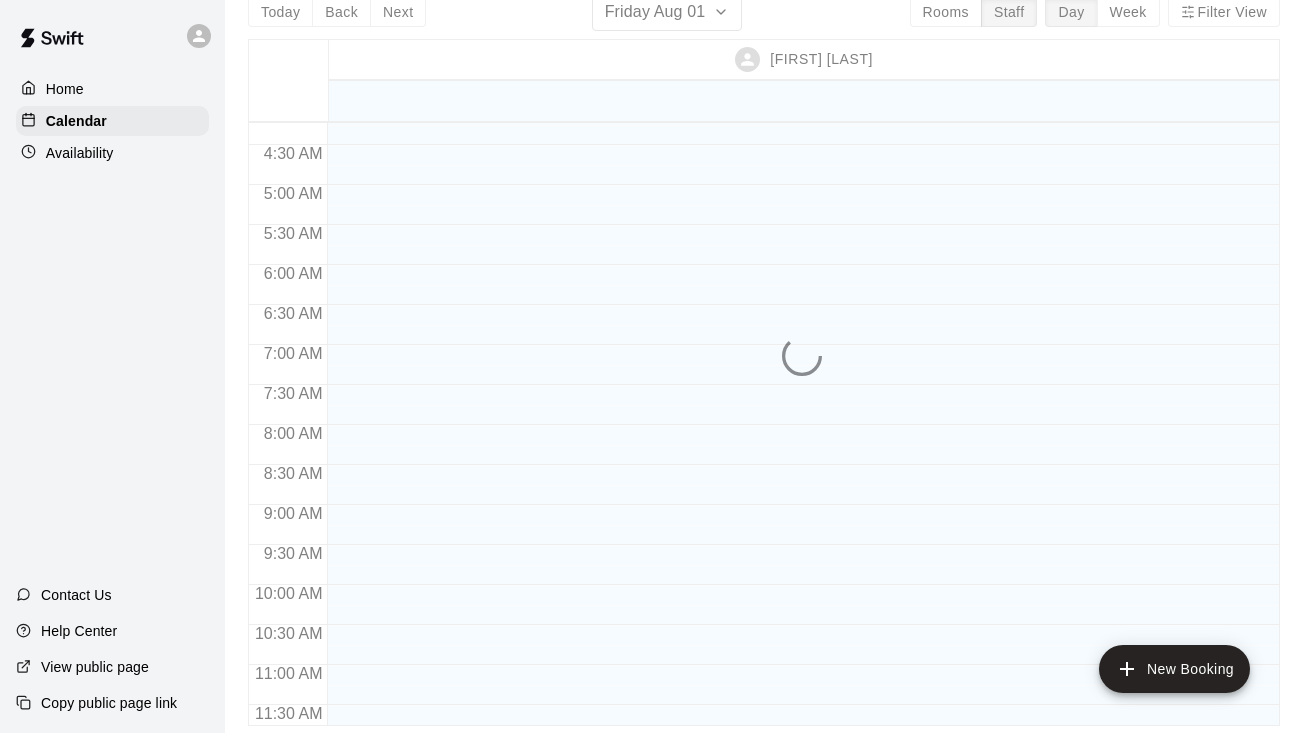 scroll, scrollTop: 338, scrollLeft: 0, axis: vertical 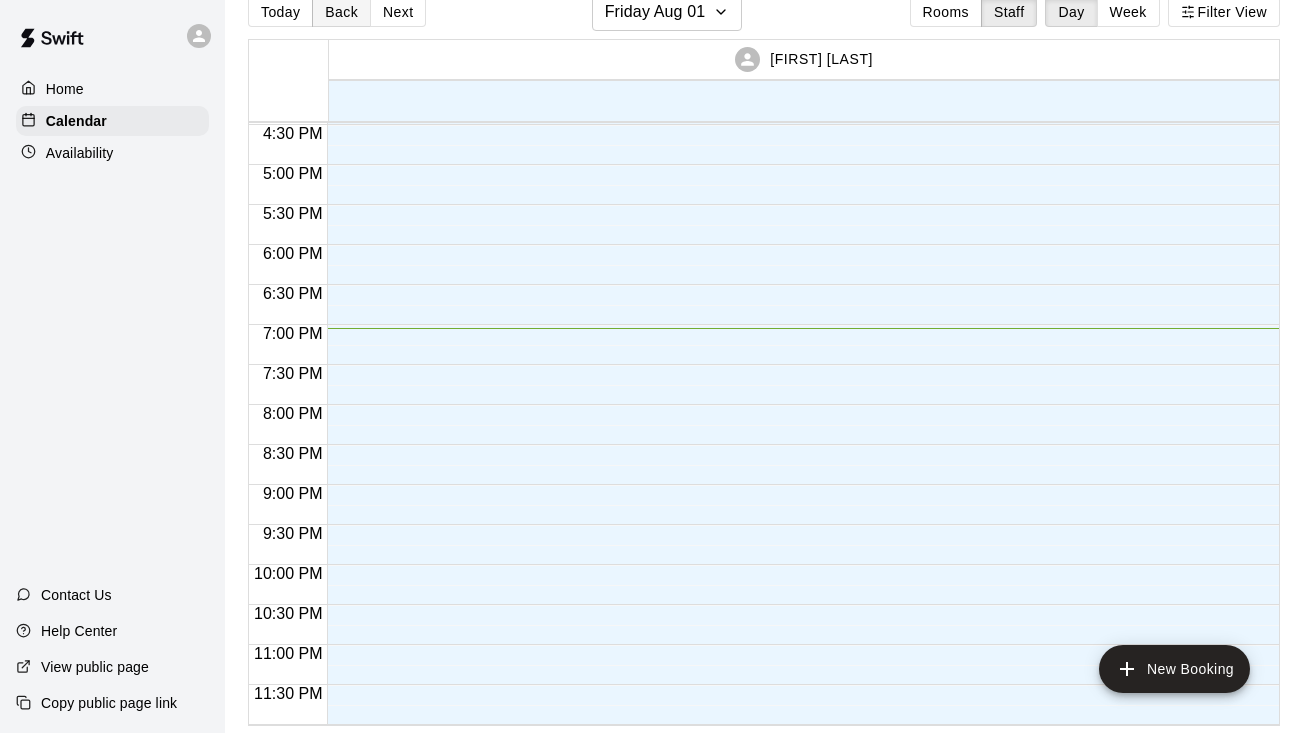 click on "Back" at bounding box center [341, 12] 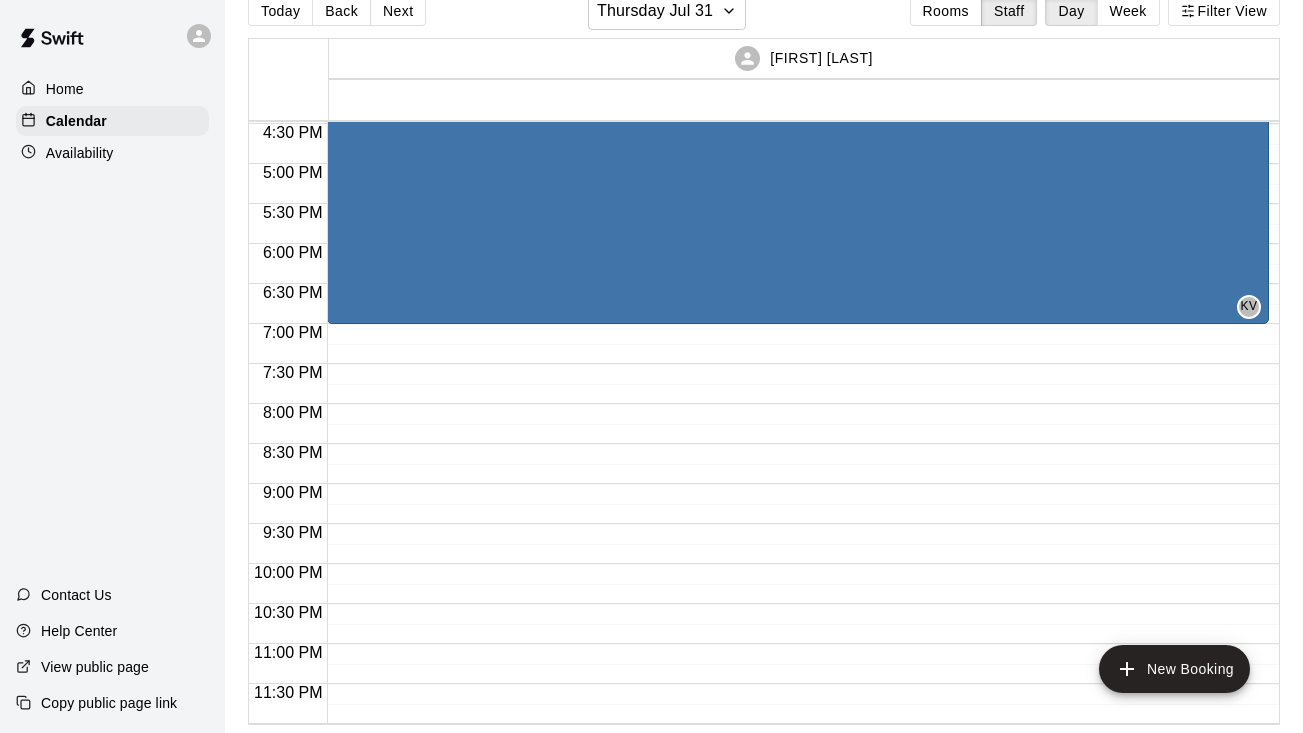 scroll, scrollTop: 0, scrollLeft: 0, axis: both 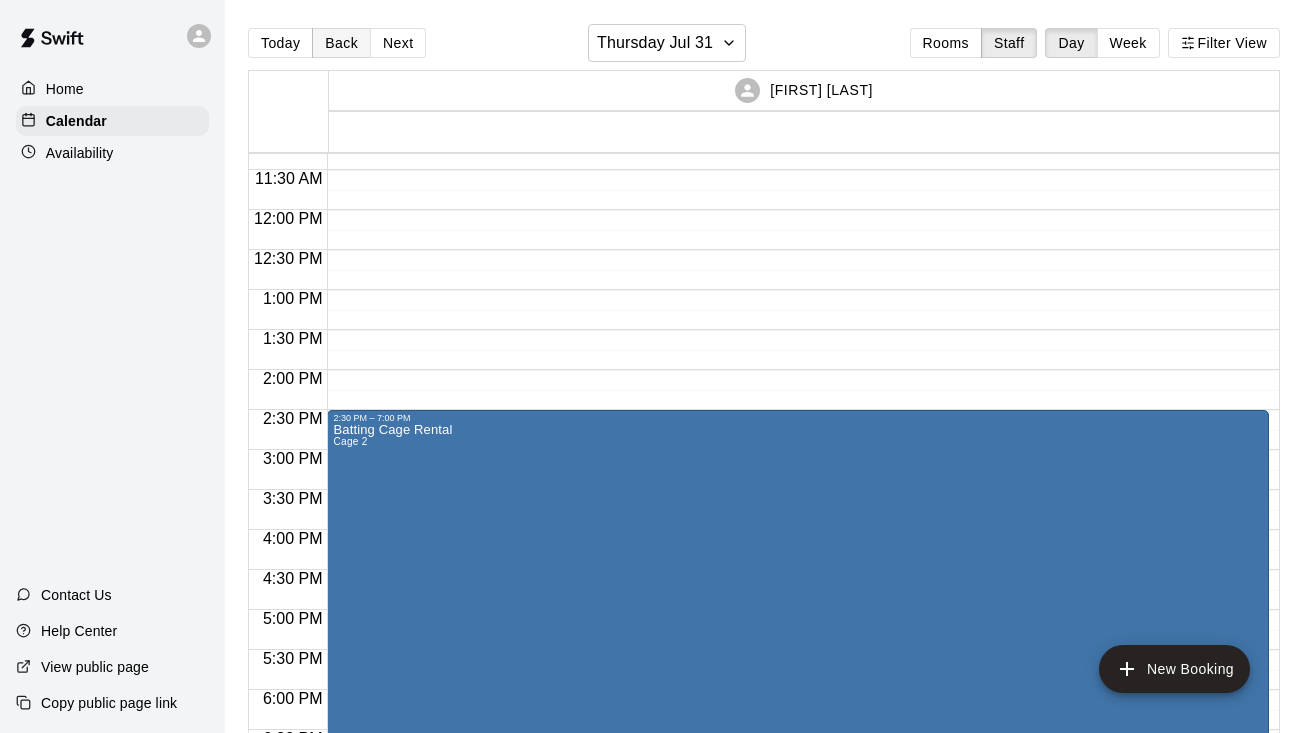 click on "Back" at bounding box center (341, 43) 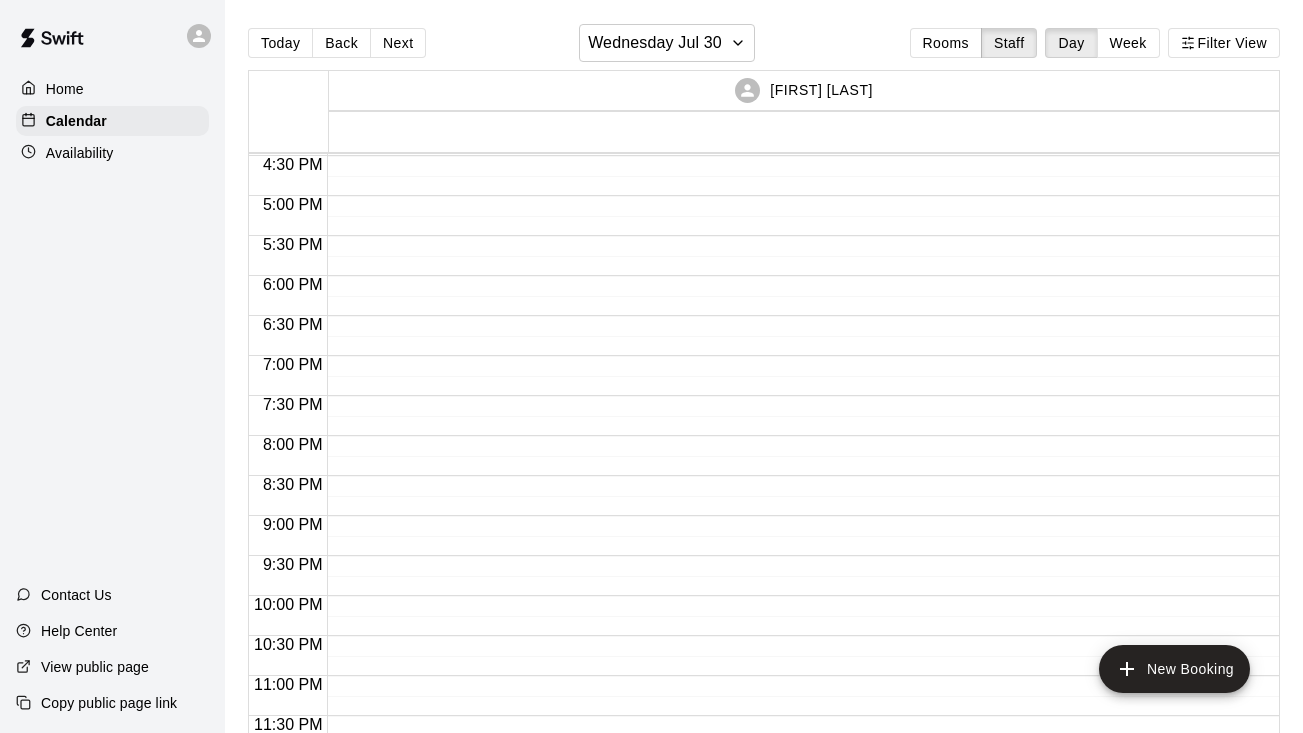 scroll, scrollTop: 1319, scrollLeft: 0, axis: vertical 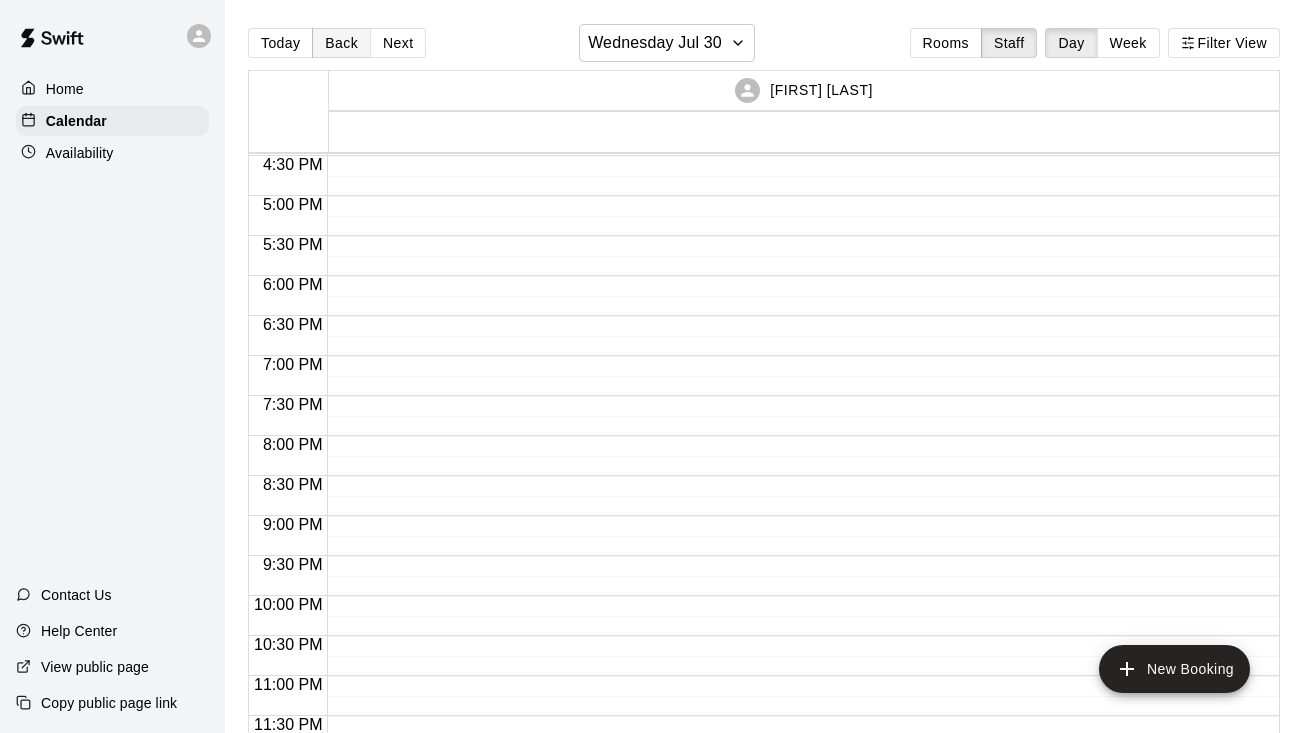 click on "Back" at bounding box center (341, 43) 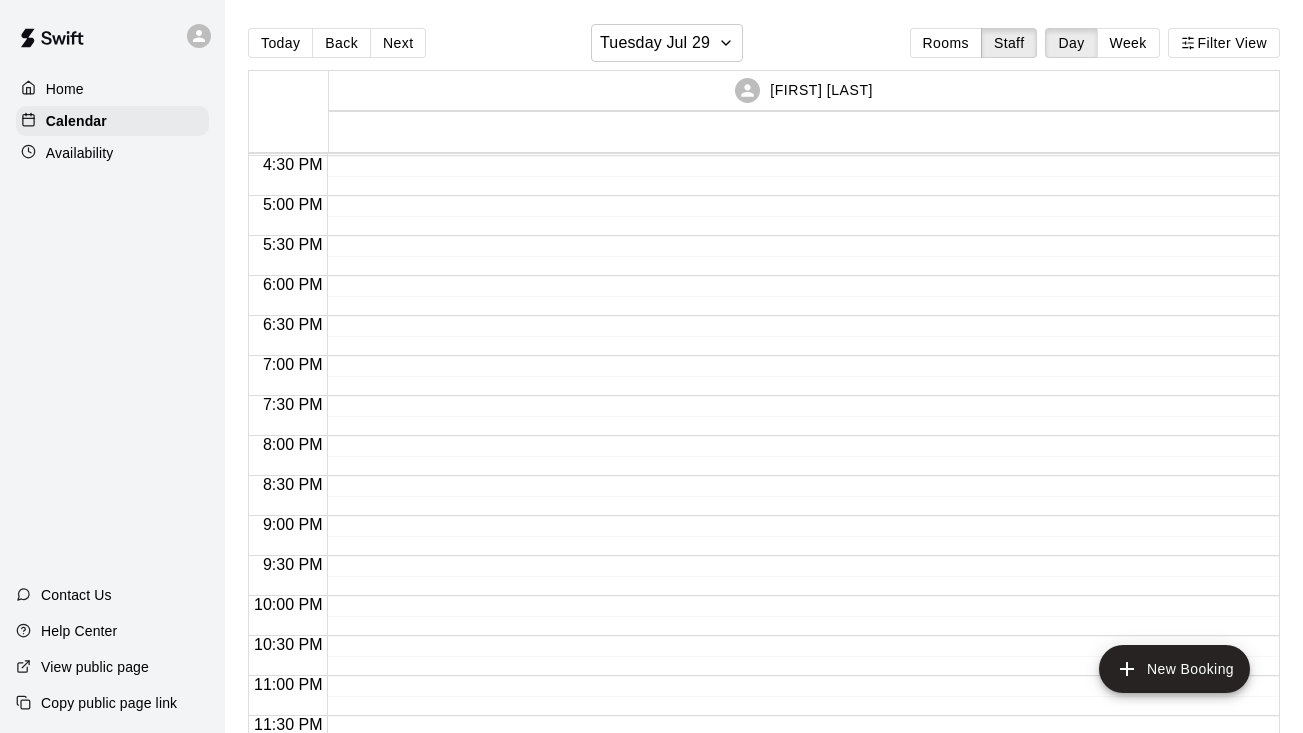scroll, scrollTop: 1319, scrollLeft: 0, axis: vertical 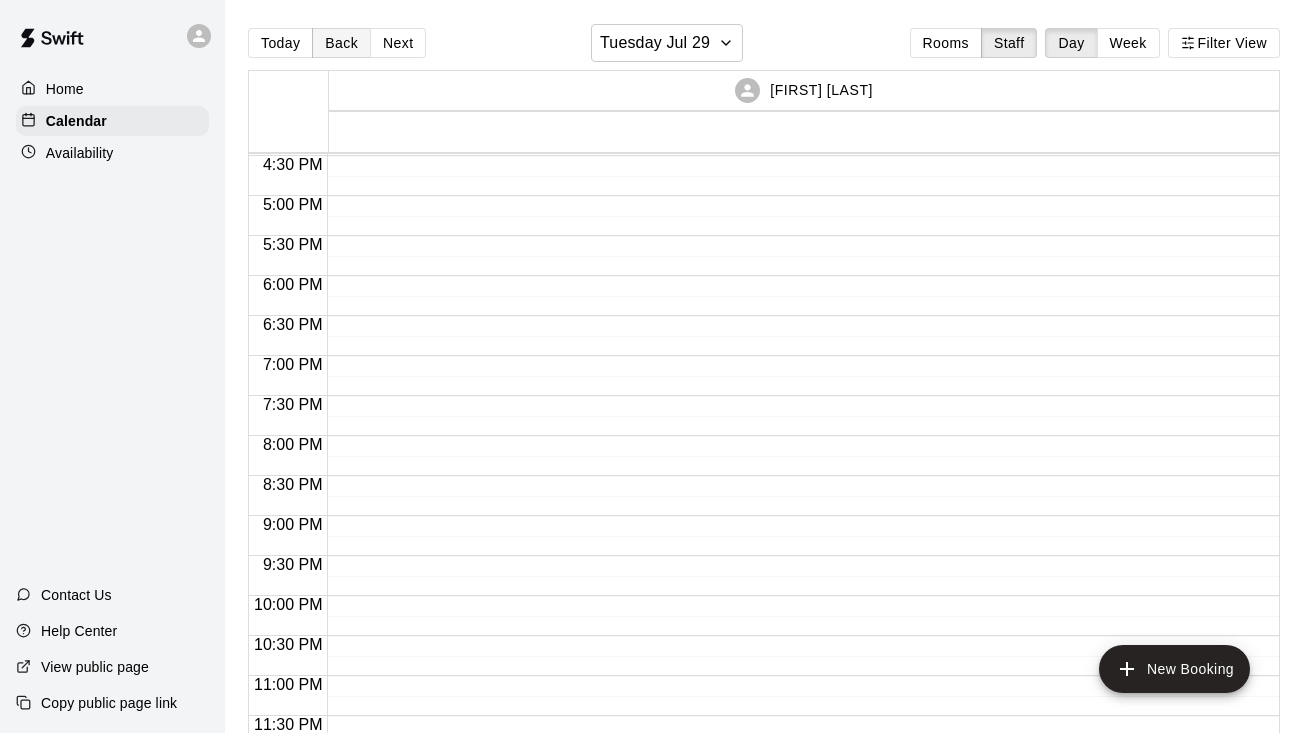 click on "Back" at bounding box center [341, 43] 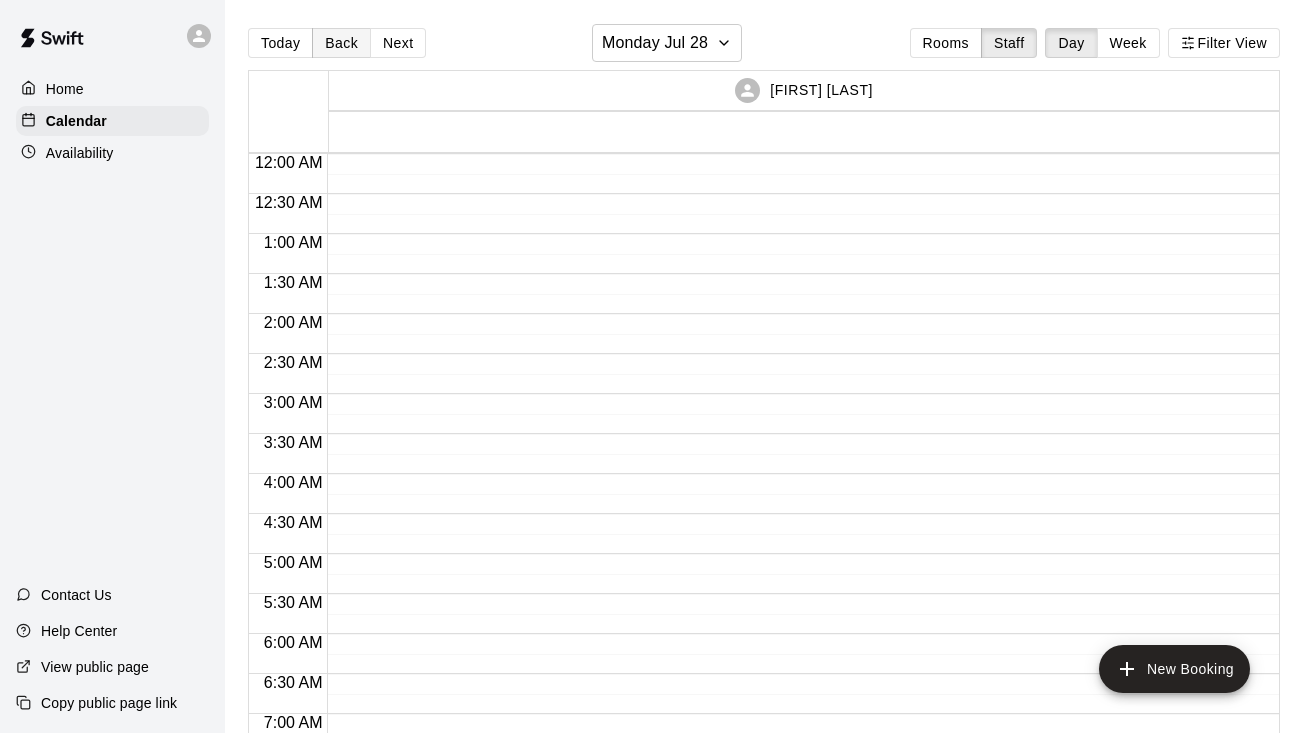 scroll, scrollTop: 0, scrollLeft: 0, axis: both 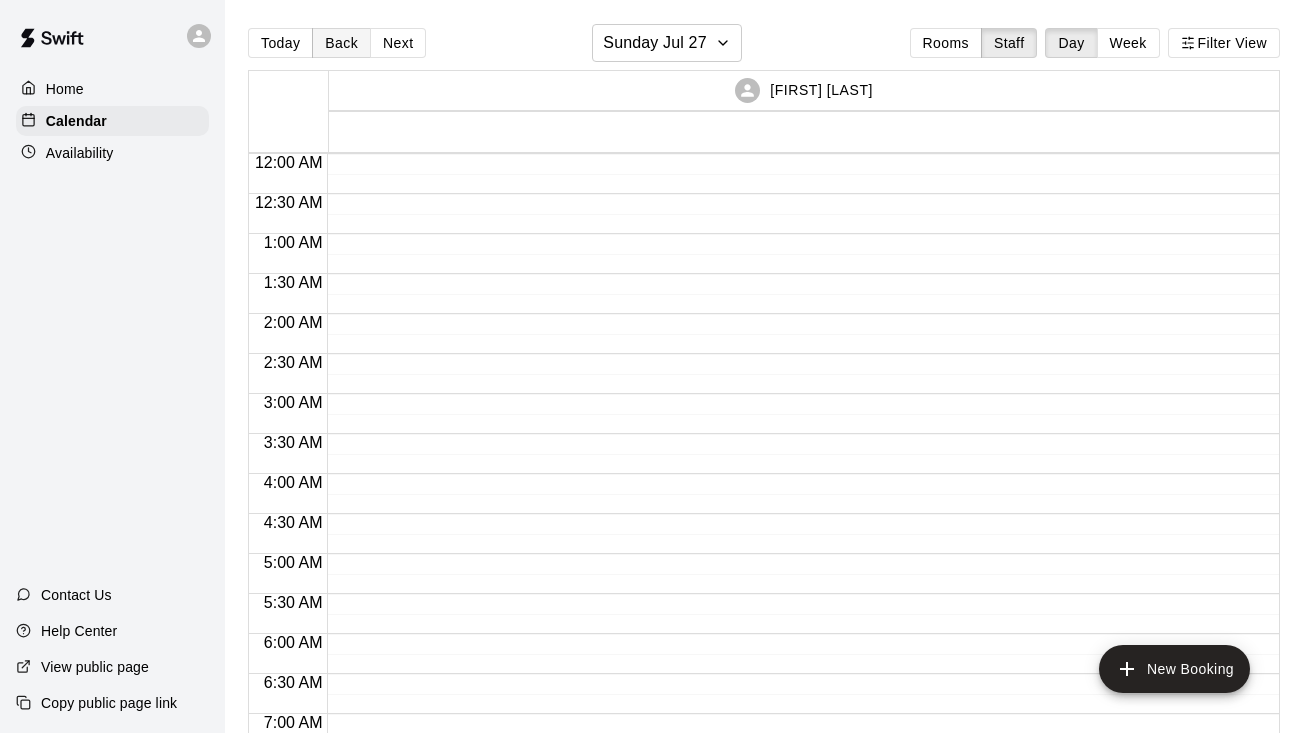 click on "Back" at bounding box center (341, 43) 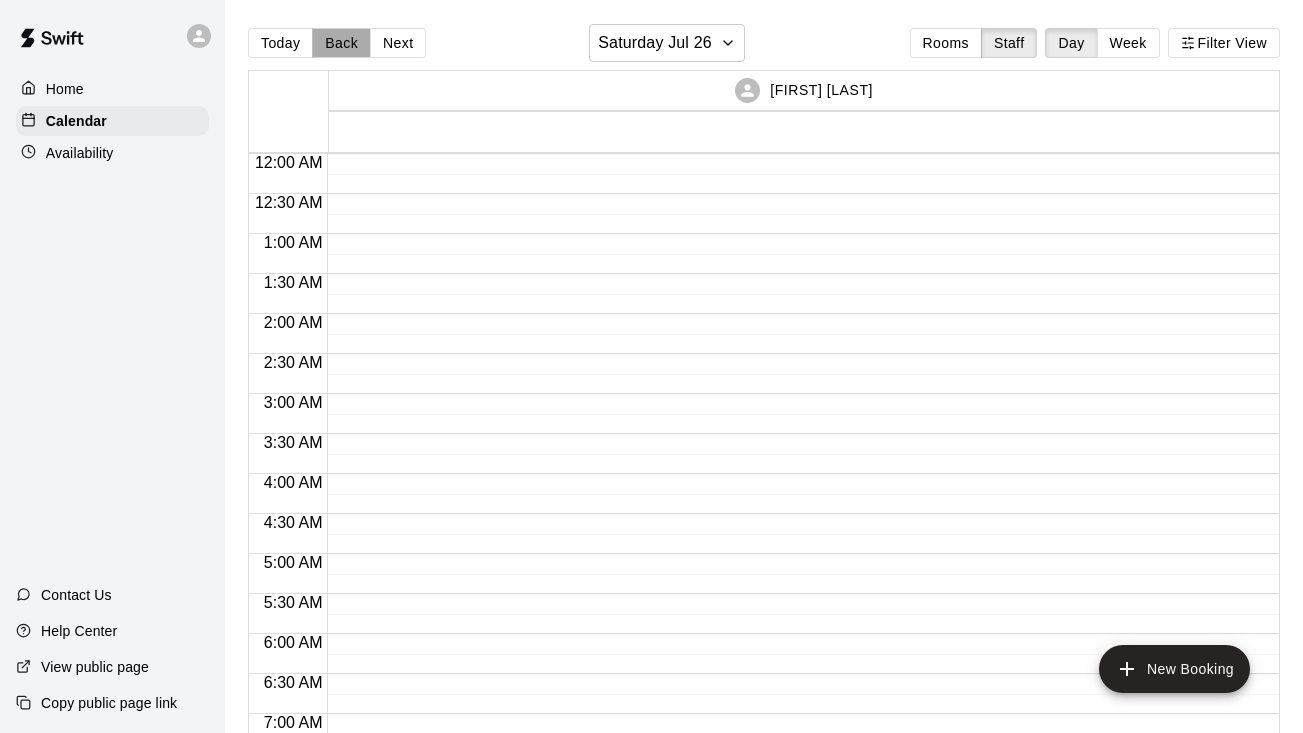 click on "Back" at bounding box center (341, 43) 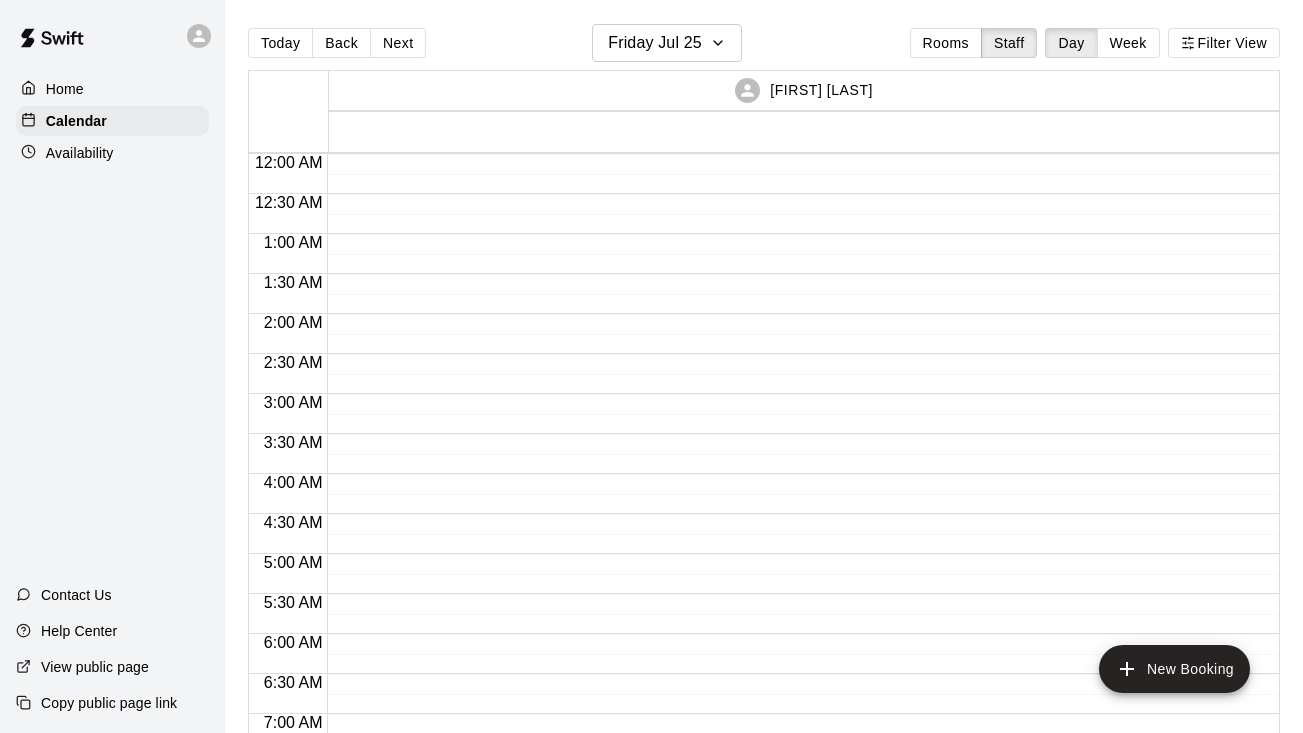 scroll, scrollTop: -1, scrollLeft: 0, axis: vertical 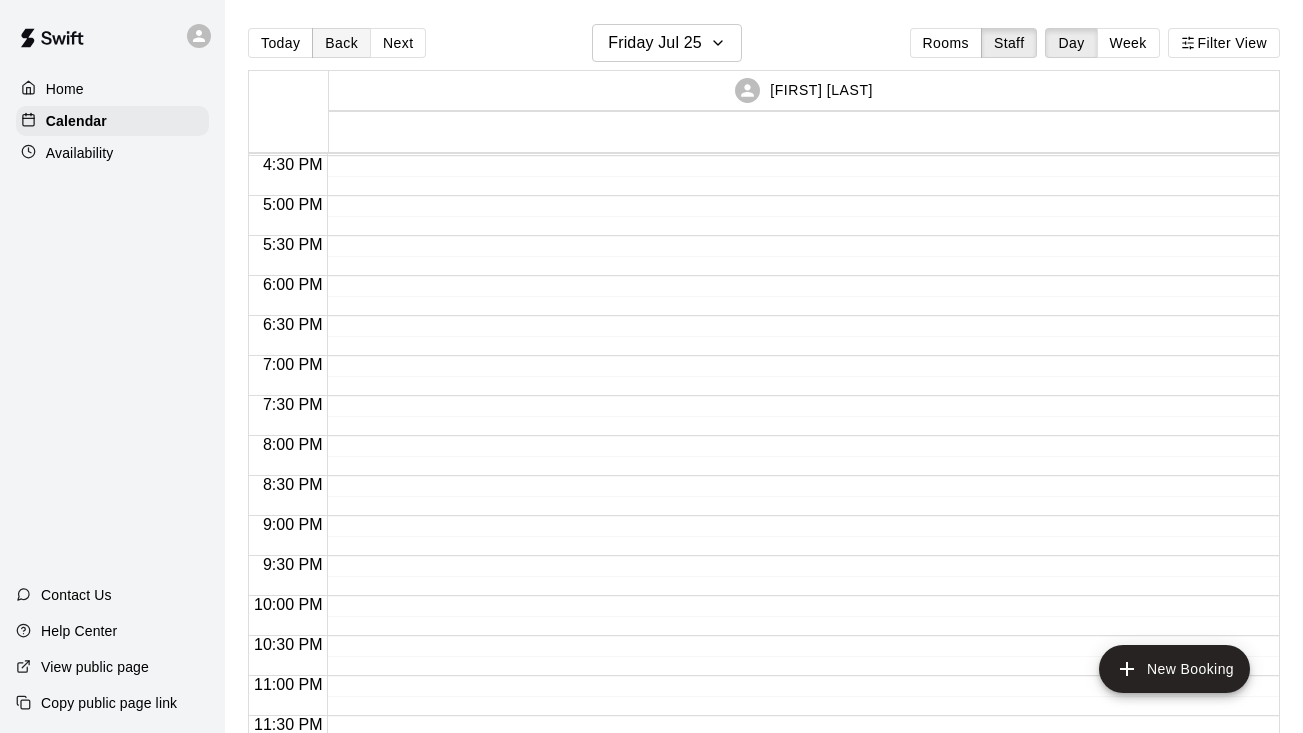 click on "Back" at bounding box center (341, 43) 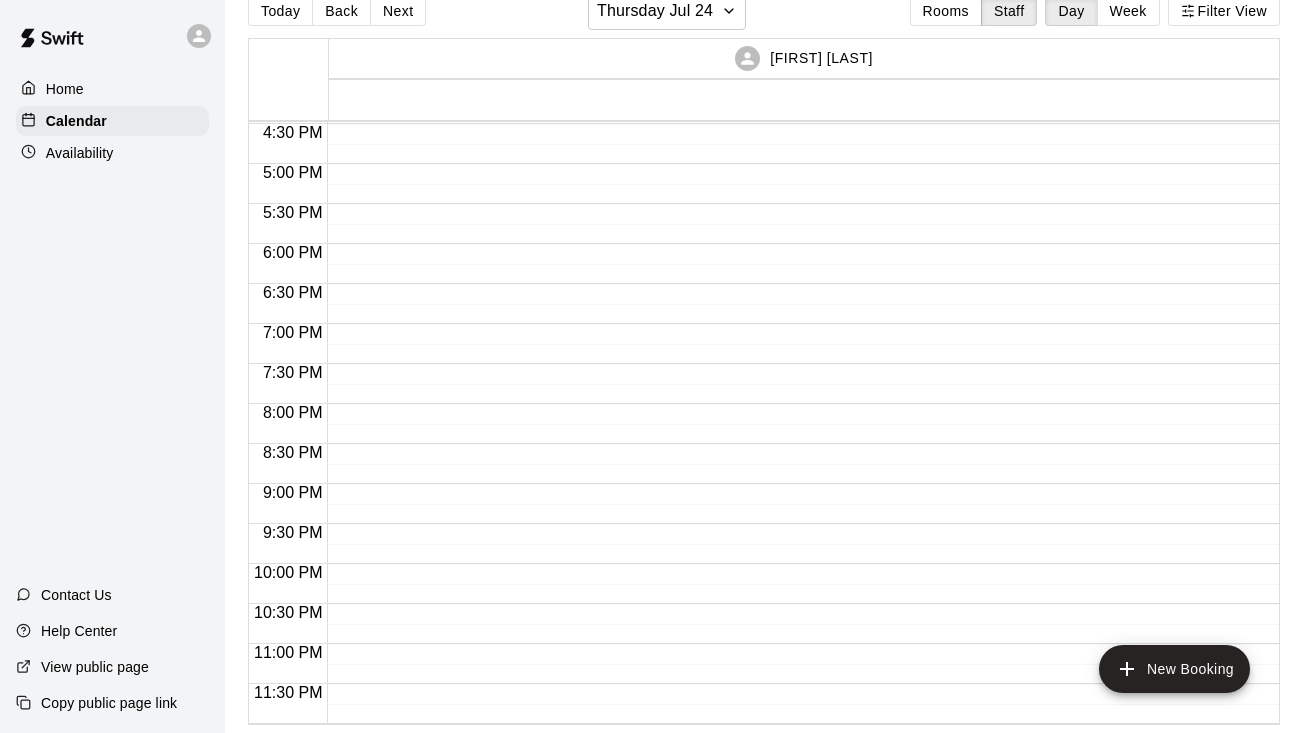scroll, scrollTop: 31, scrollLeft: 0, axis: vertical 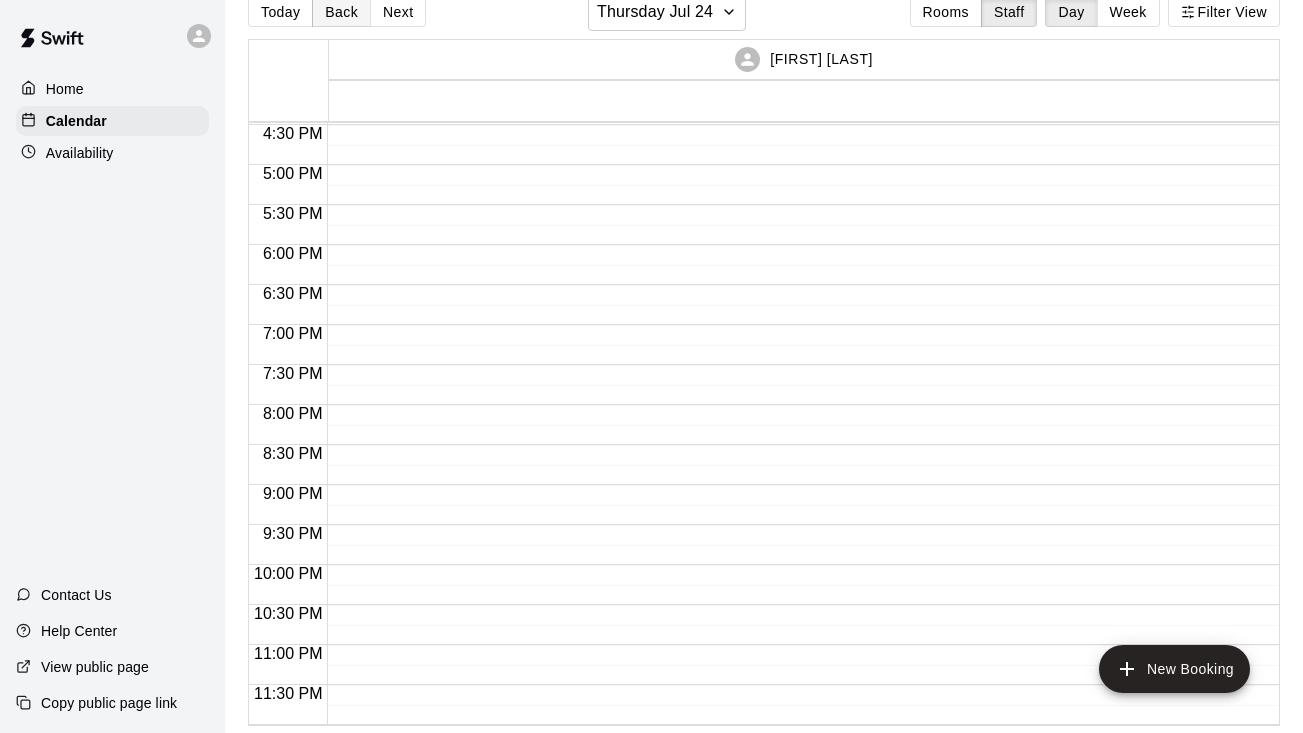 click on "Back" at bounding box center (341, 12) 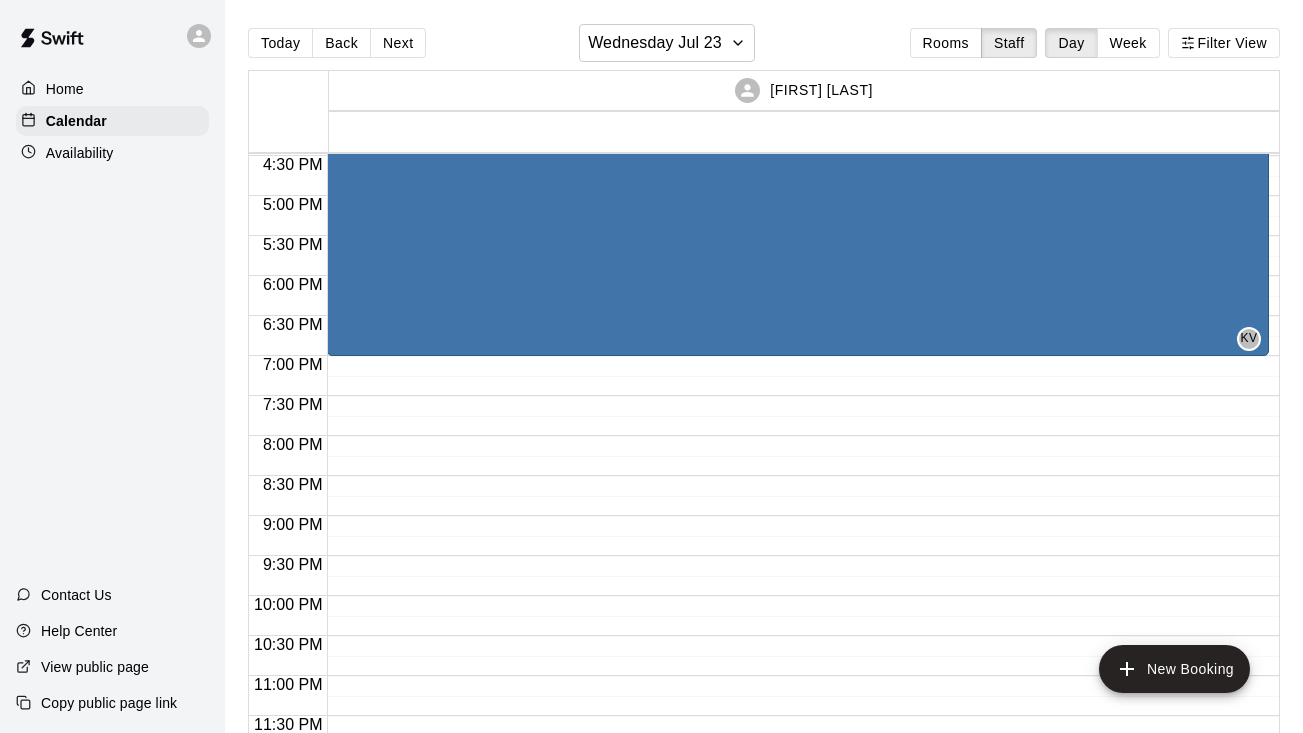 scroll, scrollTop: 0, scrollLeft: 0, axis: both 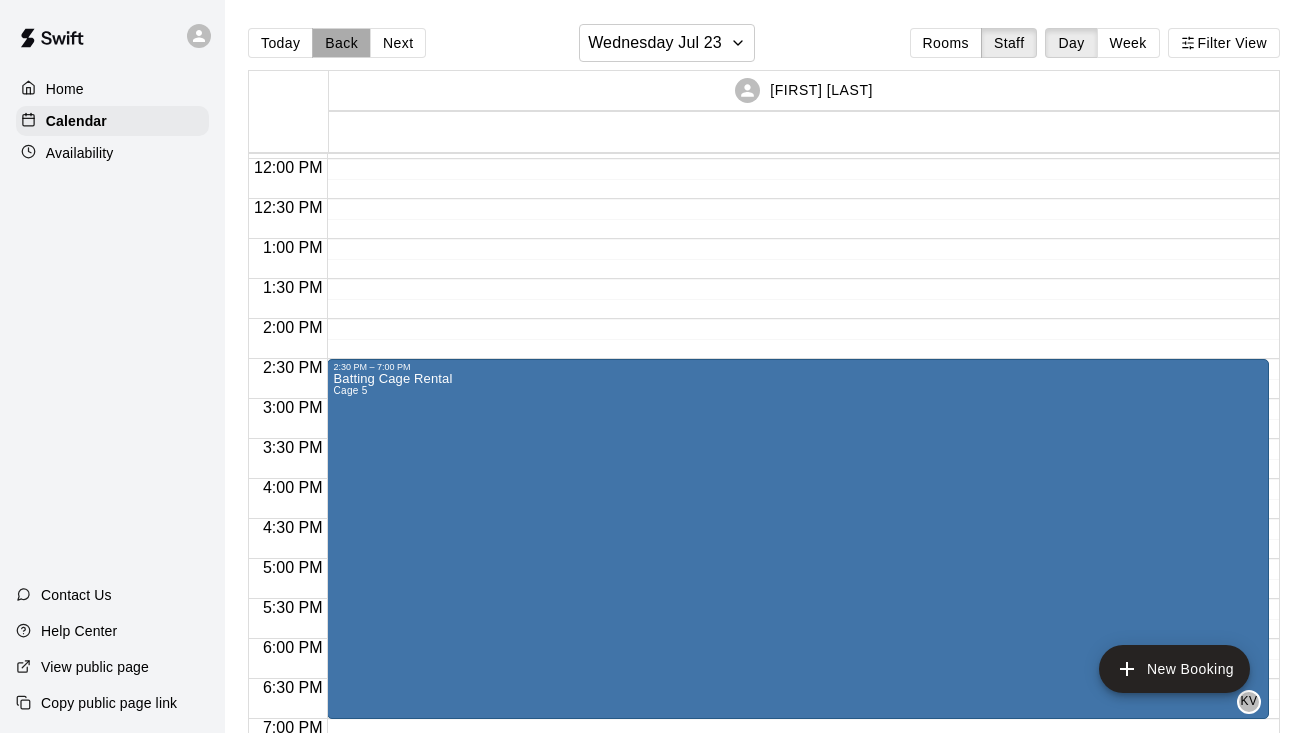 click on "Back" at bounding box center (341, 43) 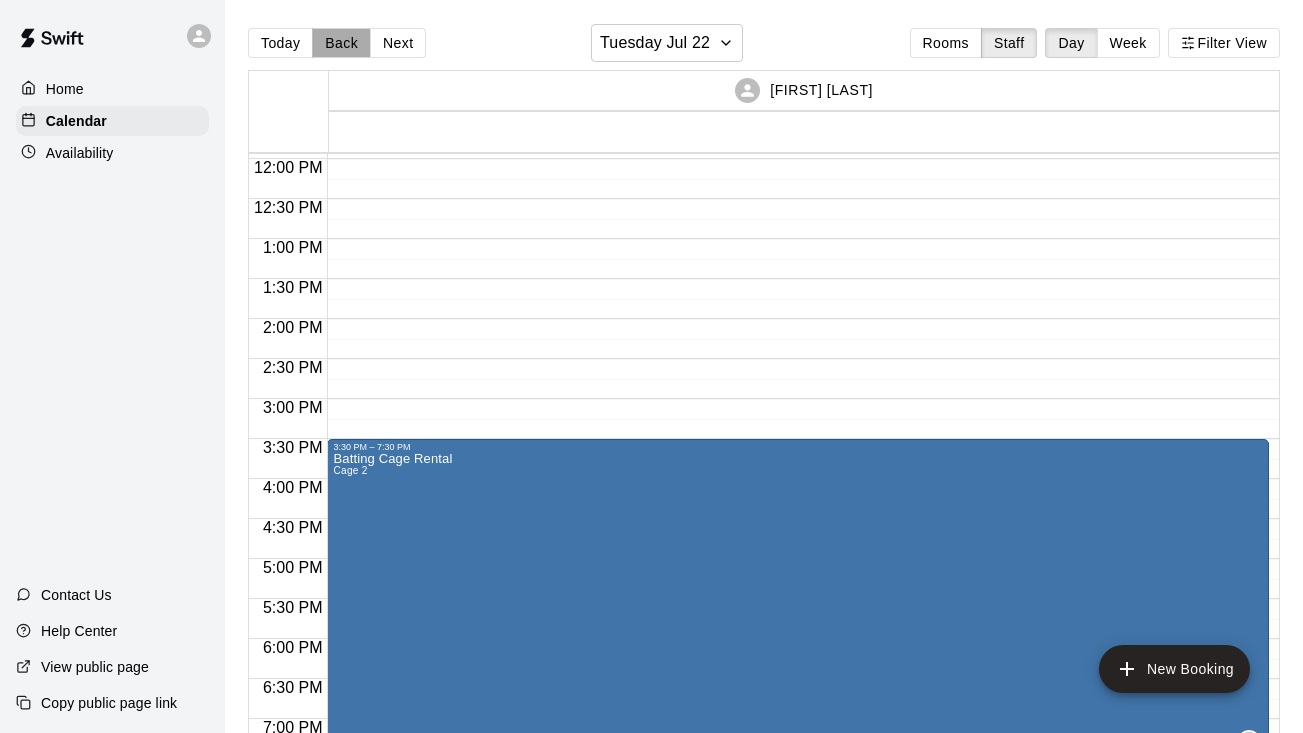 click on "Back" at bounding box center (341, 43) 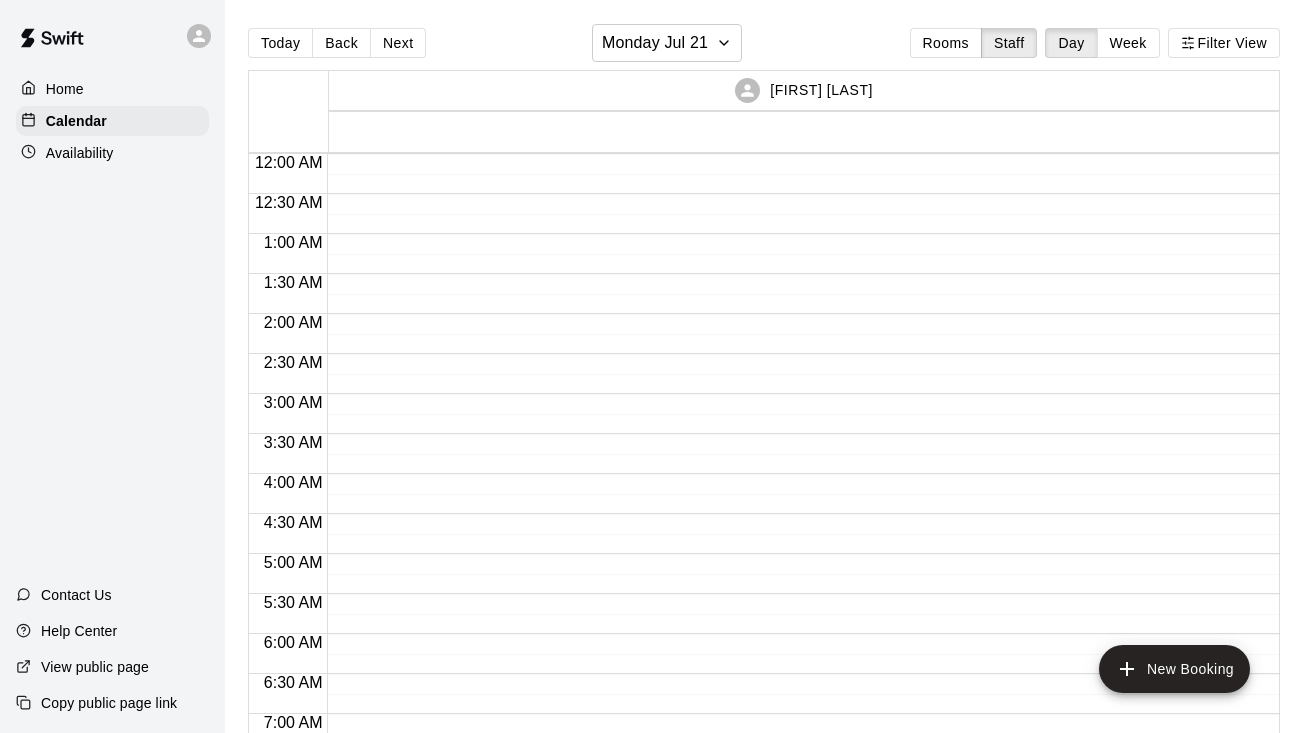 scroll, scrollTop: 0, scrollLeft: 0, axis: both 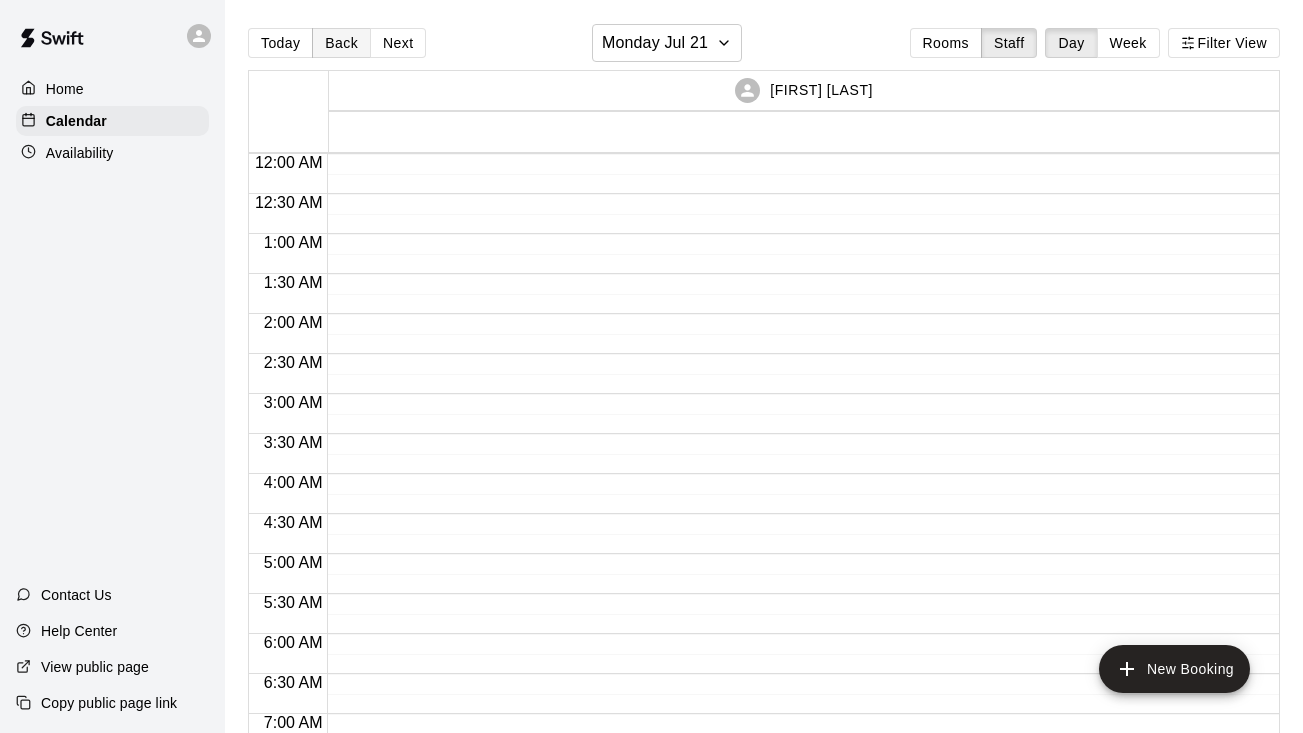 click on "Back" at bounding box center [341, 43] 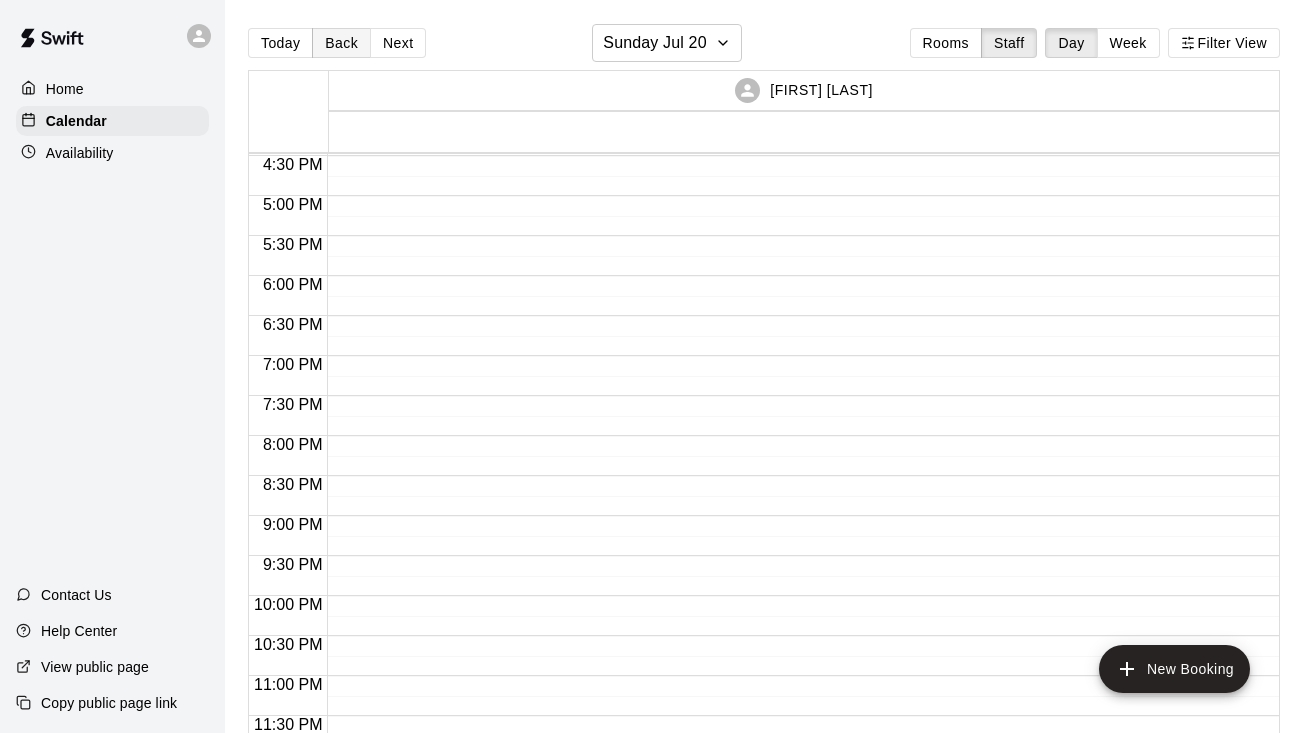 scroll, scrollTop: 1319, scrollLeft: 0, axis: vertical 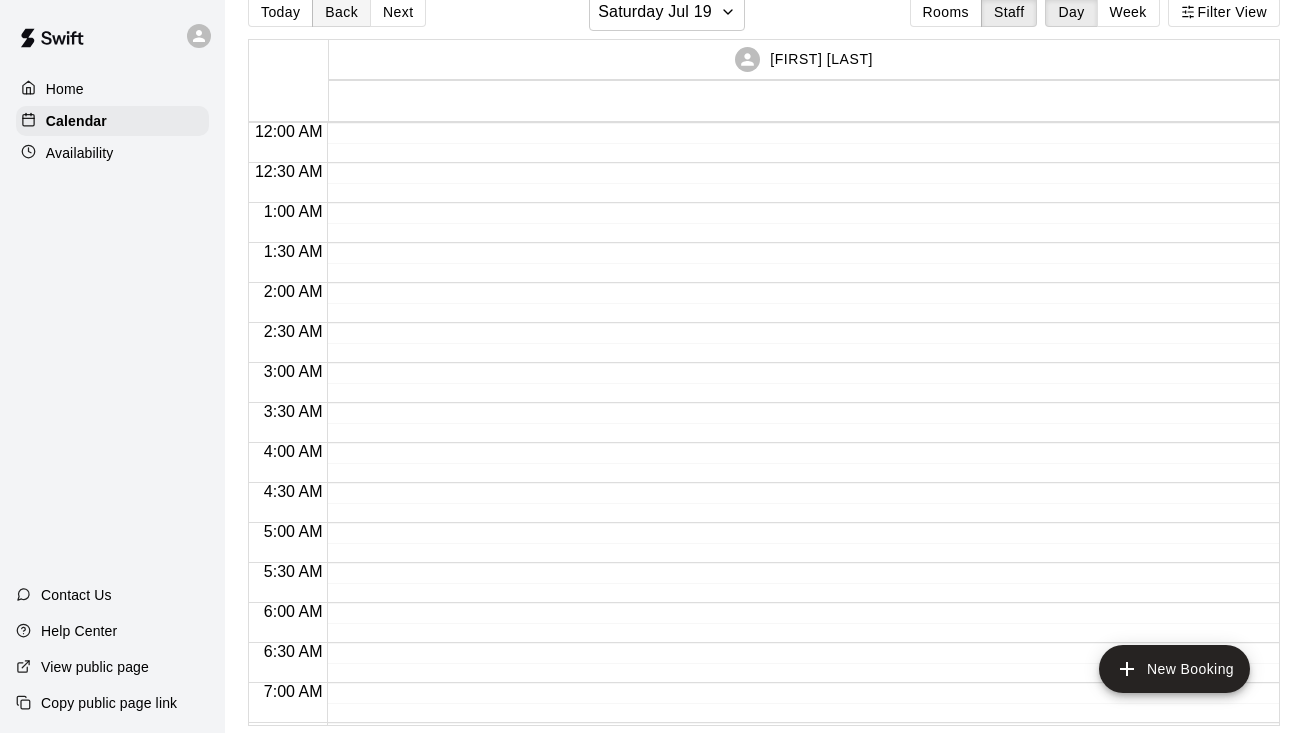click on "Back" at bounding box center (341, 12) 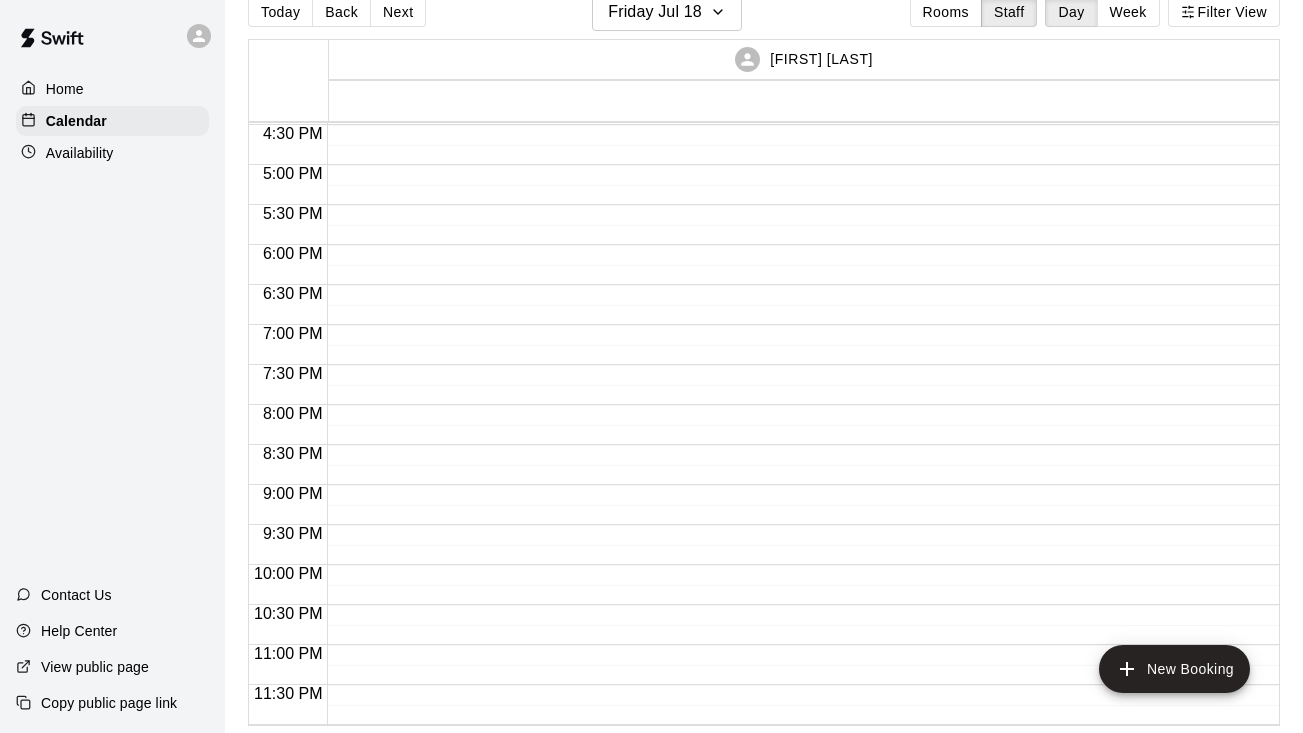 scroll, scrollTop: 1319, scrollLeft: 0, axis: vertical 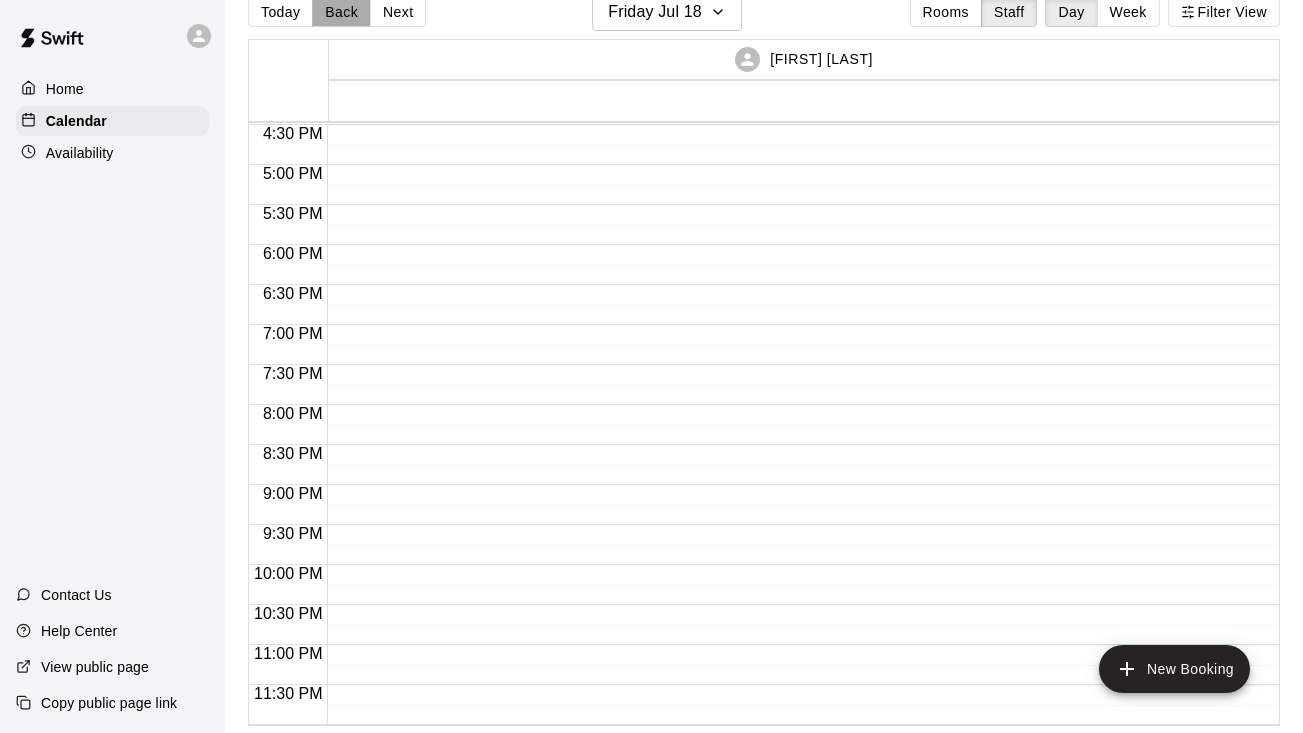 click on "Back" at bounding box center [341, 12] 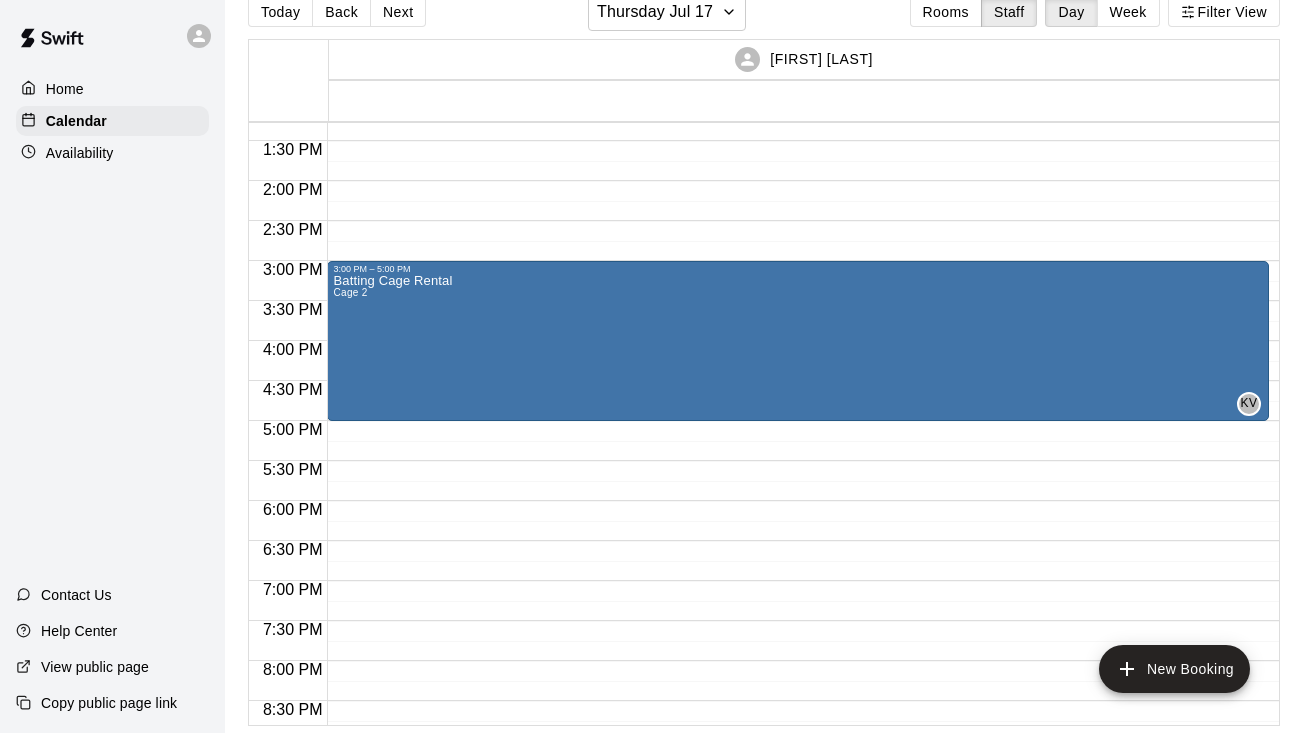 scroll, scrollTop: 1053, scrollLeft: 0, axis: vertical 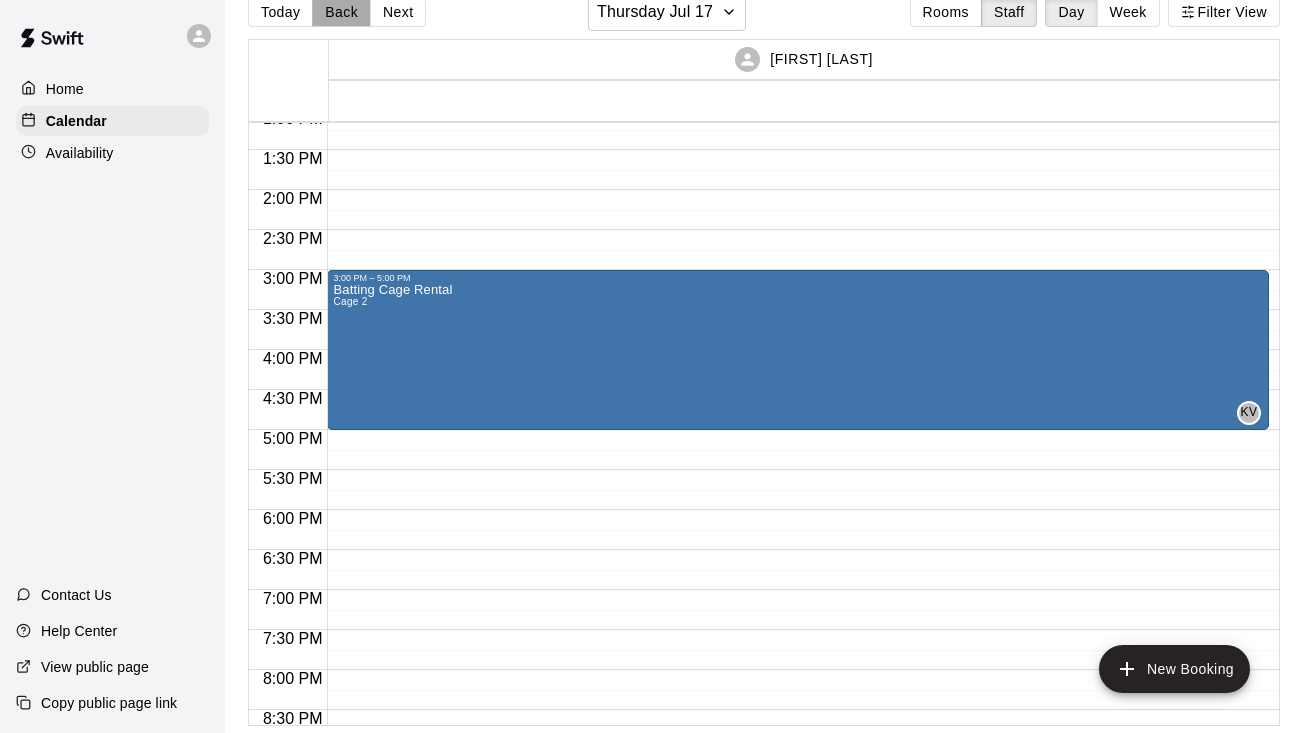 click on "Back" at bounding box center [341, 12] 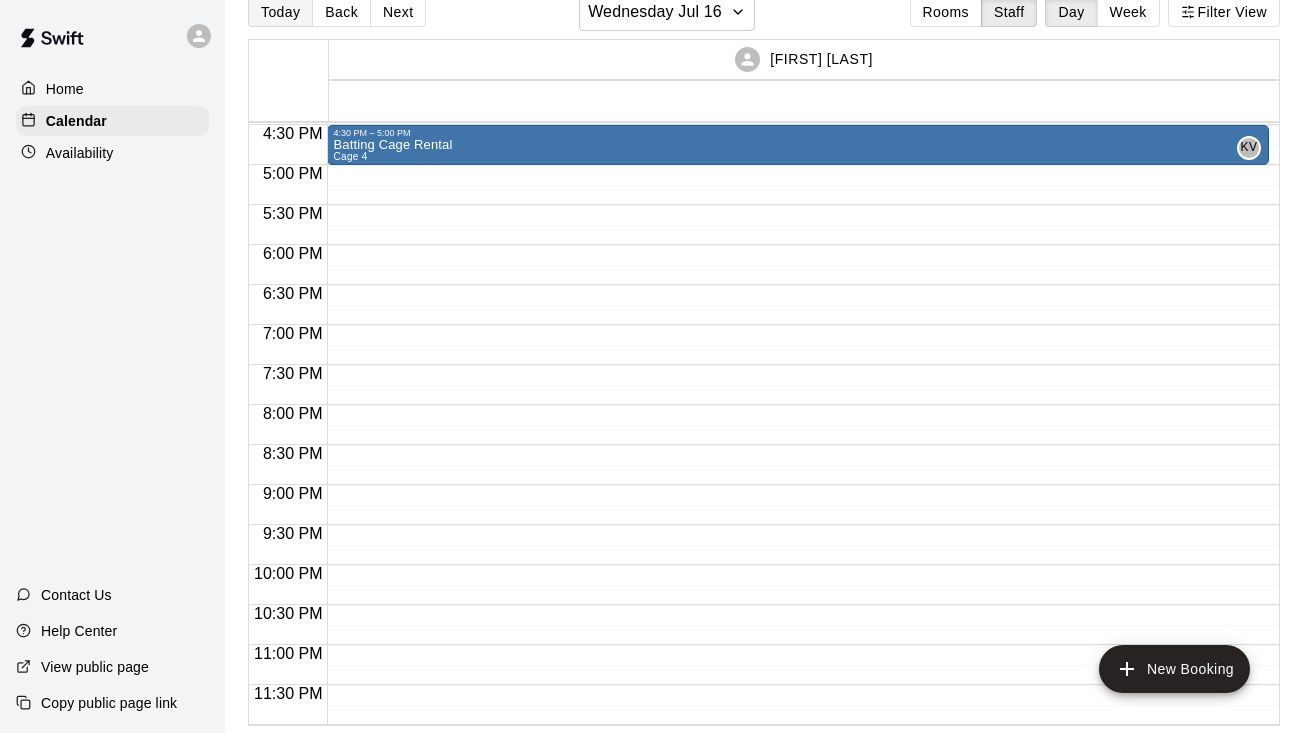 scroll, scrollTop: 1319, scrollLeft: 0, axis: vertical 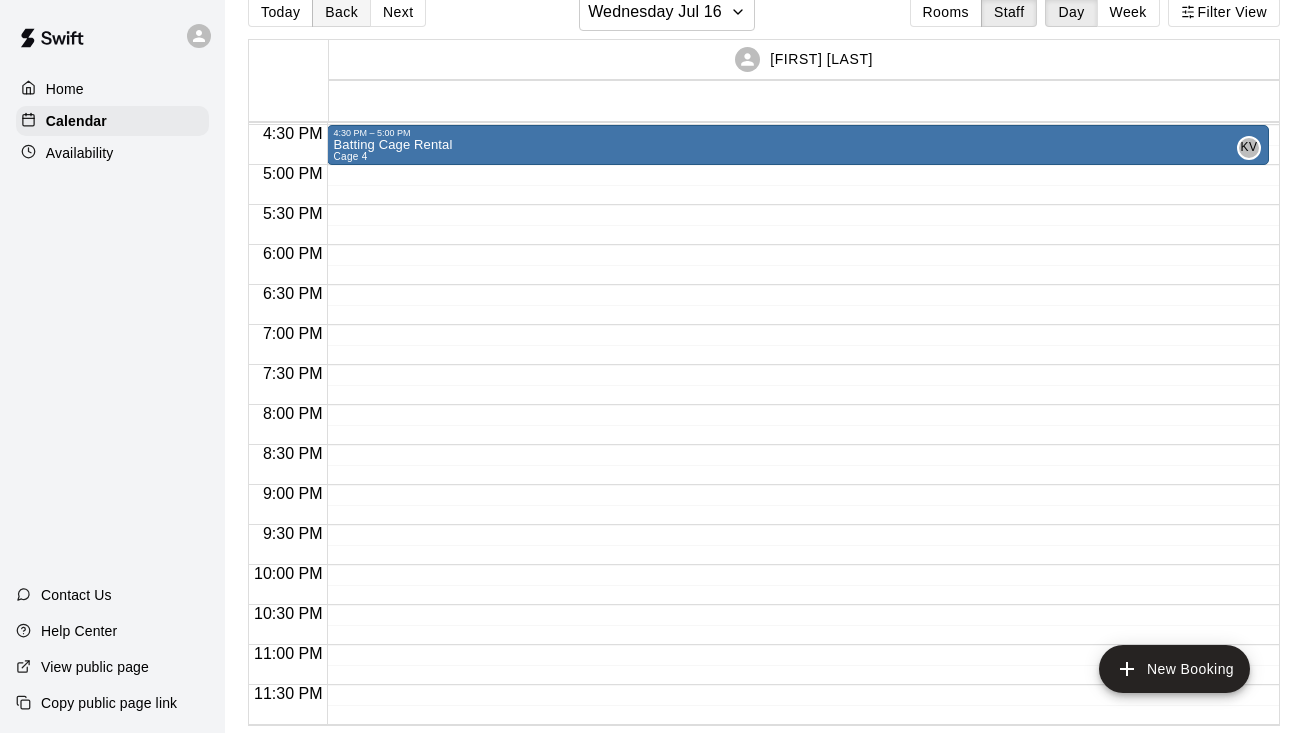 click on "Back" at bounding box center (341, 12) 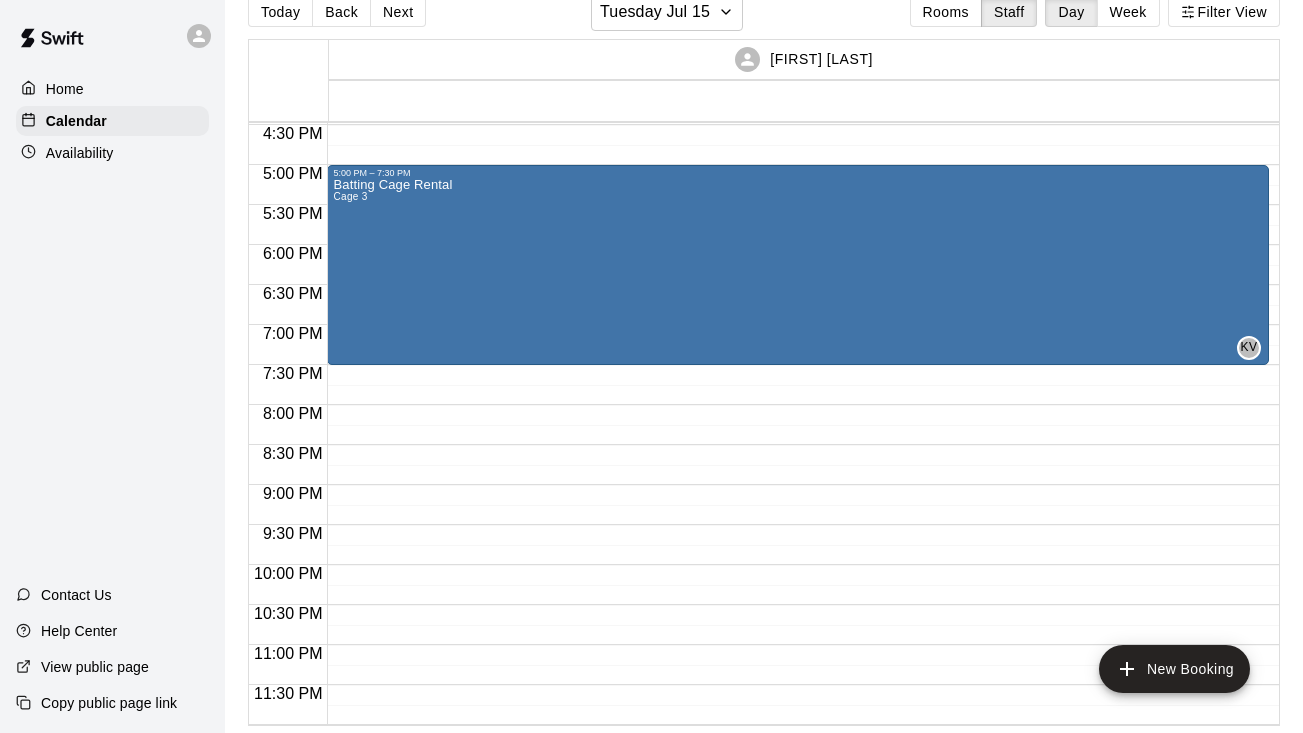scroll, scrollTop: 1270, scrollLeft: 0, axis: vertical 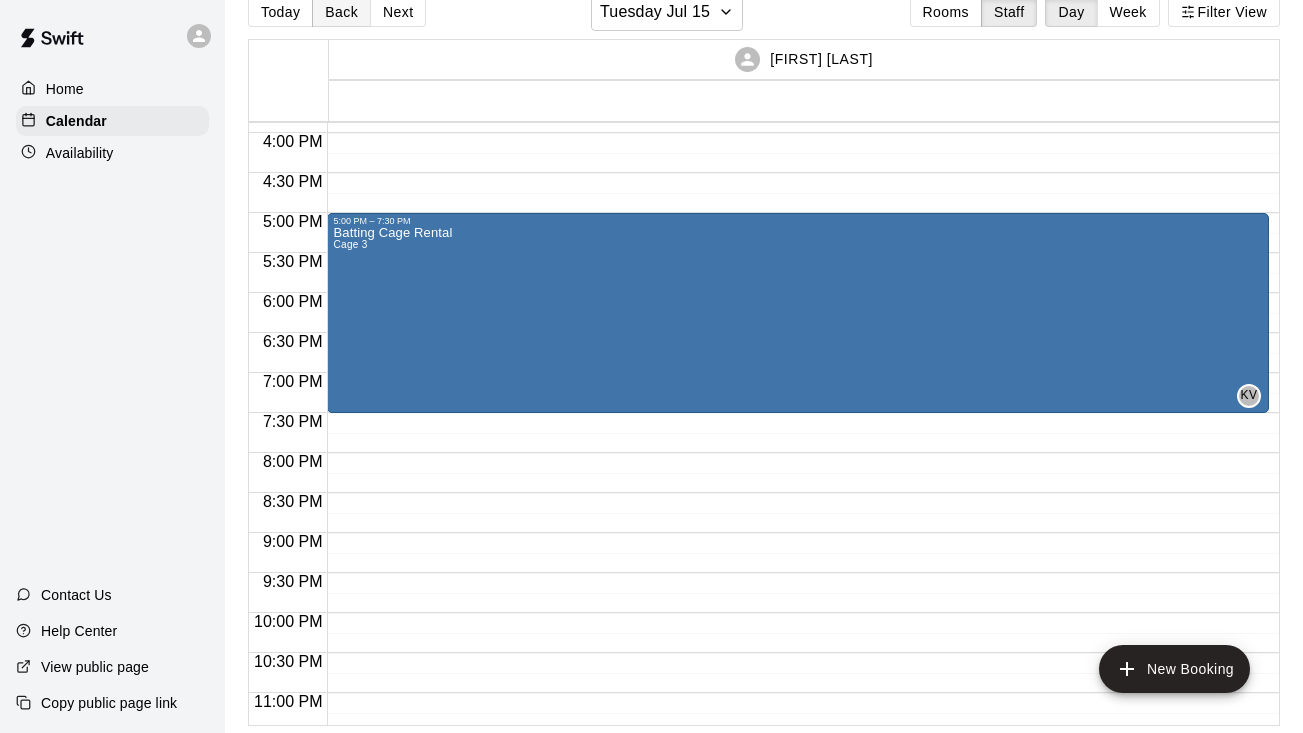 click on "Back" at bounding box center [341, 12] 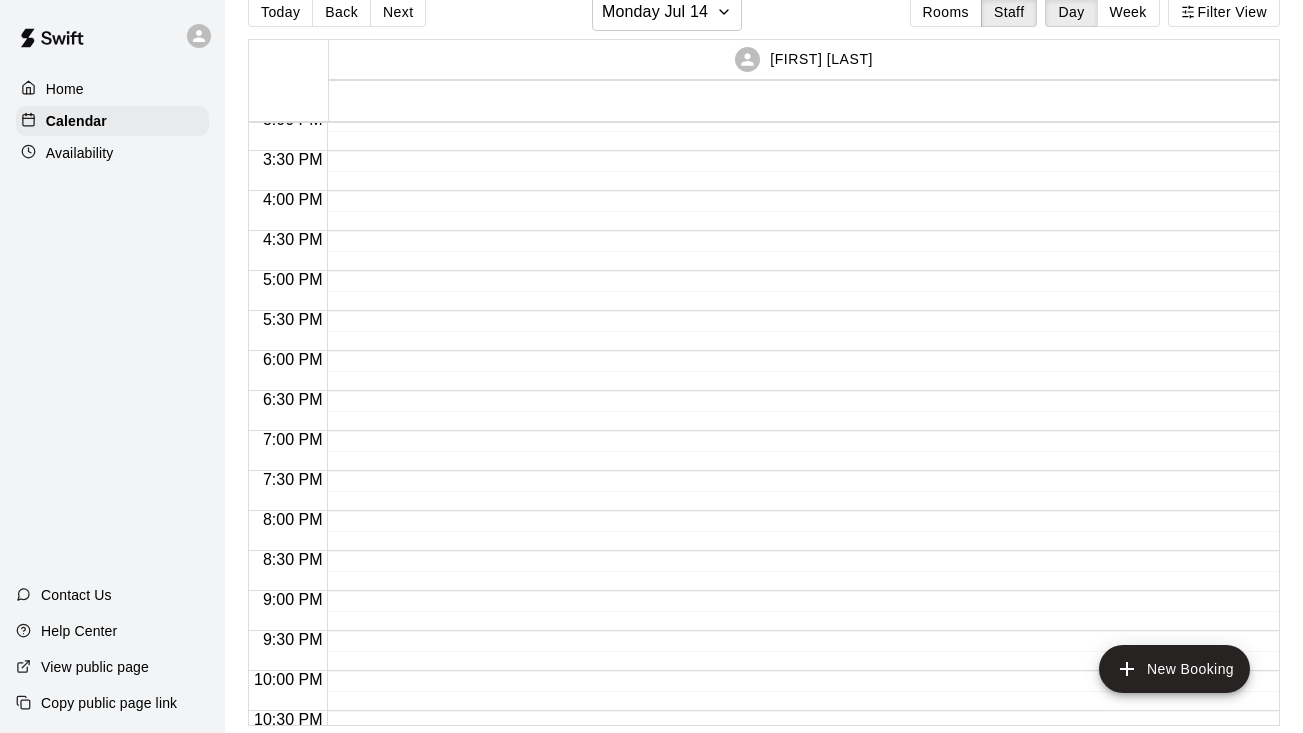 scroll, scrollTop: 1224, scrollLeft: 0, axis: vertical 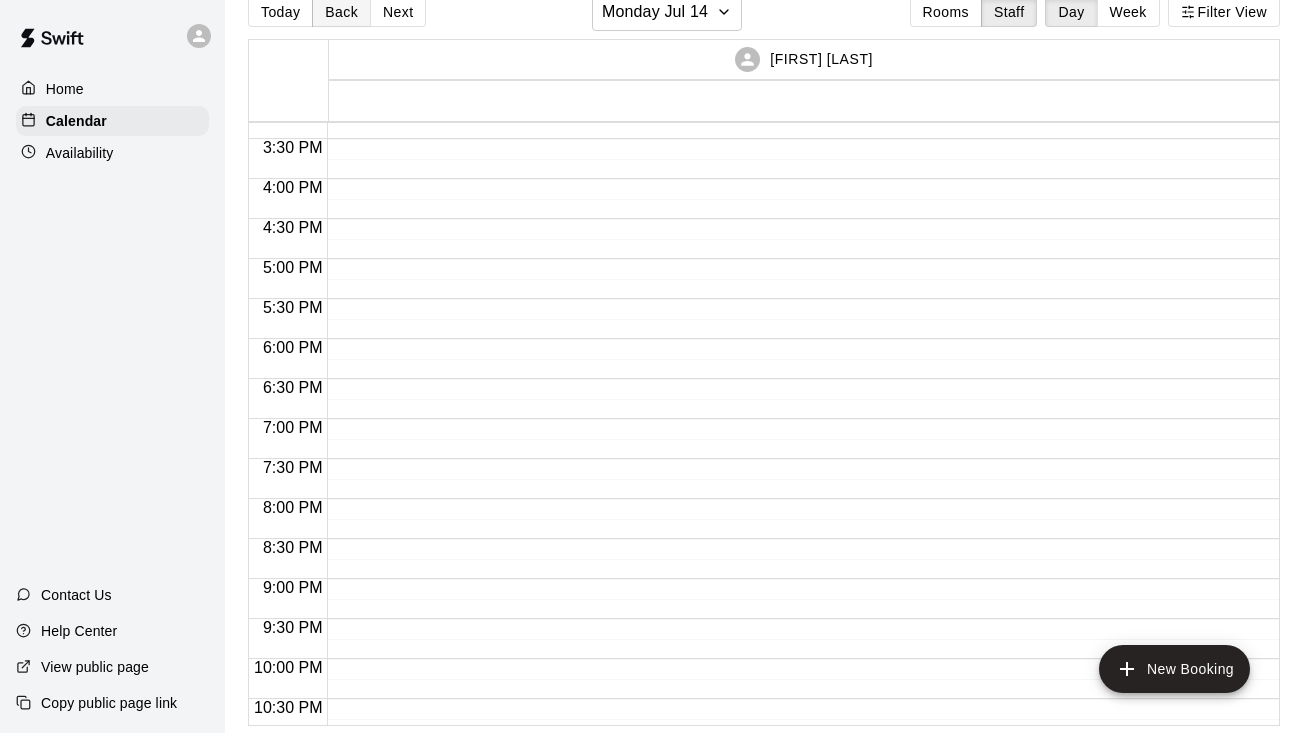click on "Back" at bounding box center [341, 12] 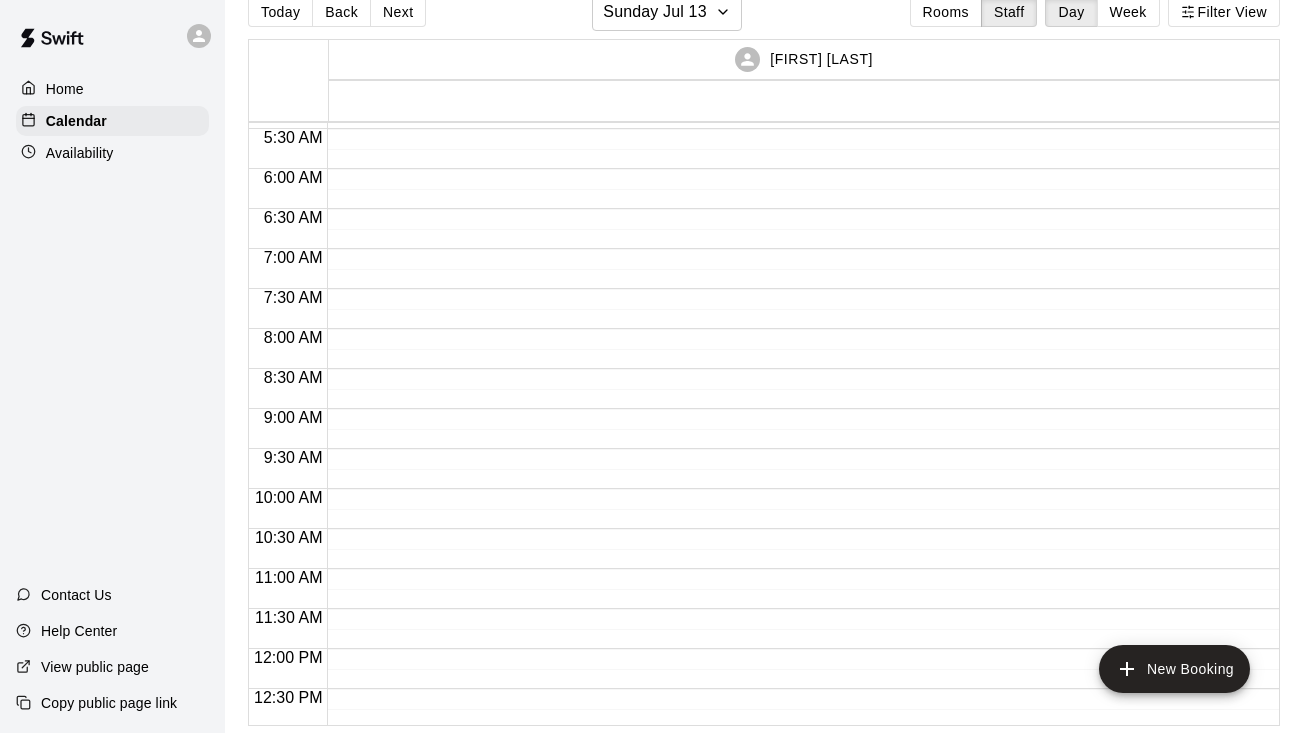 scroll, scrollTop: 396, scrollLeft: 0, axis: vertical 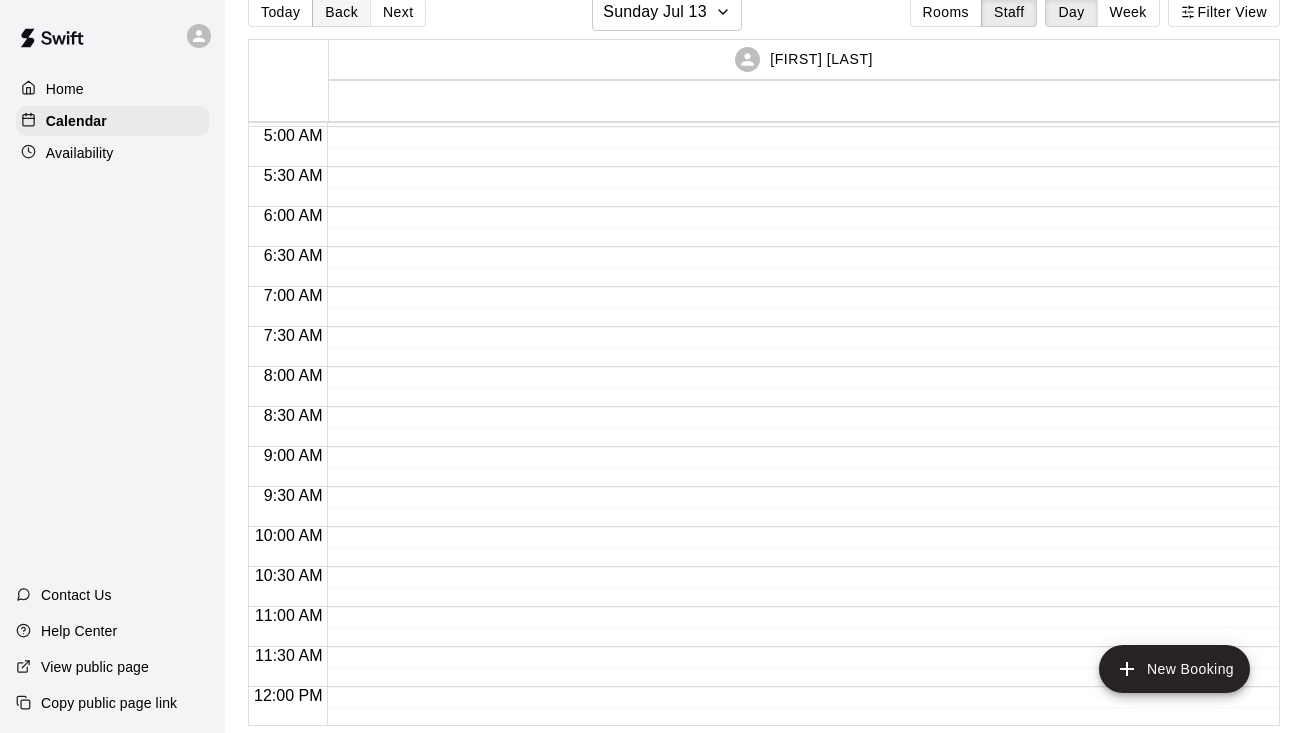 click on "Back" at bounding box center (341, 12) 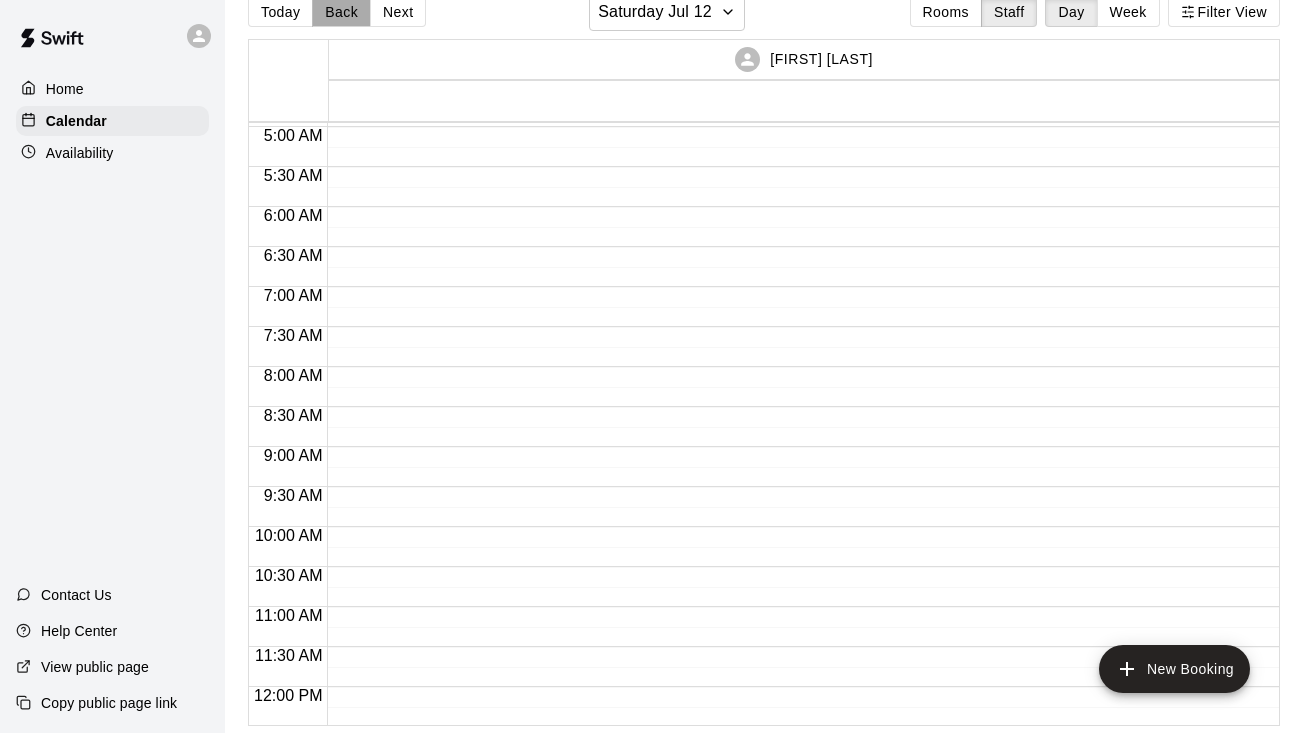 click on "Back" at bounding box center [341, 12] 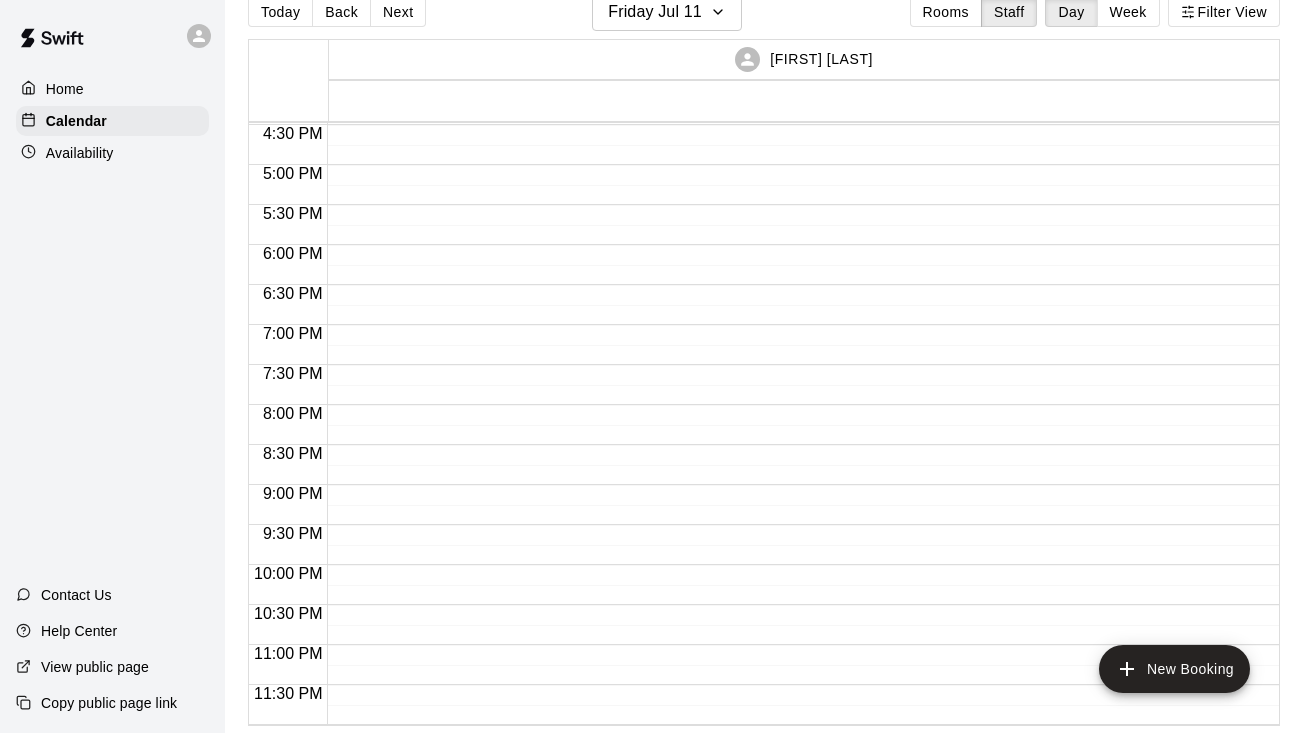 scroll, scrollTop: 1319, scrollLeft: 0, axis: vertical 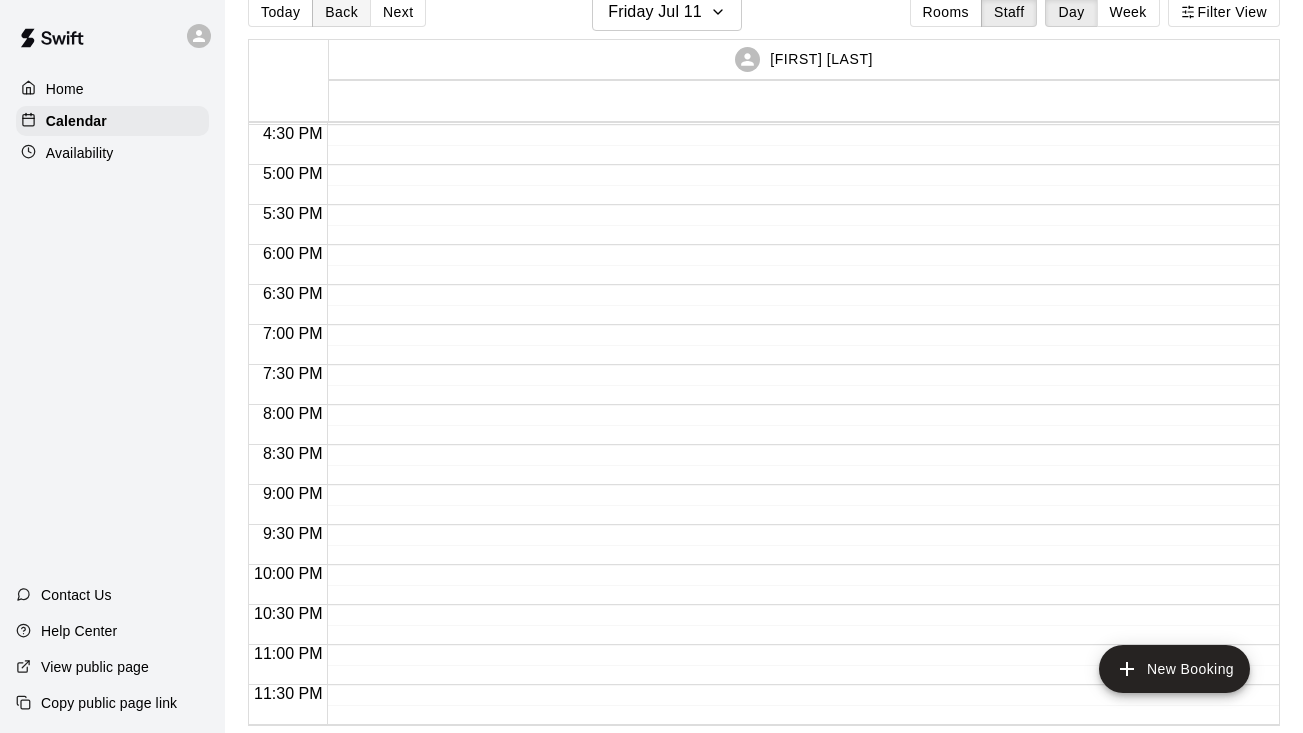click on "Back" at bounding box center (341, 12) 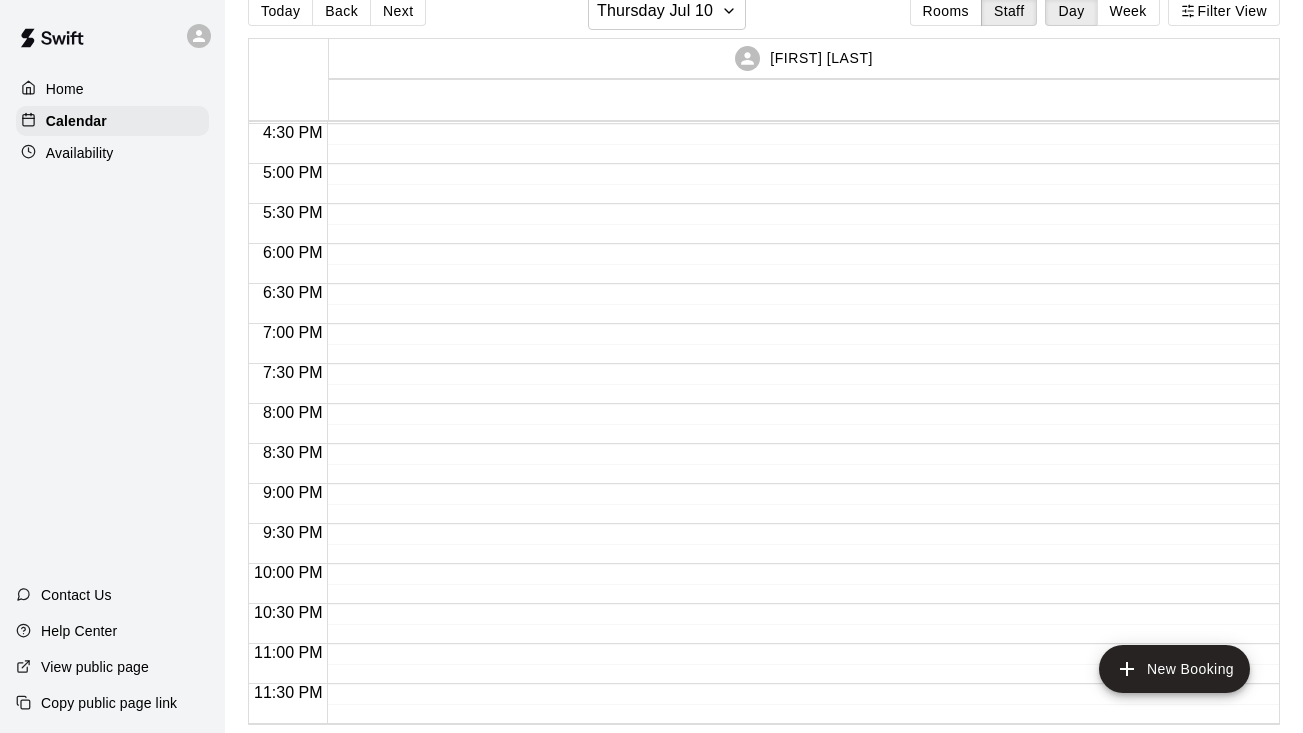 scroll, scrollTop: 31, scrollLeft: 0, axis: vertical 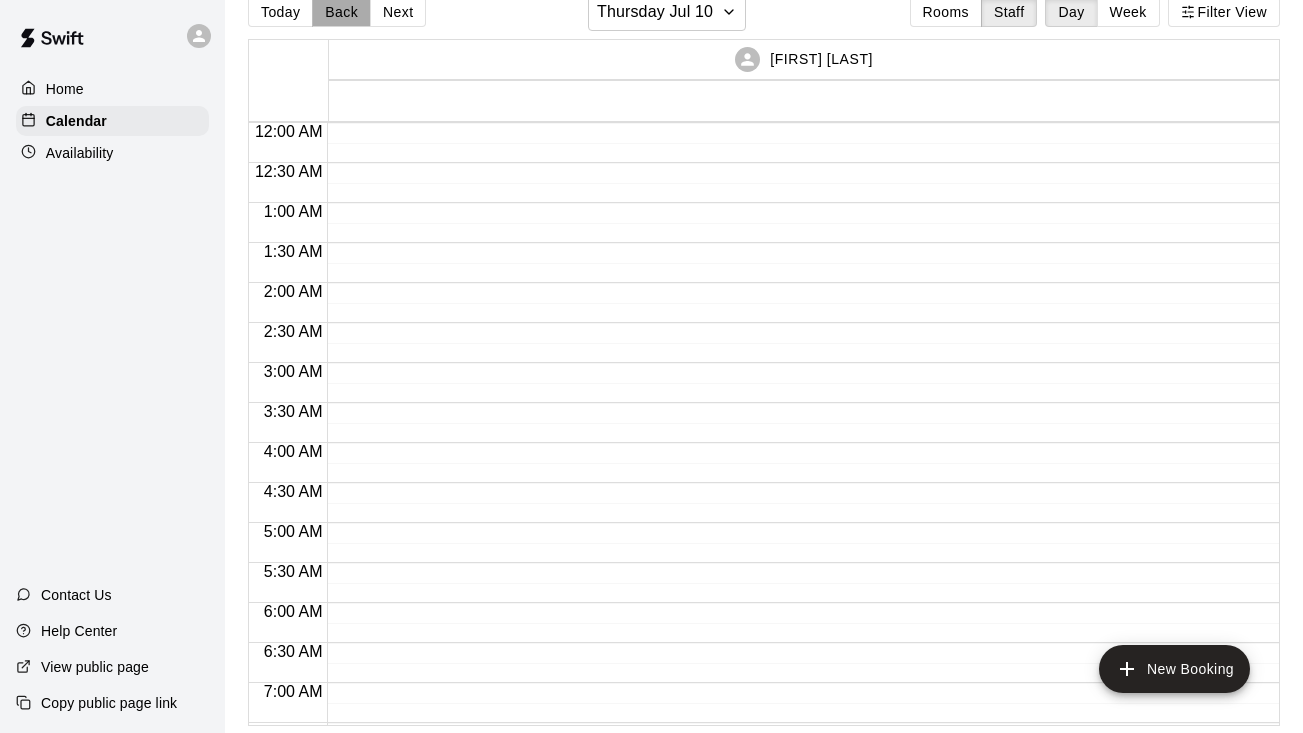 click on "Back" at bounding box center (341, 12) 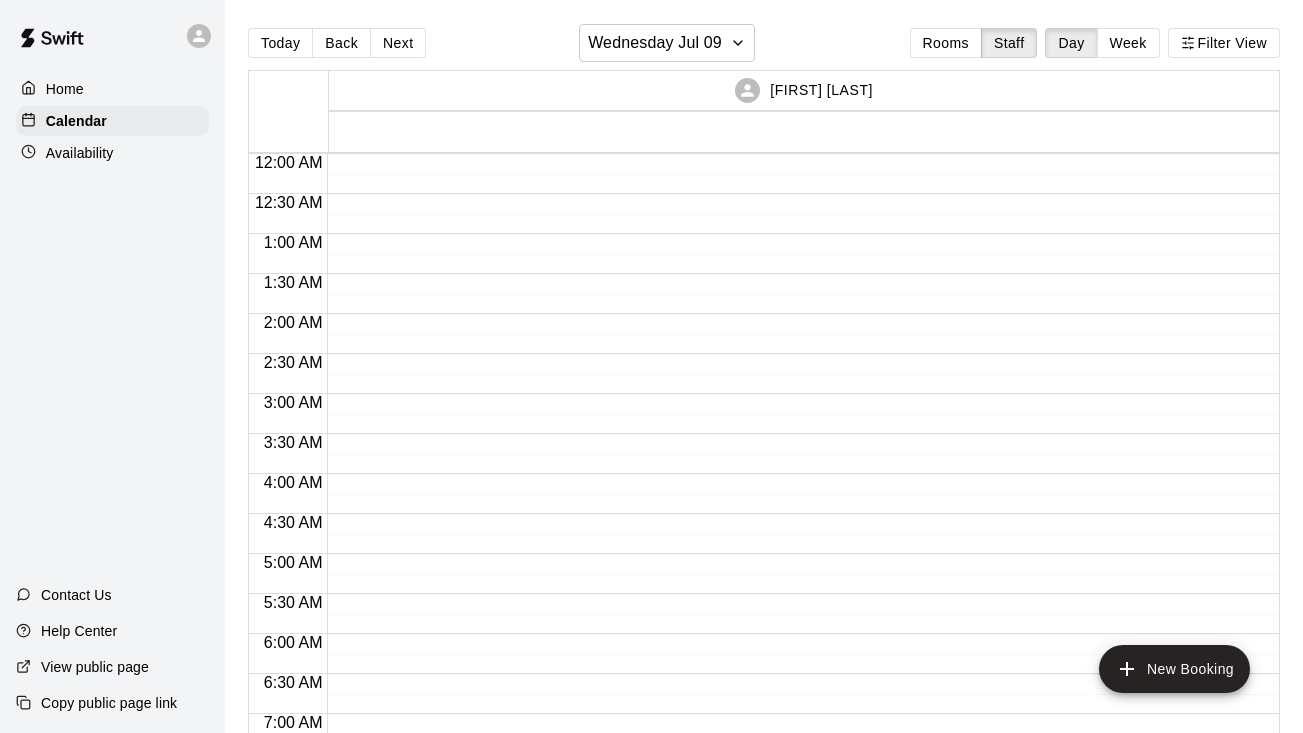 scroll, scrollTop: -1, scrollLeft: 0, axis: vertical 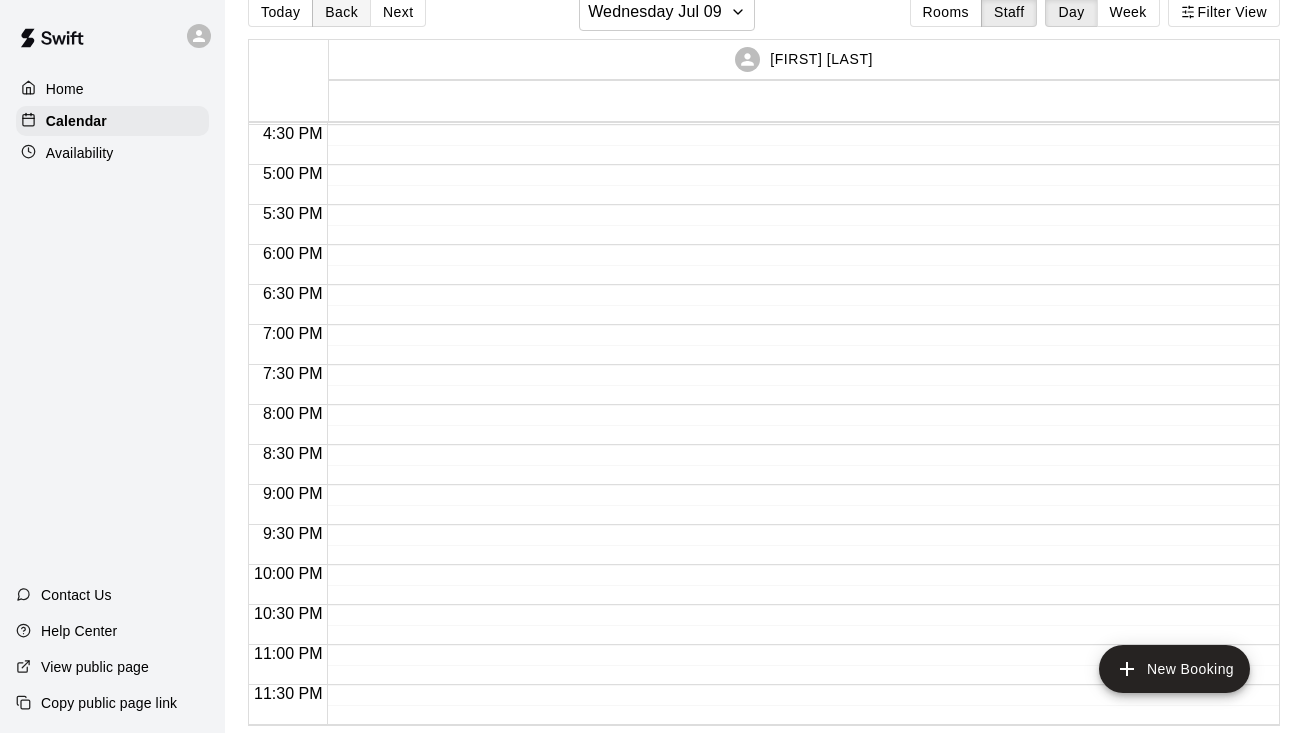 click on "Back" at bounding box center [341, 12] 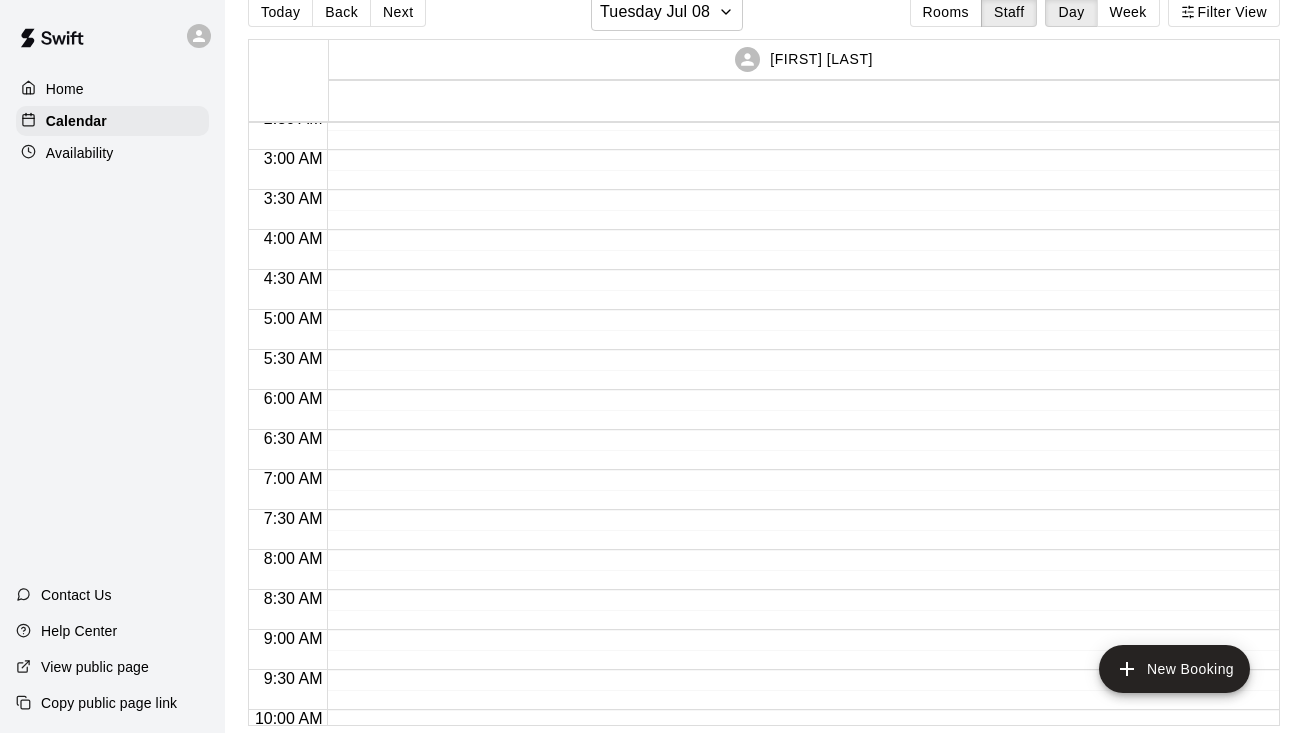 scroll, scrollTop: 208, scrollLeft: 0, axis: vertical 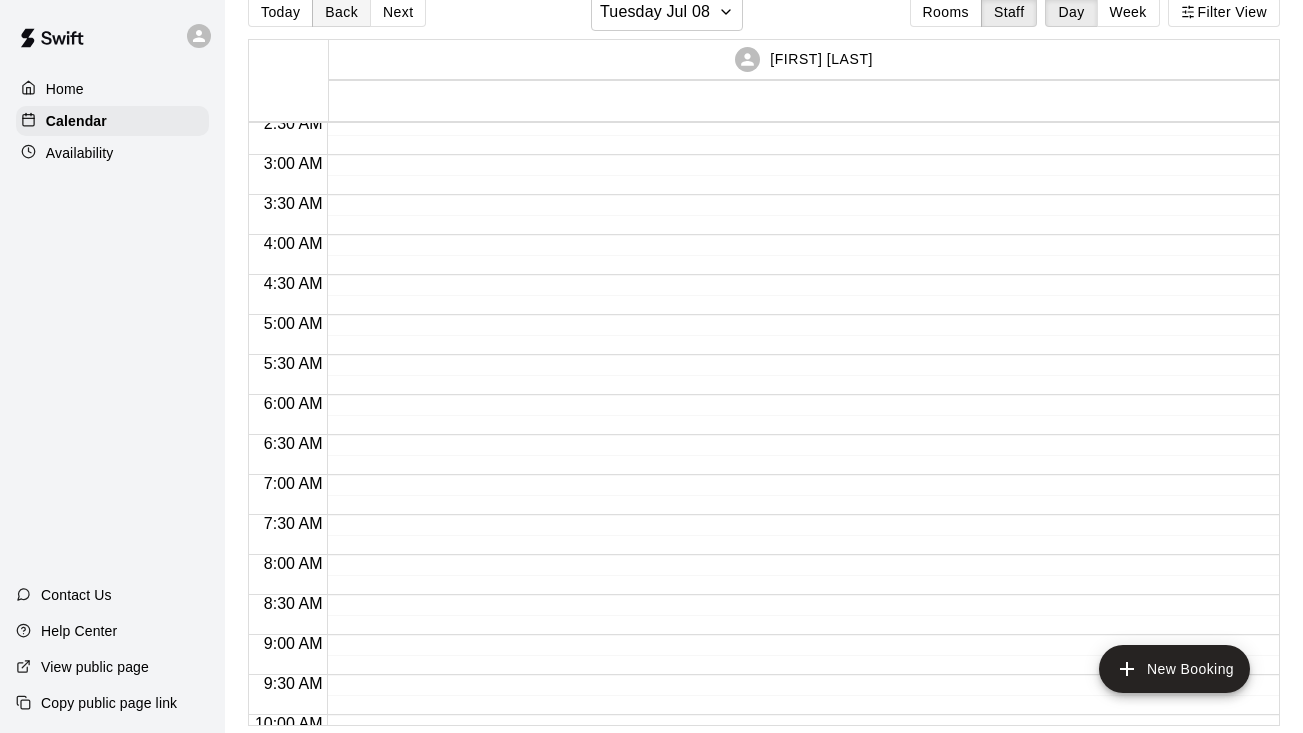 click on "Back" at bounding box center (341, 12) 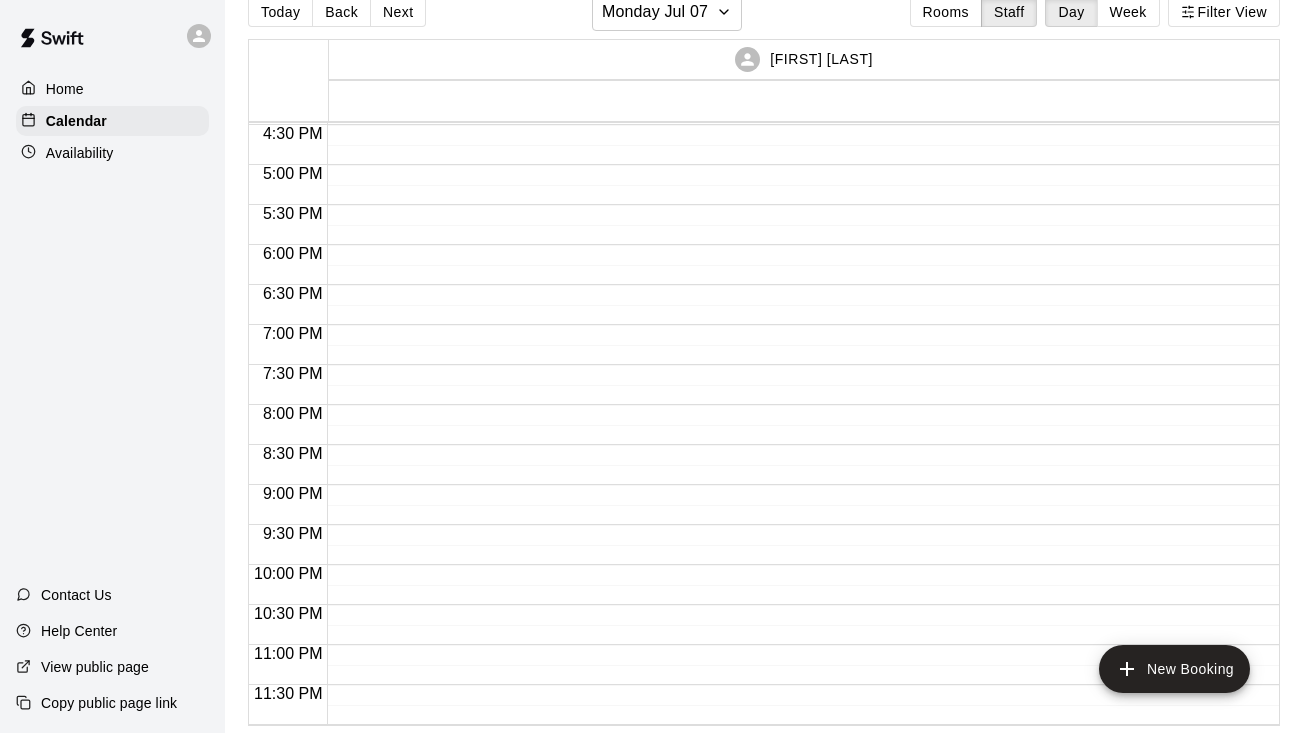 scroll, scrollTop: 1319, scrollLeft: 0, axis: vertical 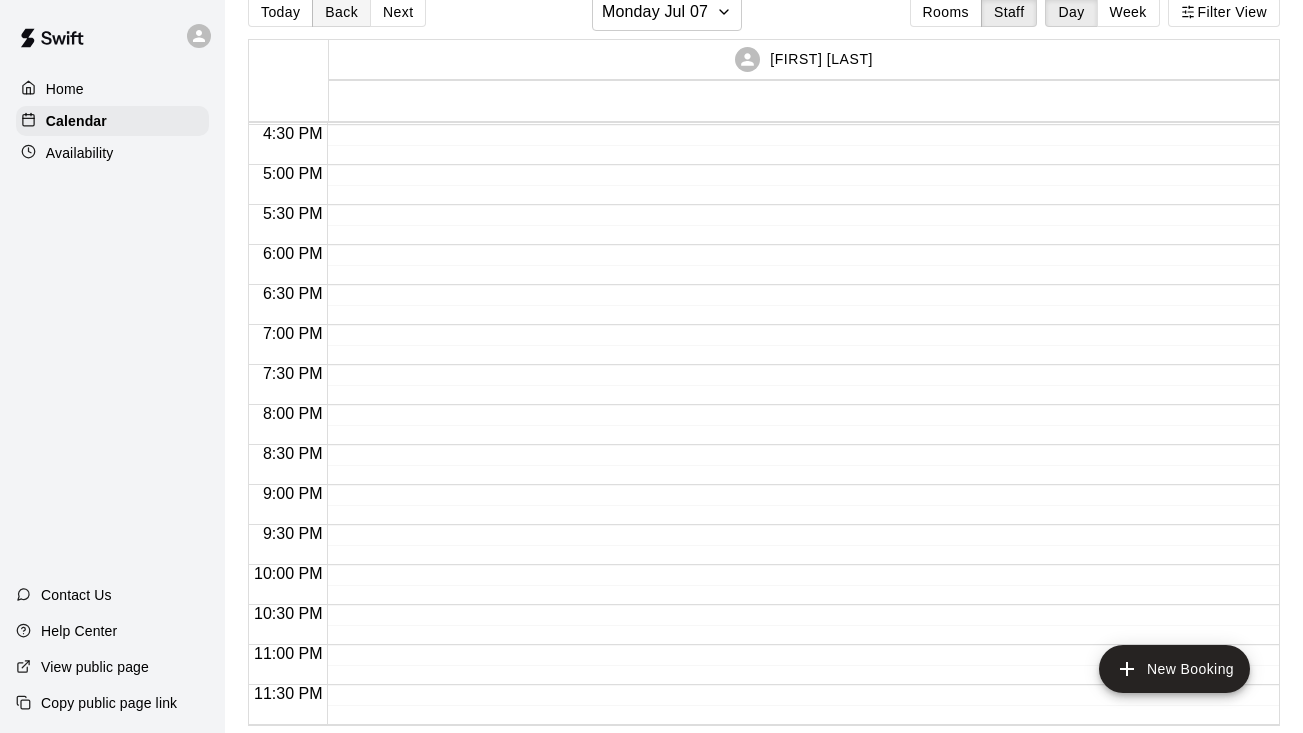click on "Back" at bounding box center [341, 12] 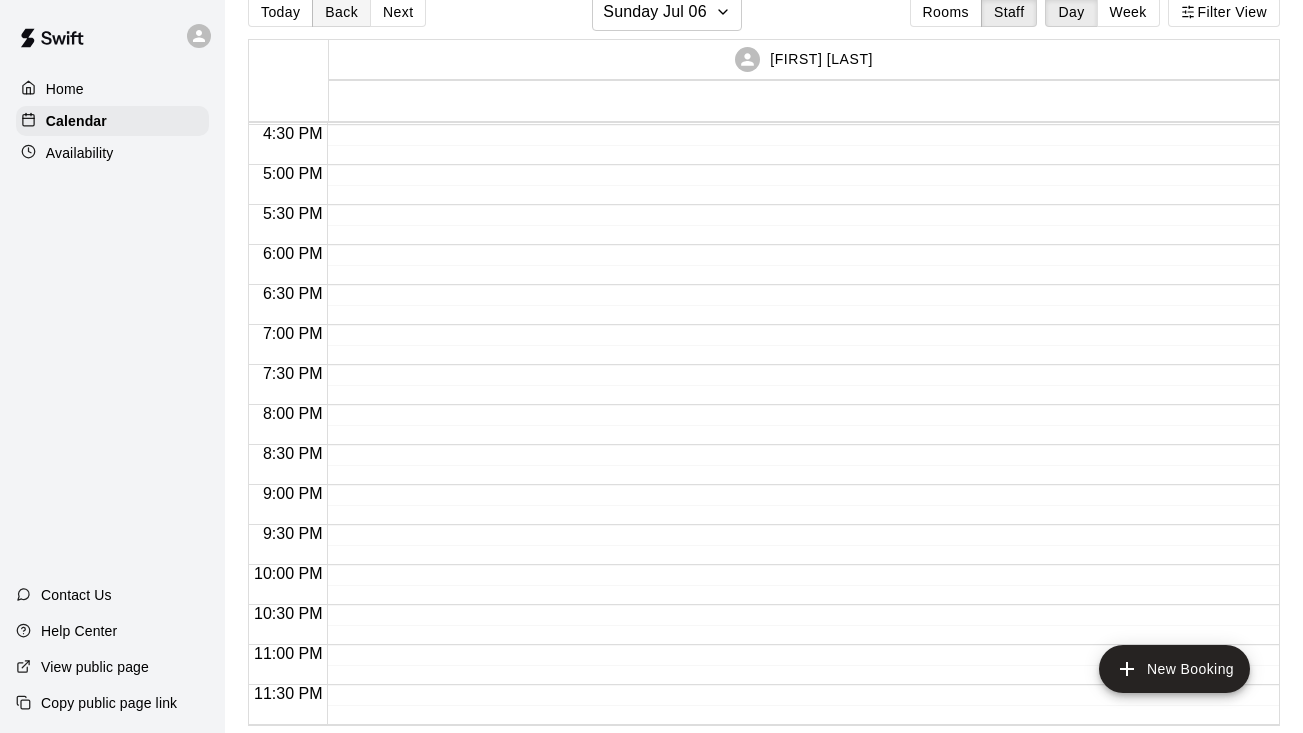 scroll, scrollTop: 1319, scrollLeft: 0, axis: vertical 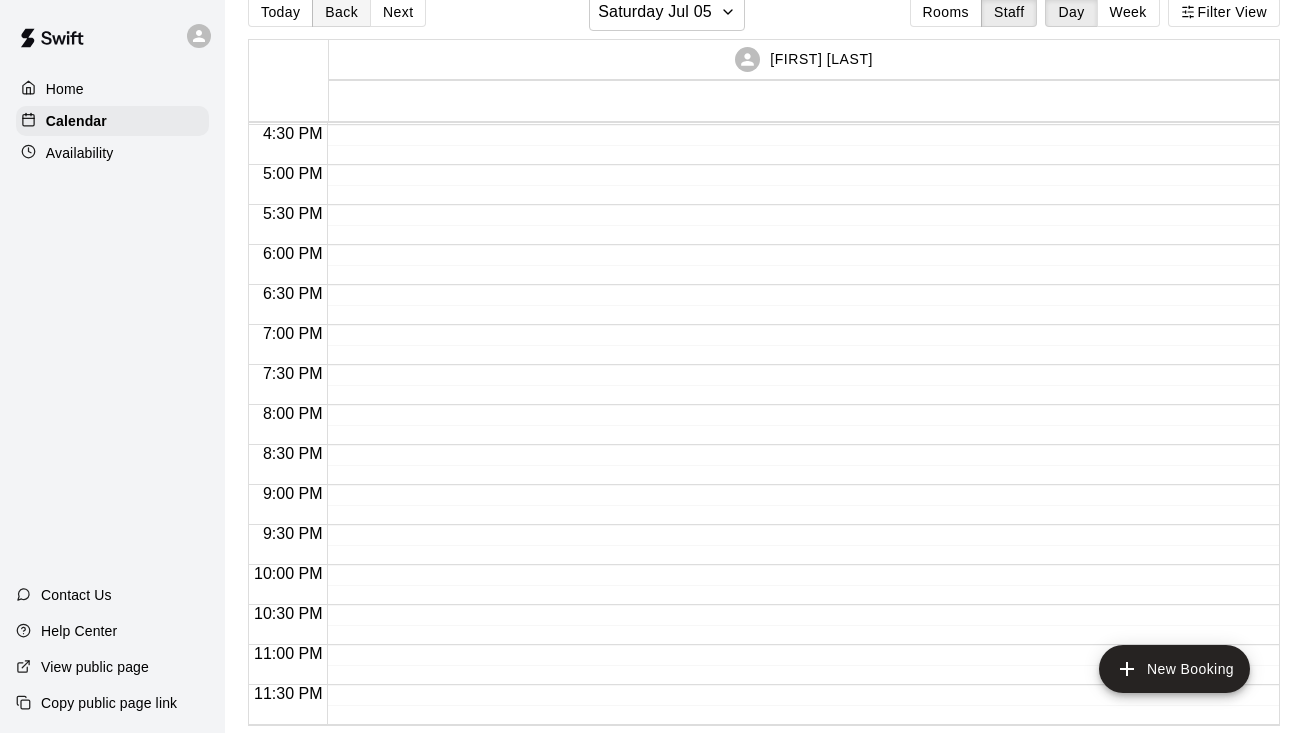 click on "Back" at bounding box center [341, 12] 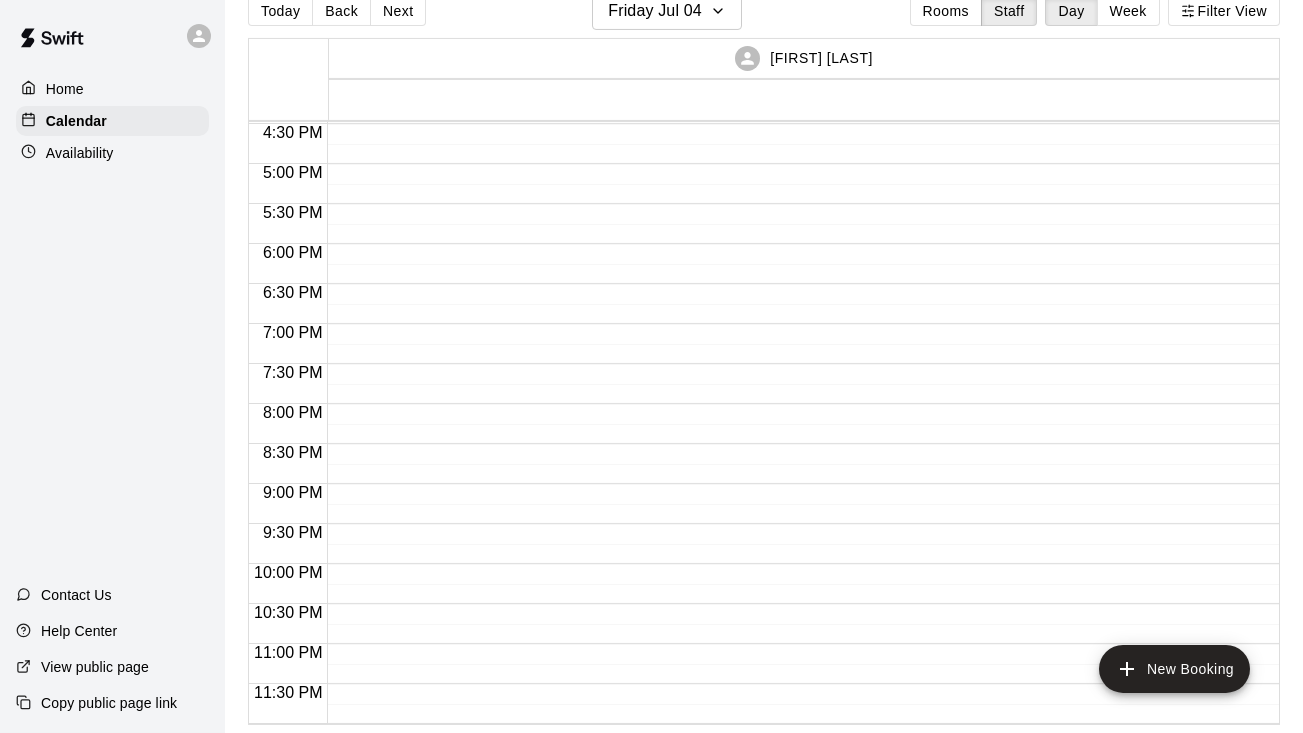 scroll, scrollTop: 34, scrollLeft: 0, axis: vertical 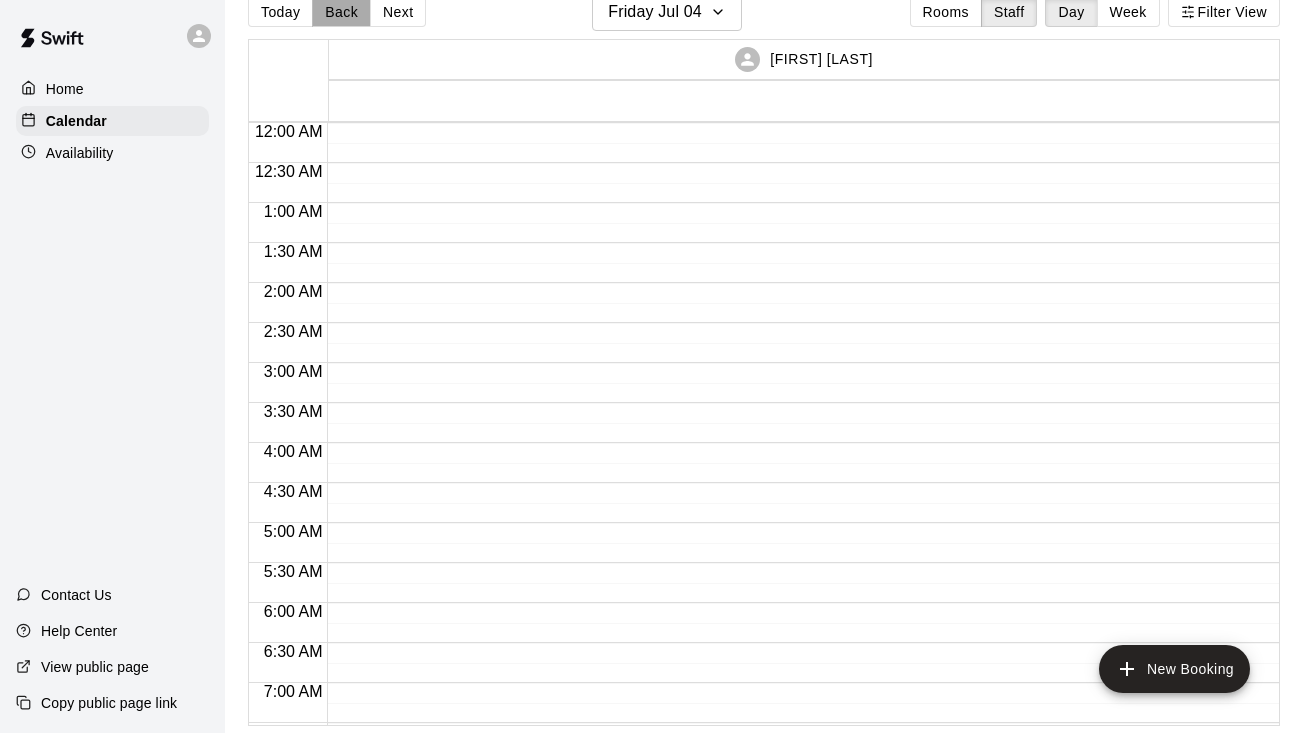 click on "Back" at bounding box center [341, 12] 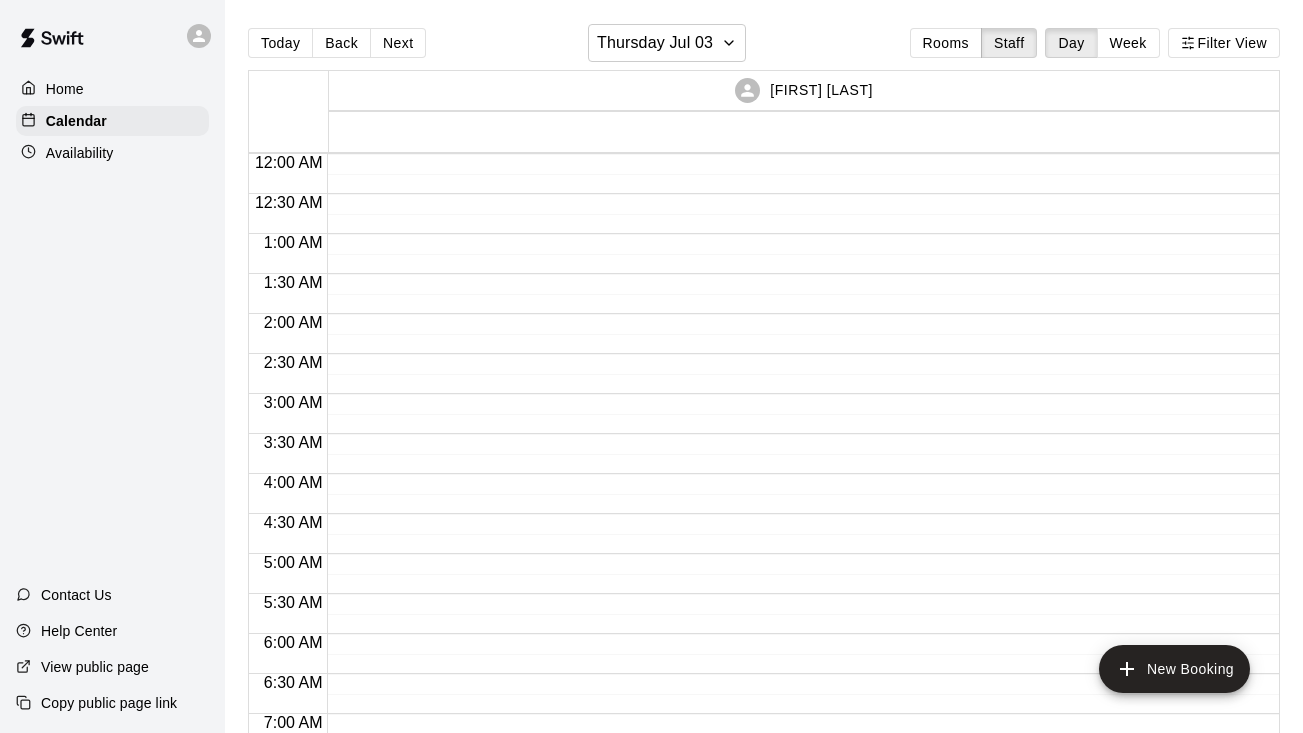 scroll, scrollTop: -1, scrollLeft: 0, axis: vertical 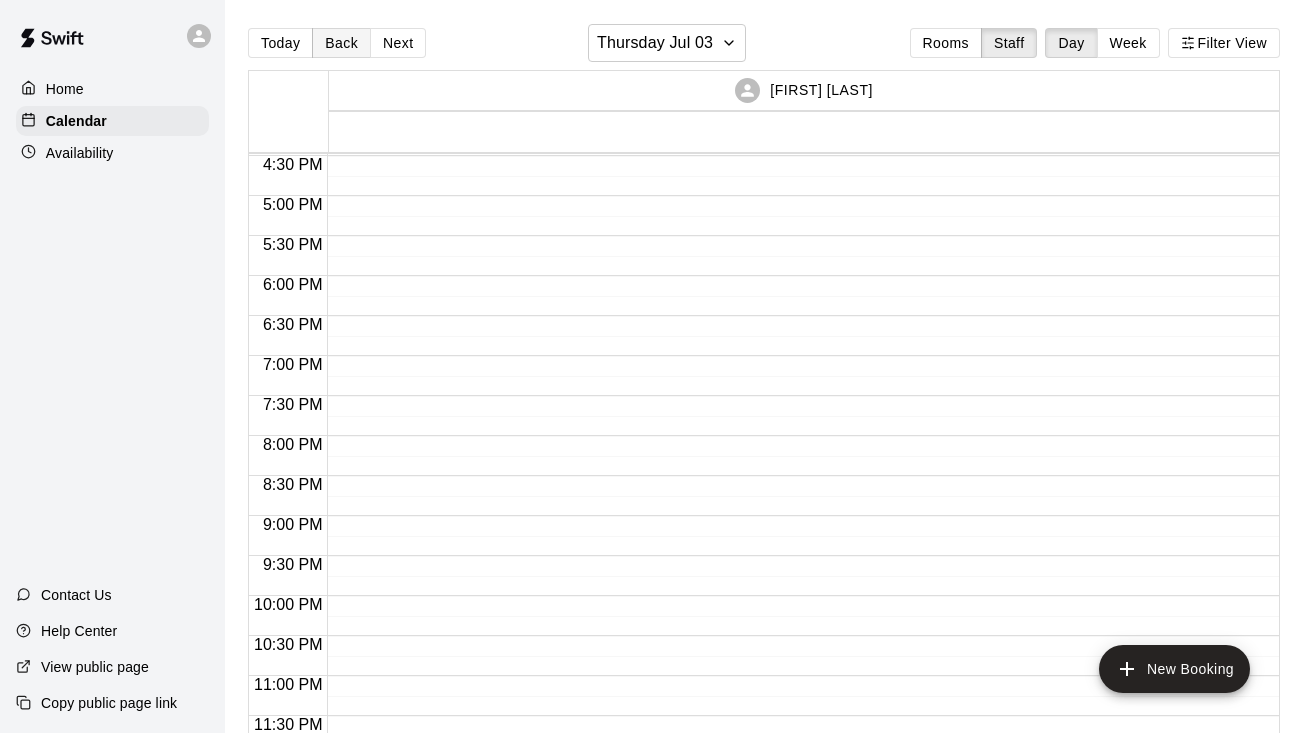 click on "Back" at bounding box center (341, 43) 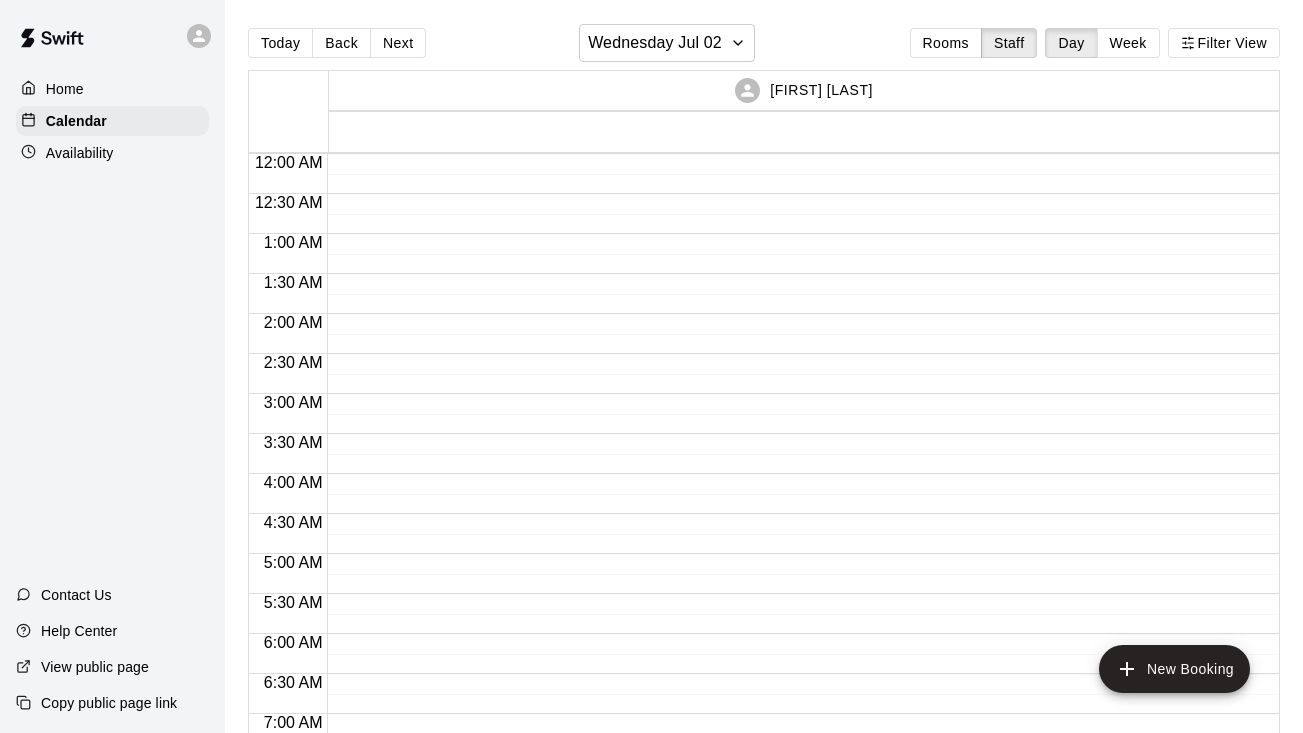 scroll, scrollTop: 0, scrollLeft: 0, axis: both 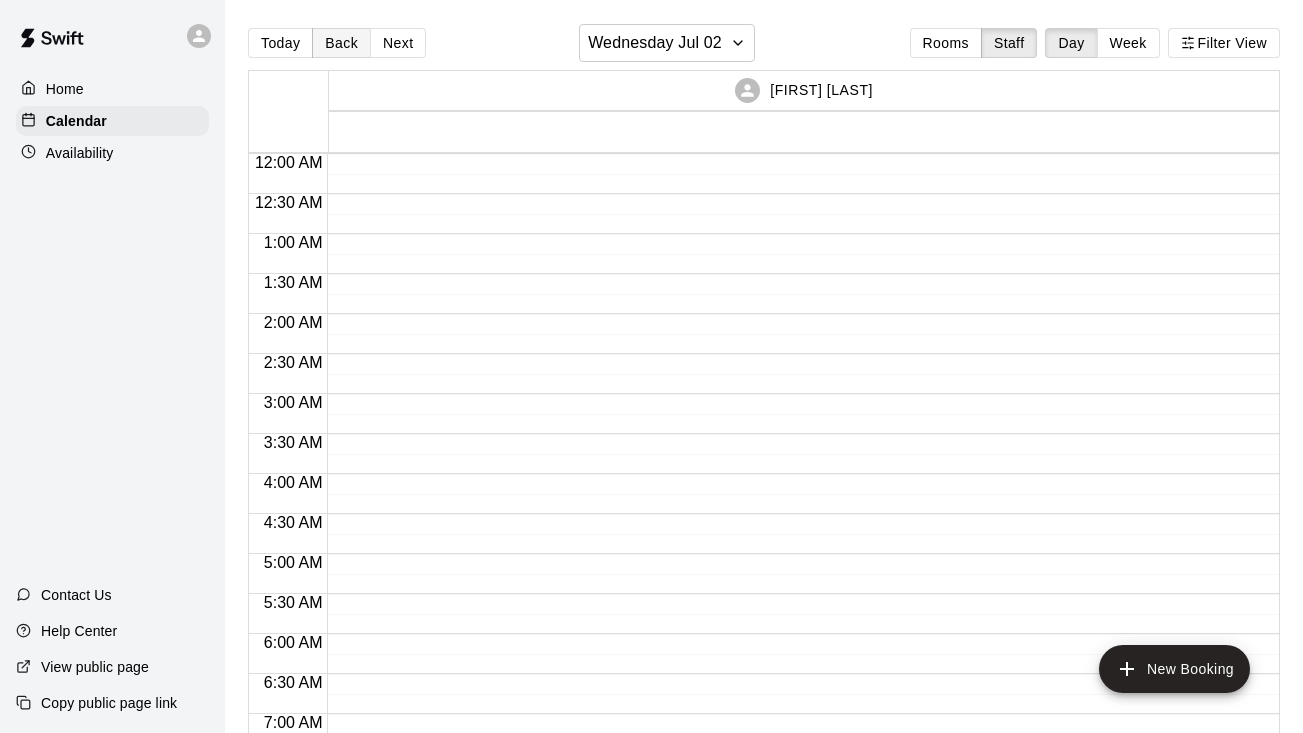 click on "Back" at bounding box center (341, 43) 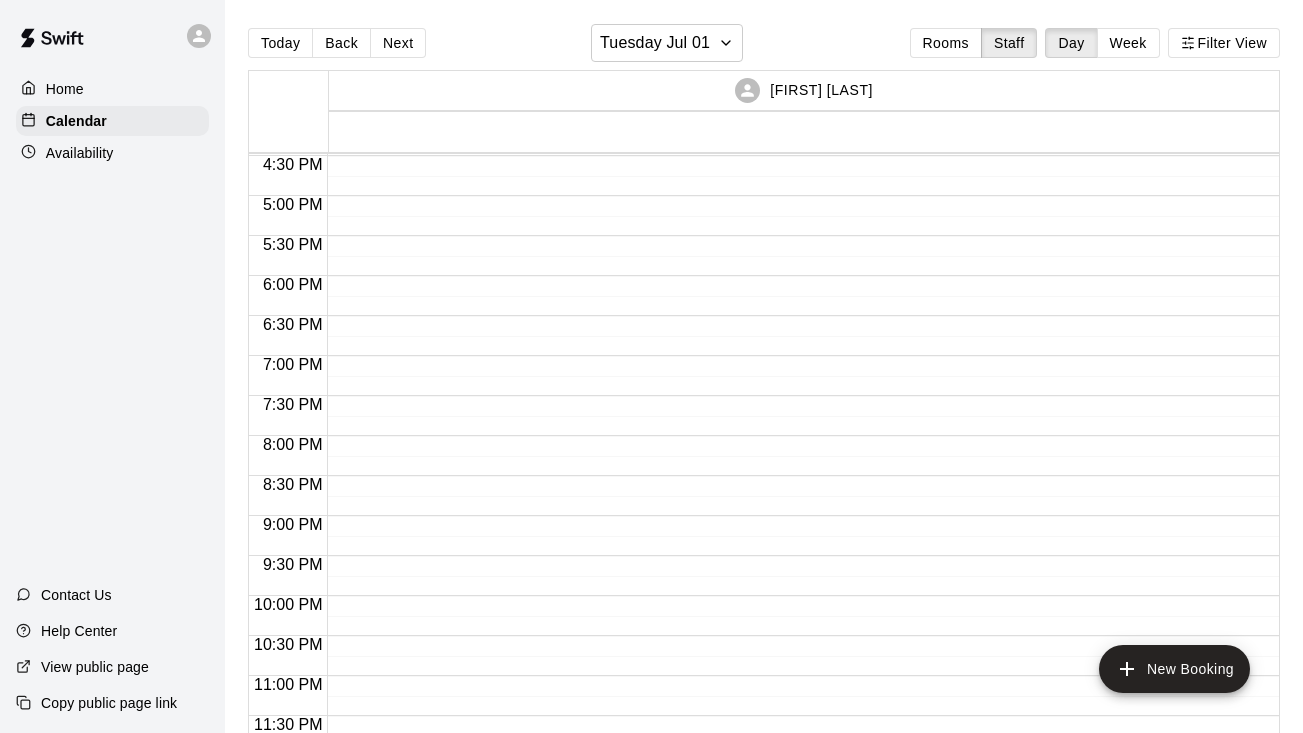 scroll, scrollTop: 1319, scrollLeft: 0, axis: vertical 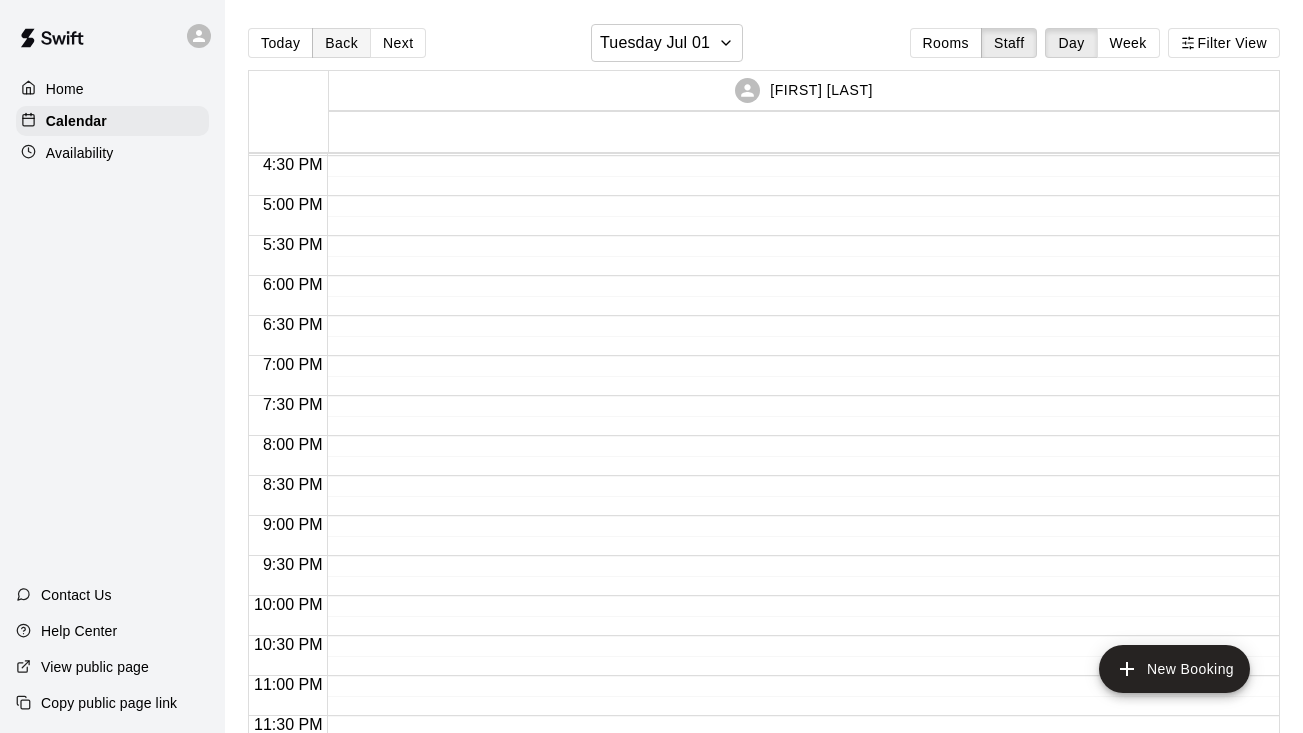click on "Back" at bounding box center (341, 43) 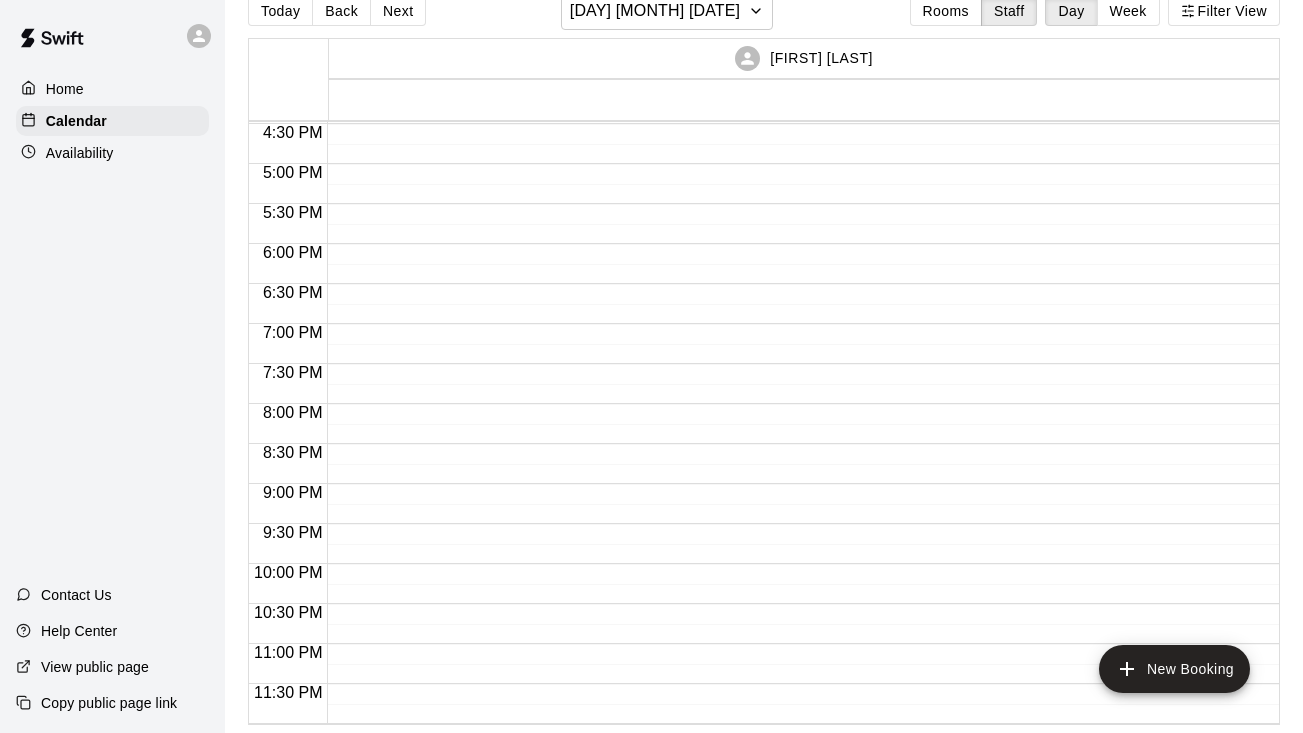 scroll, scrollTop: 31, scrollLeft: 0, axis: vertical 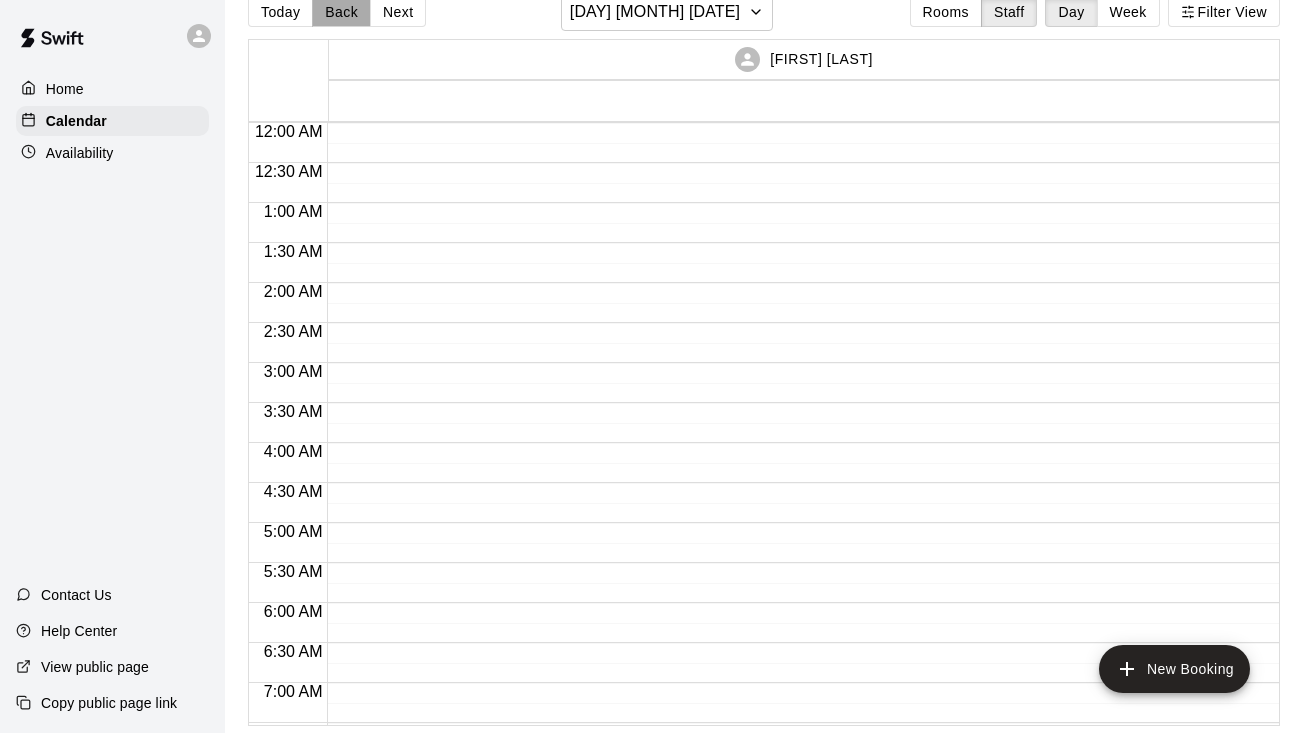 click on "Back" at bounding box center (341, 12) 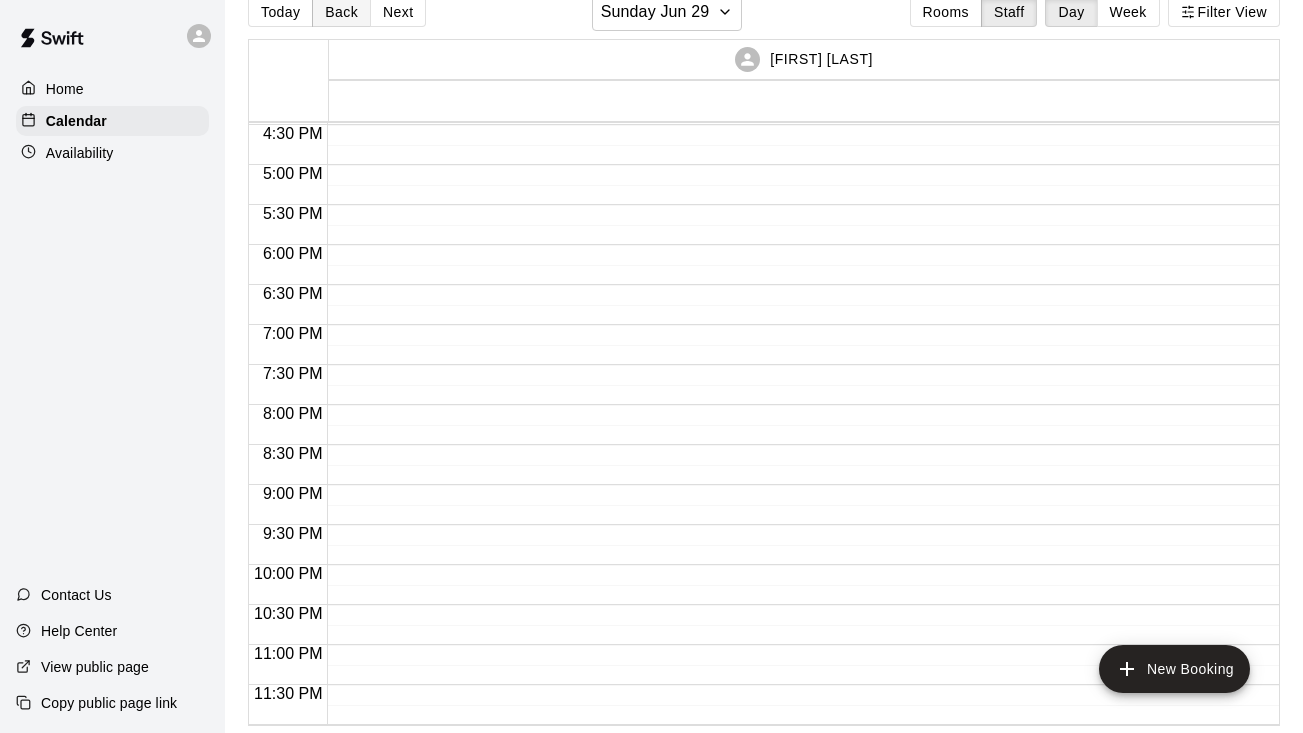 scroll, scrollTop: 1319, scrollLeft: 0, axis: vertical 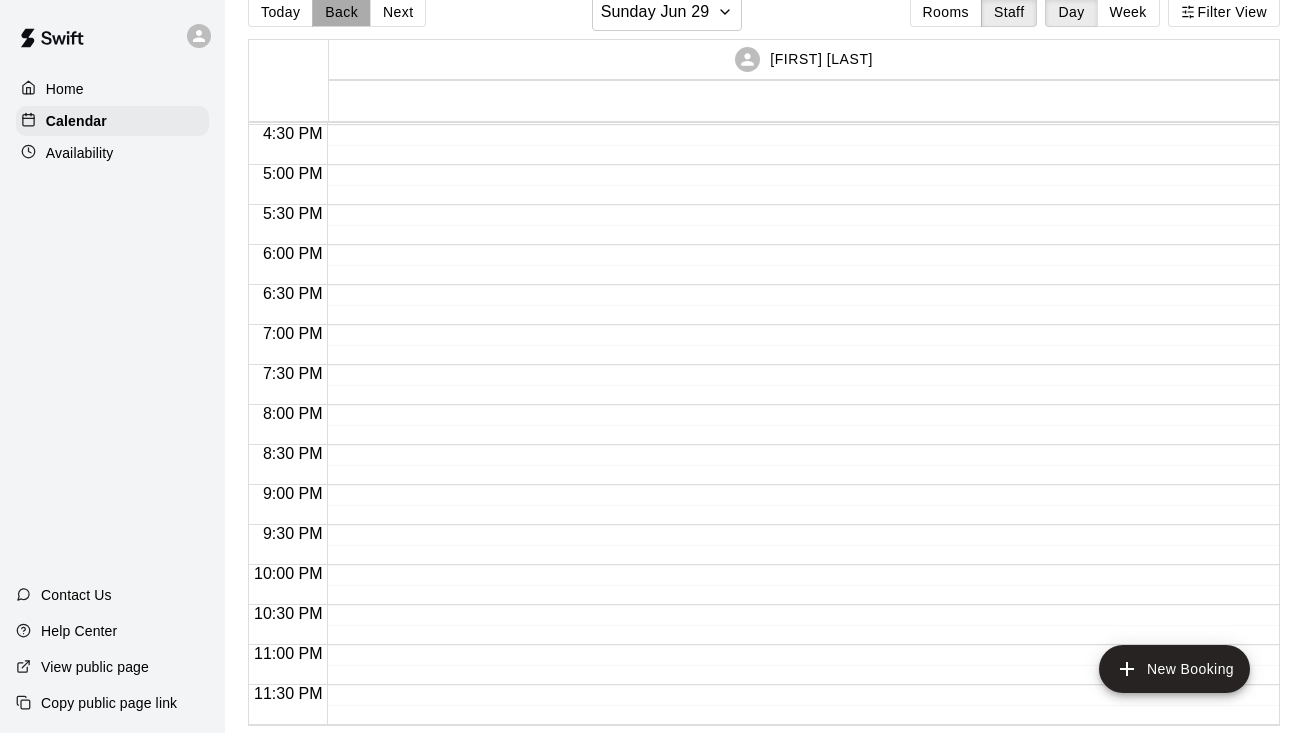 click on "Back" at bounding box center (341, 12) 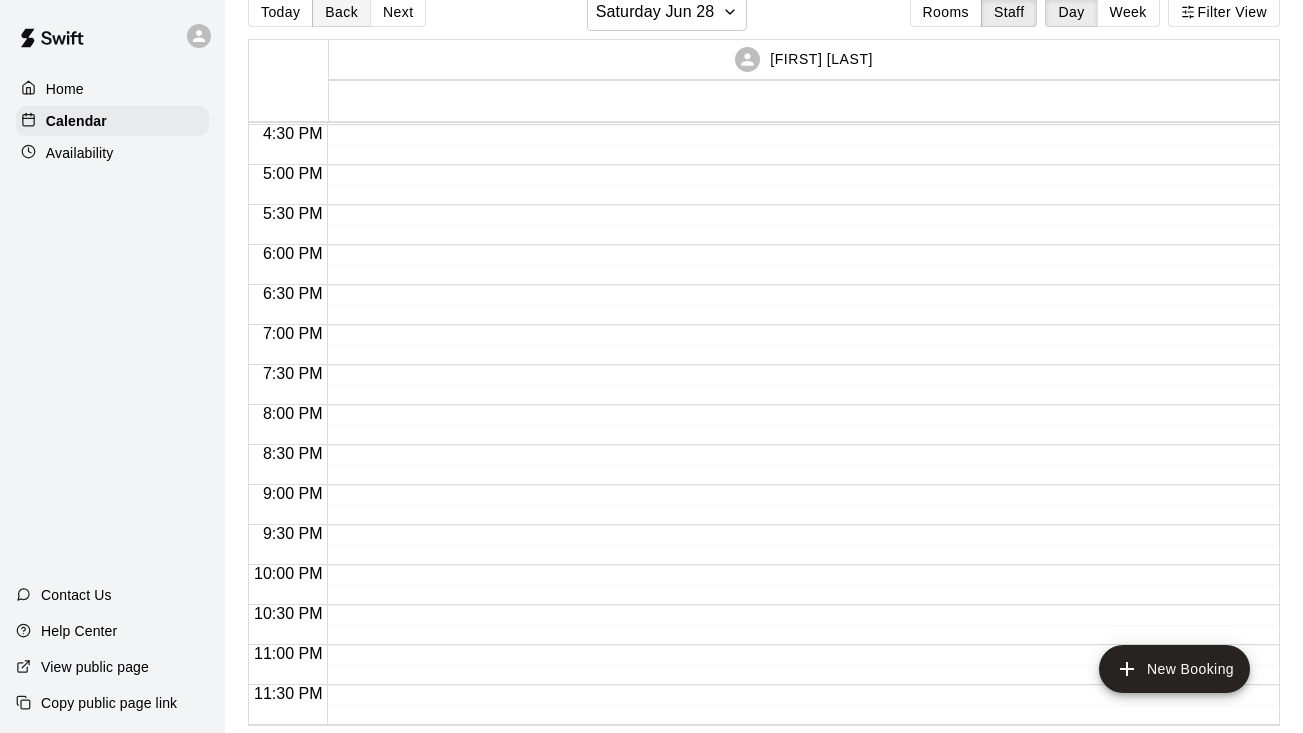 click on "Back" at bounding box center (341, 12) 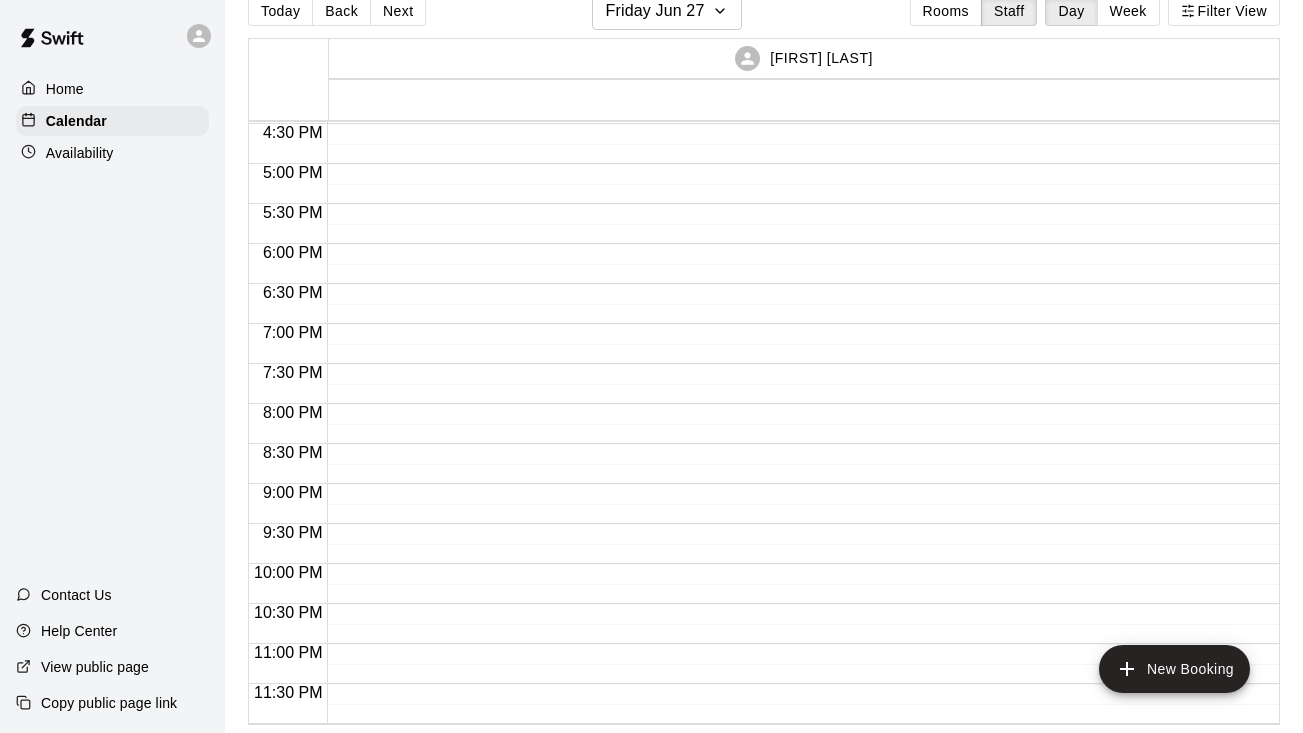 scroll, scrollTop: 33, scrollLeft: 0, axis: vertical 